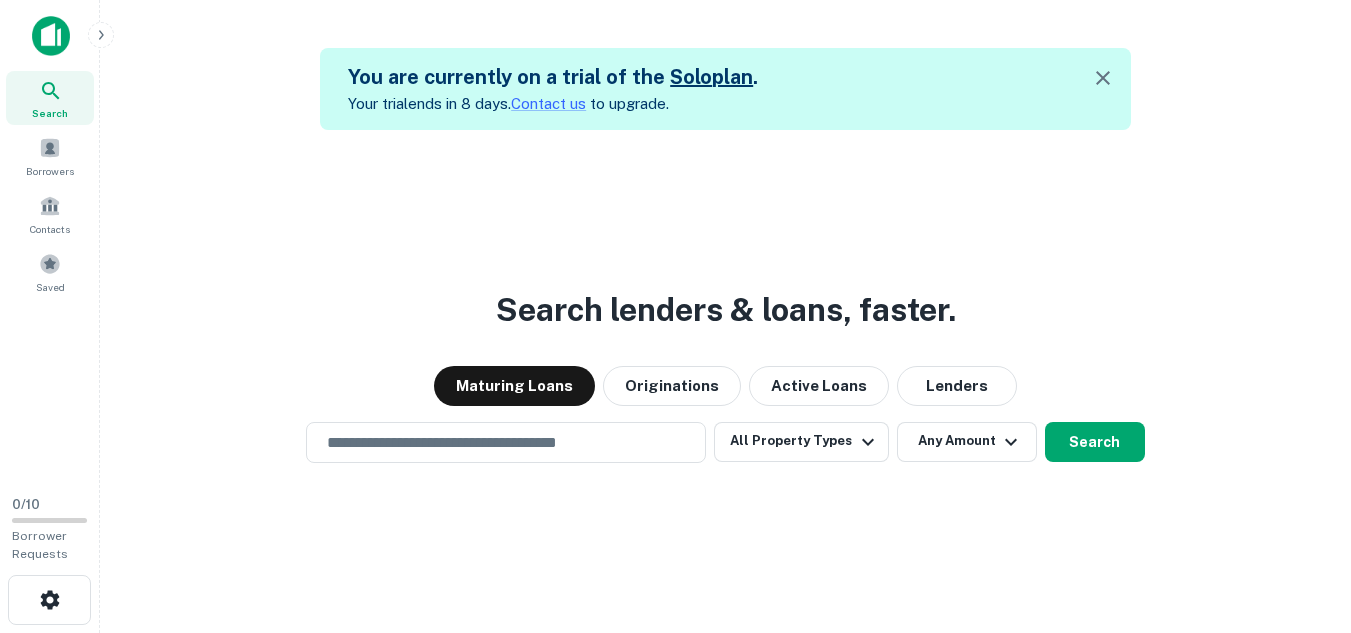 scroll, scrollTop: 0, scrollLeft: 0, axis: both 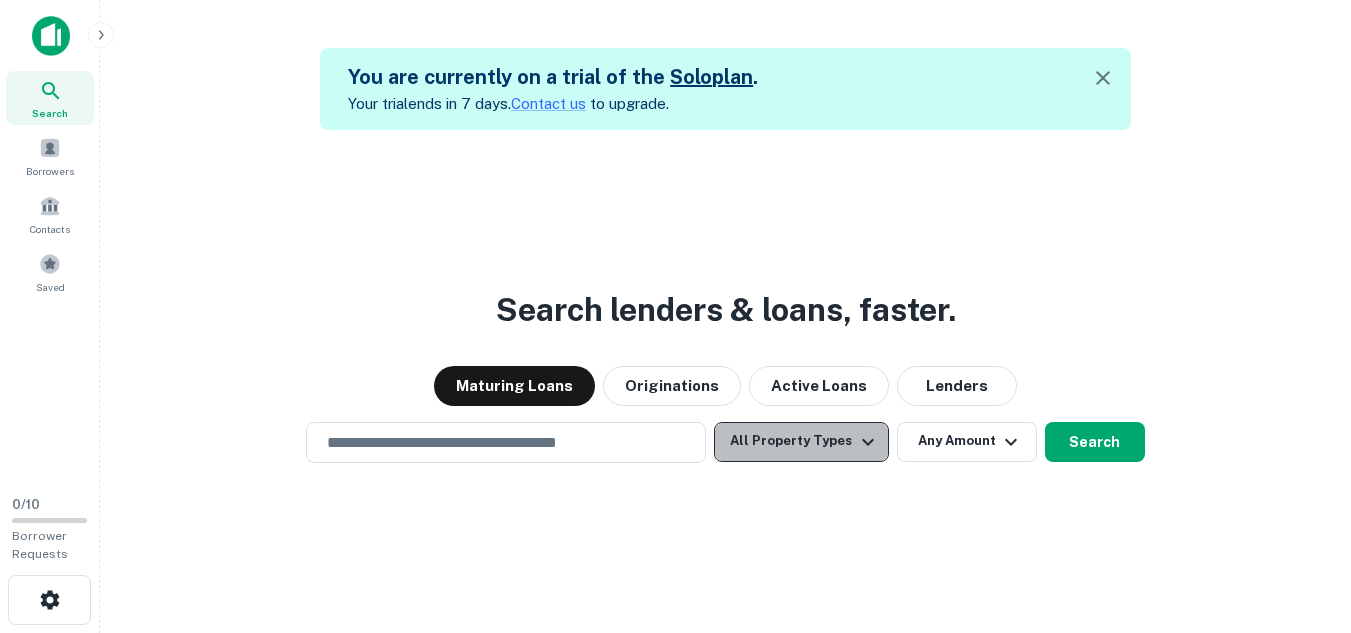 click on "All Property Types" at bounding box center (801, 442) 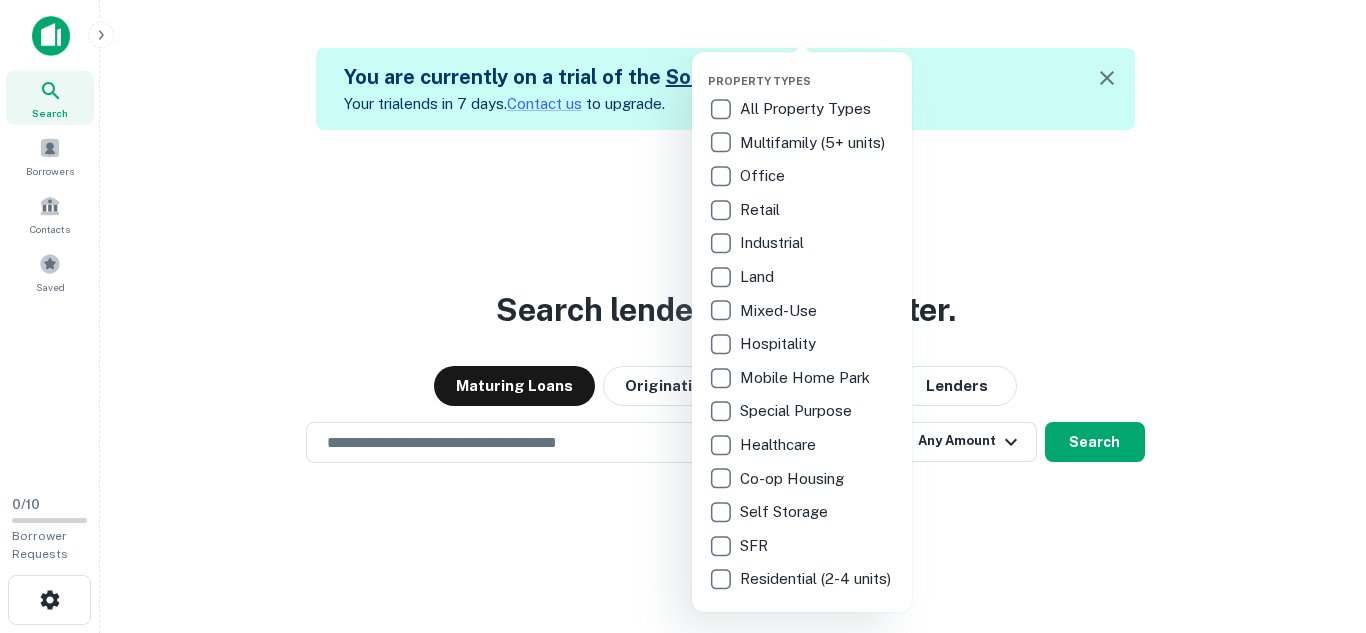 click on "Multifamily (5+ units)" at bounding box center (814, 143) 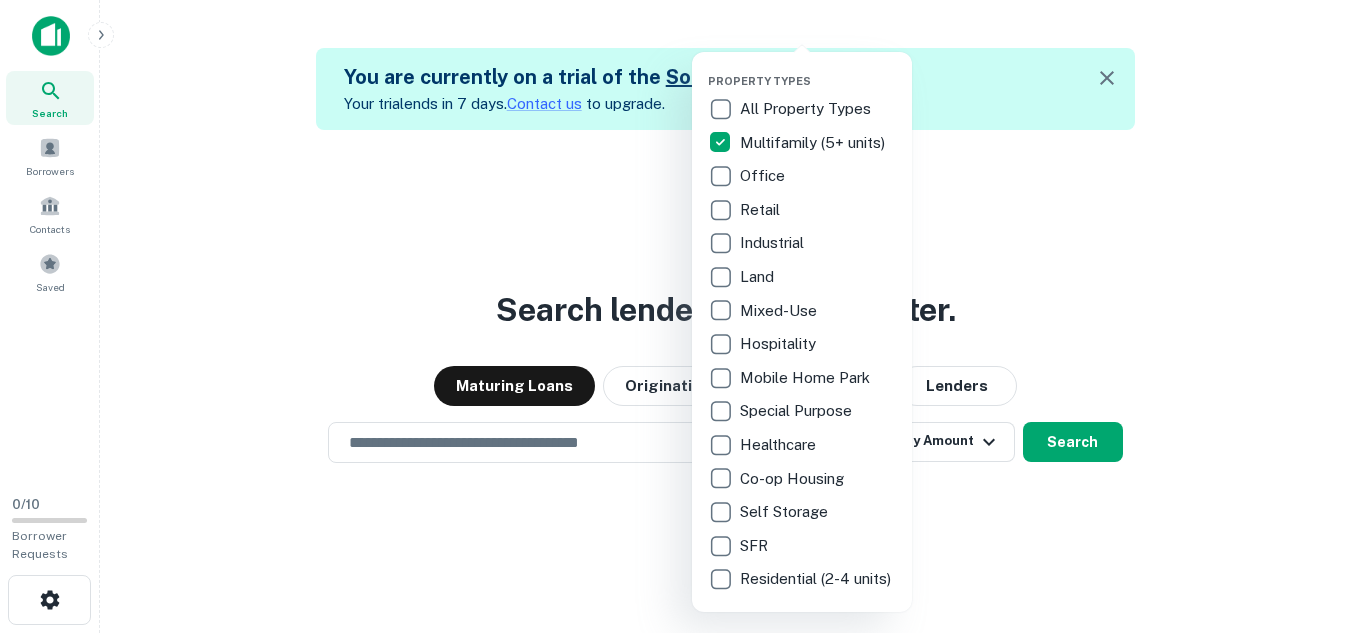 click at bounding box center (683, 316) 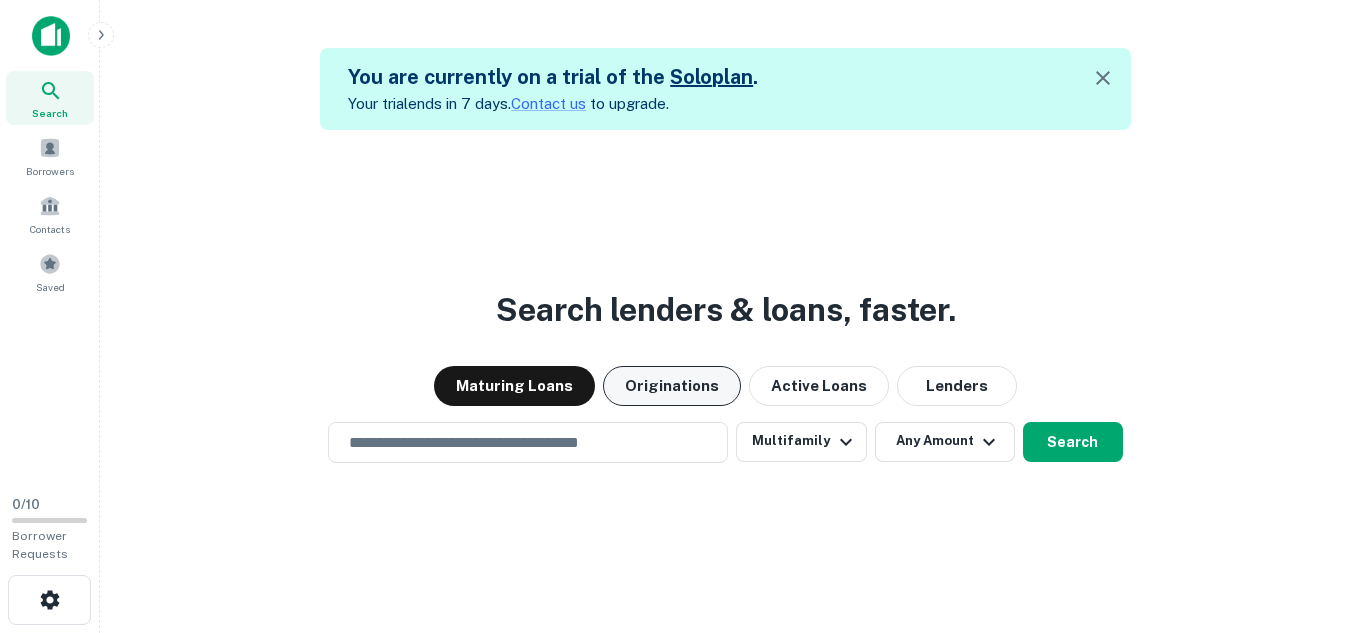 click on "Originations" at bounding box center [672, 386] 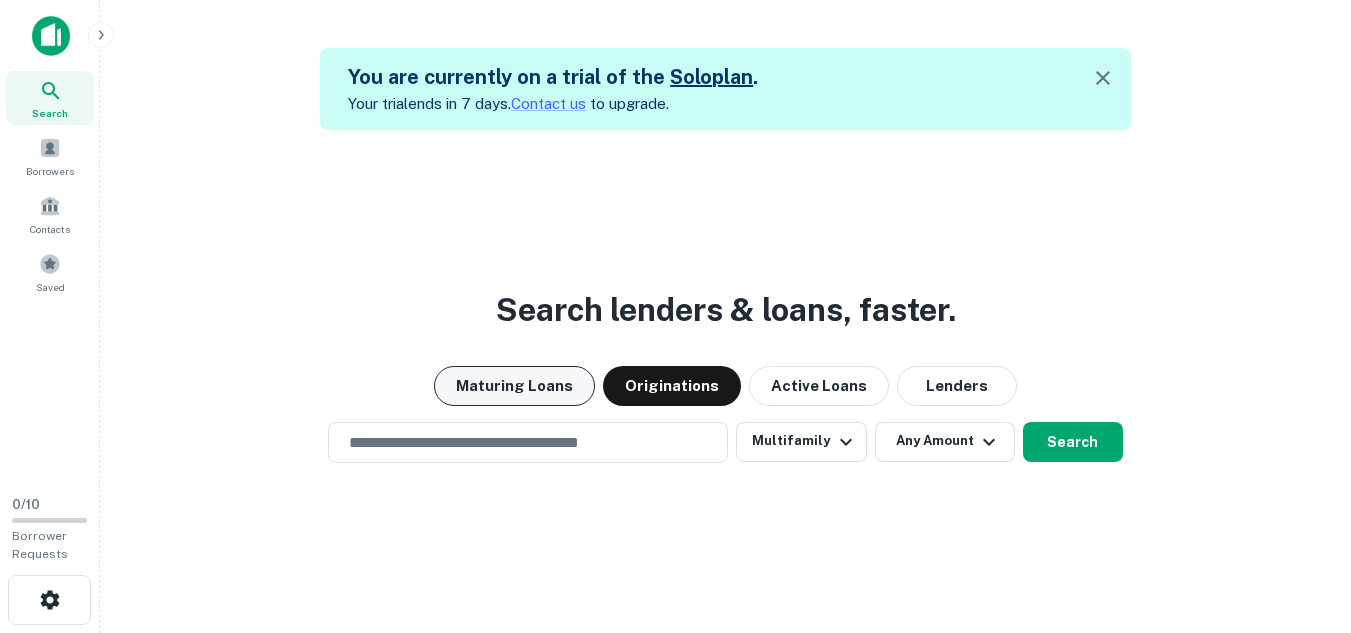 click on "Maturing Loans" at bounding box center (514, 386) 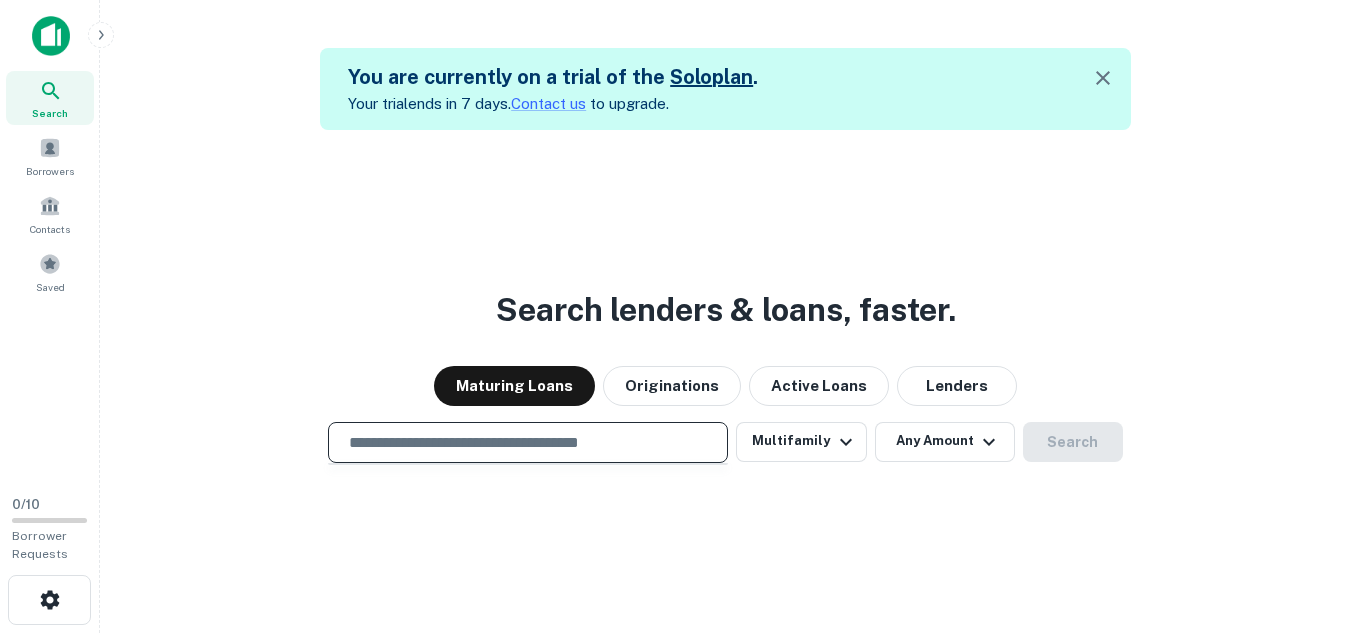 click at bounding box center [528, 442] 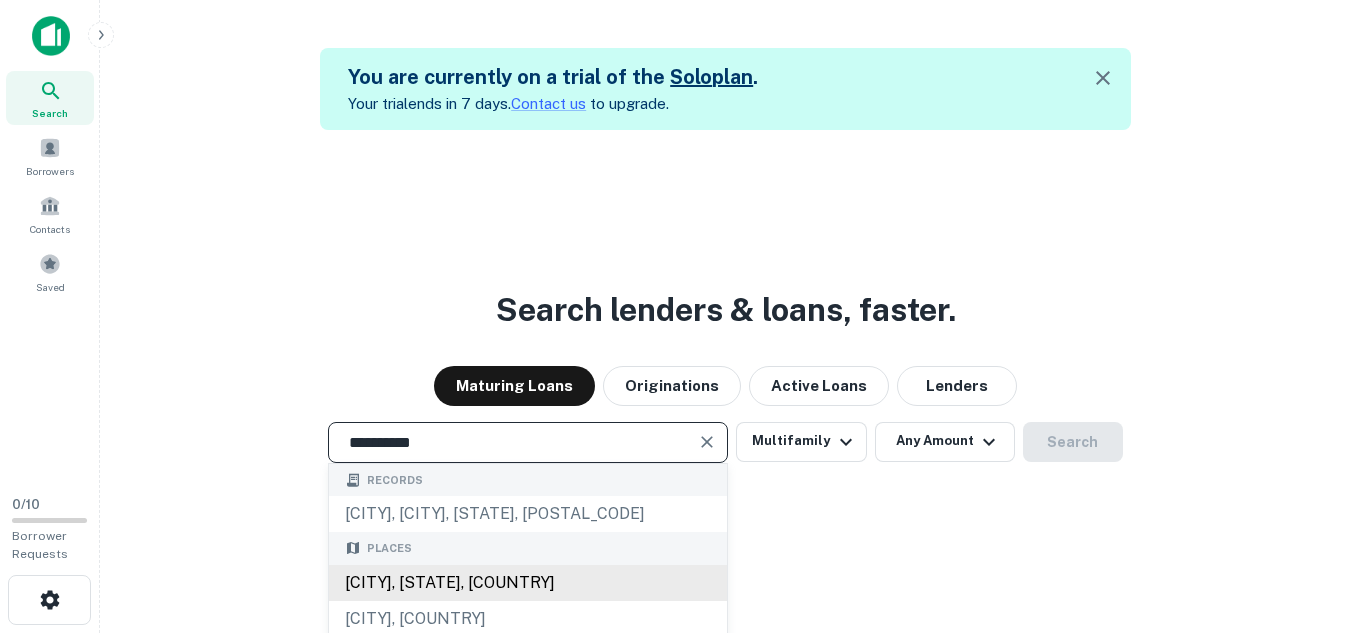 click on "Washington D.C., DC, USA" at bounding box center (528, 583) 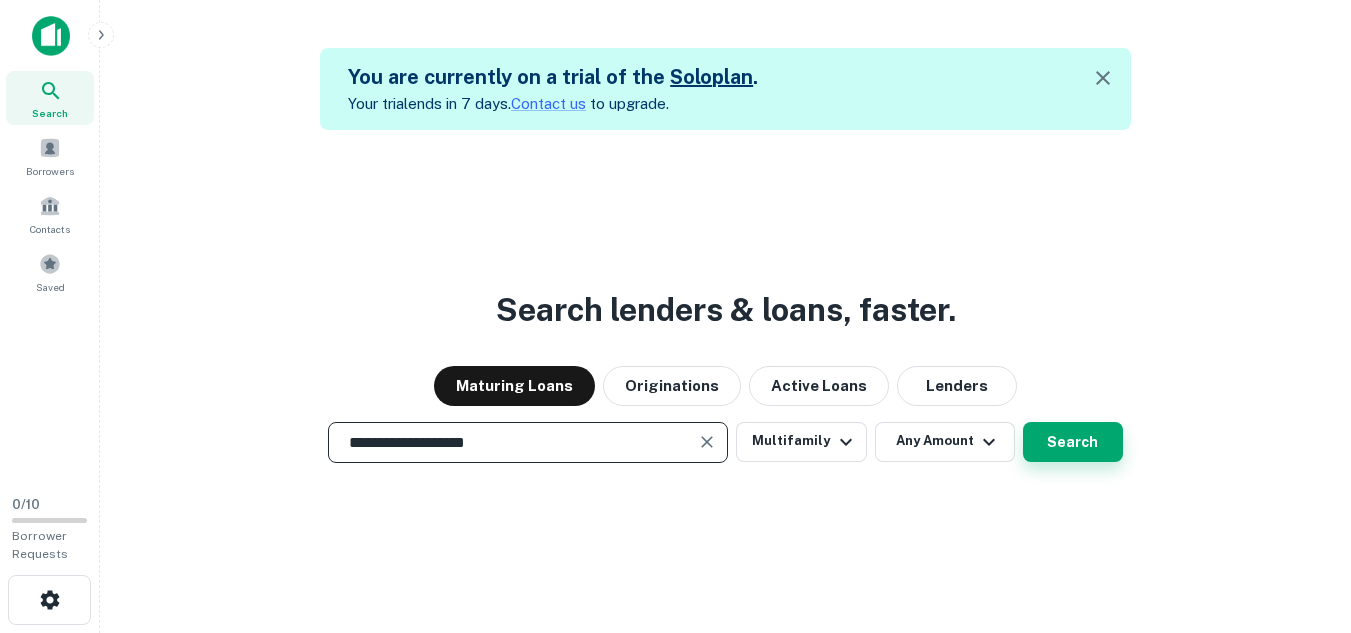 type on "**********" 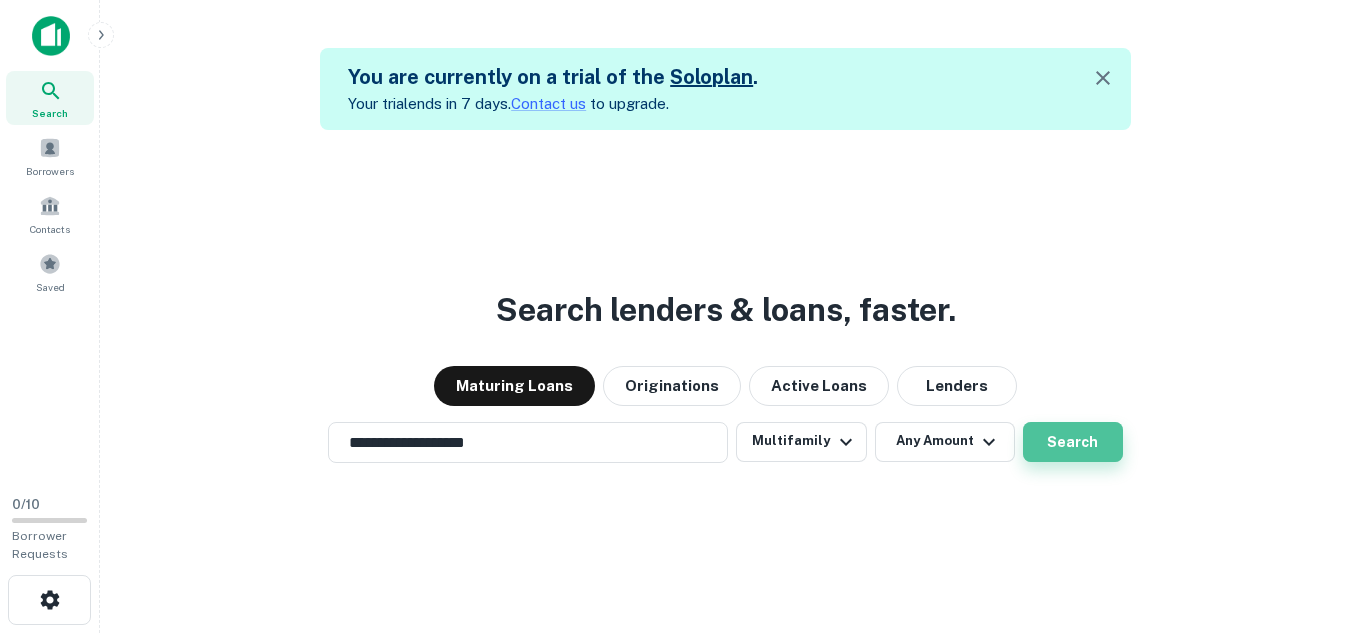 click on "Search" at bounding box center (1073, 442) 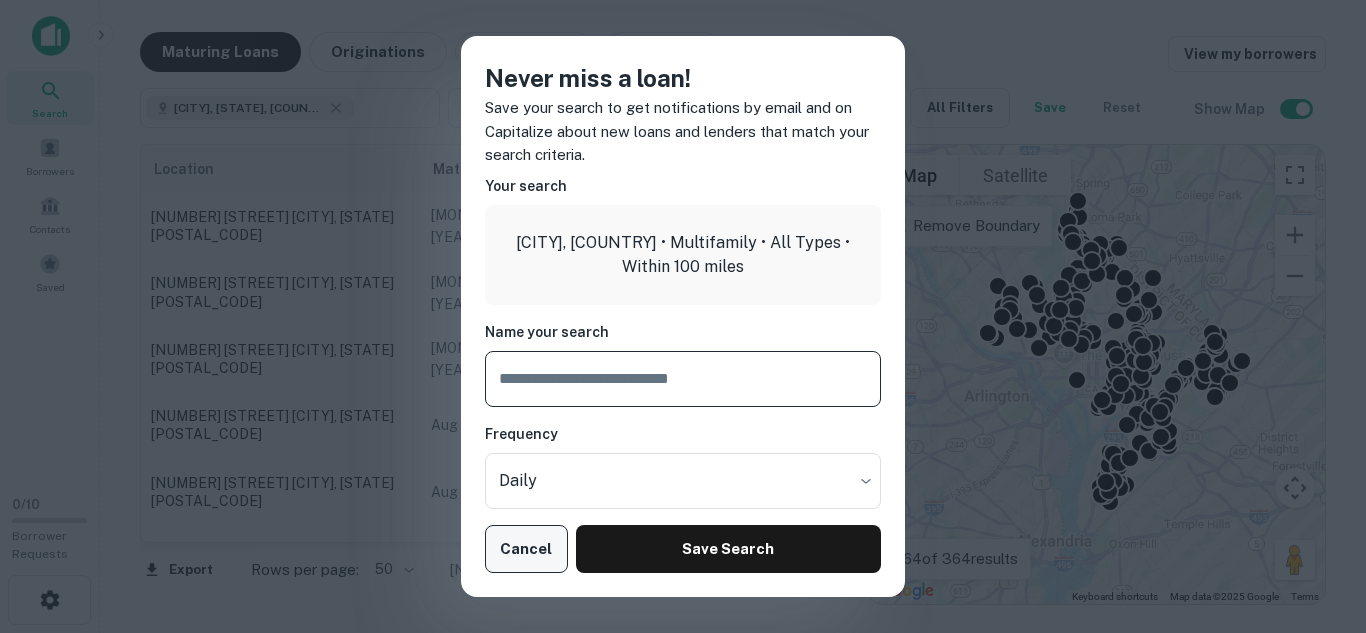 click on "Cancel" at bounding box center (526, 549) 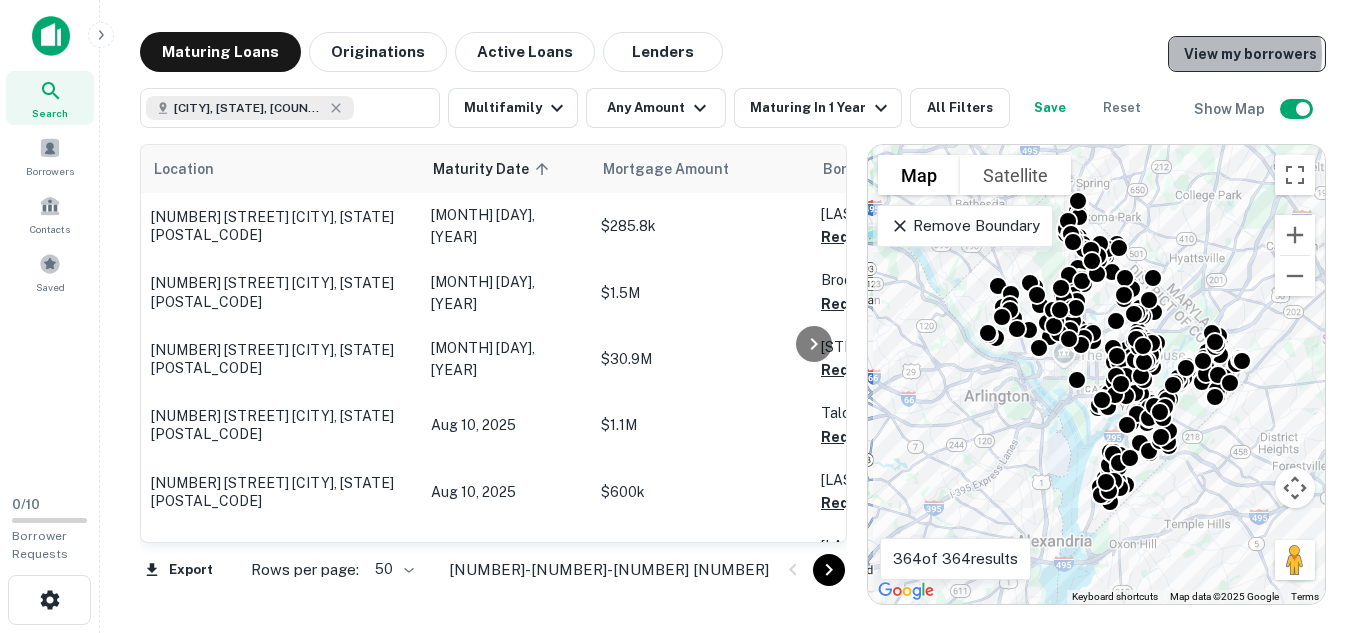 click on "View my borrowers" at bounding box center (1247, 54) 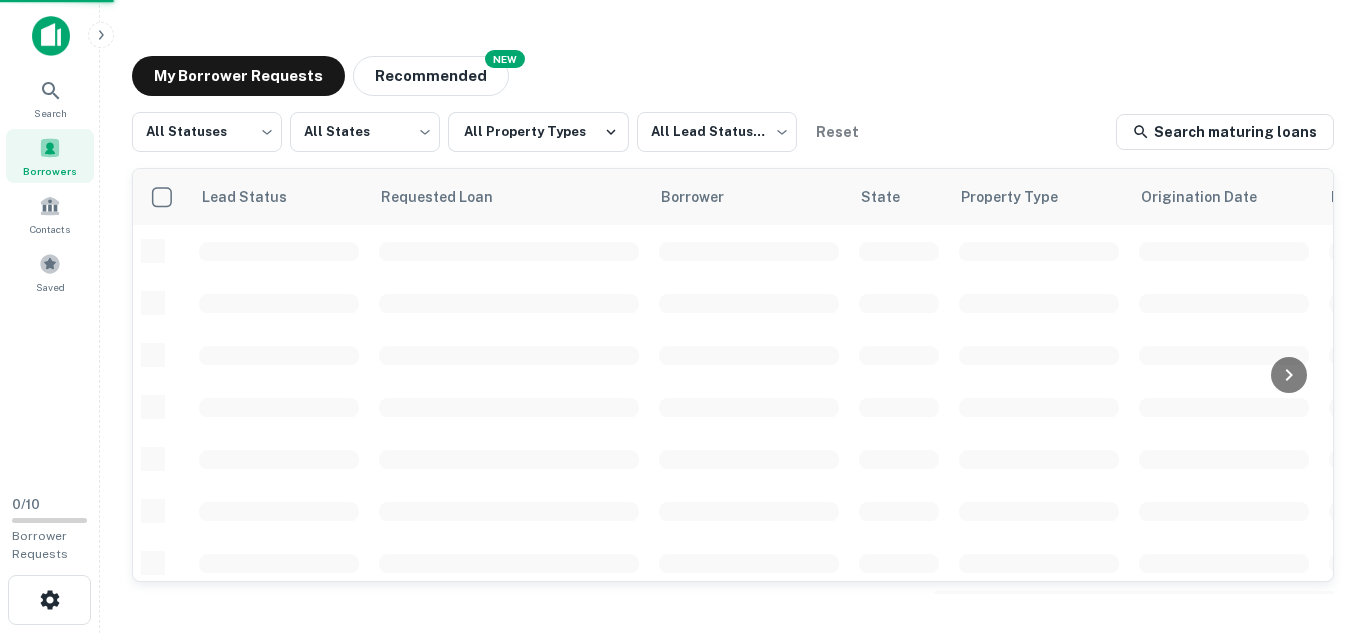 scroll, scrollTop: 0, scrollLeft: 0, axis: both 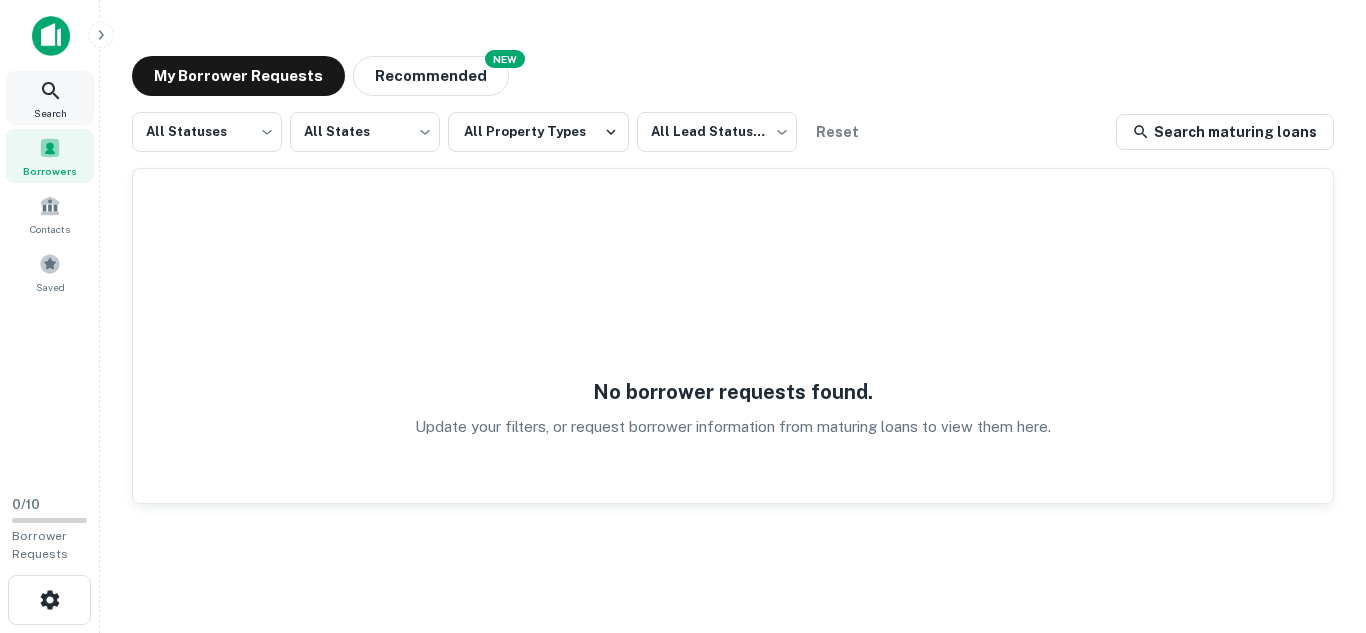click 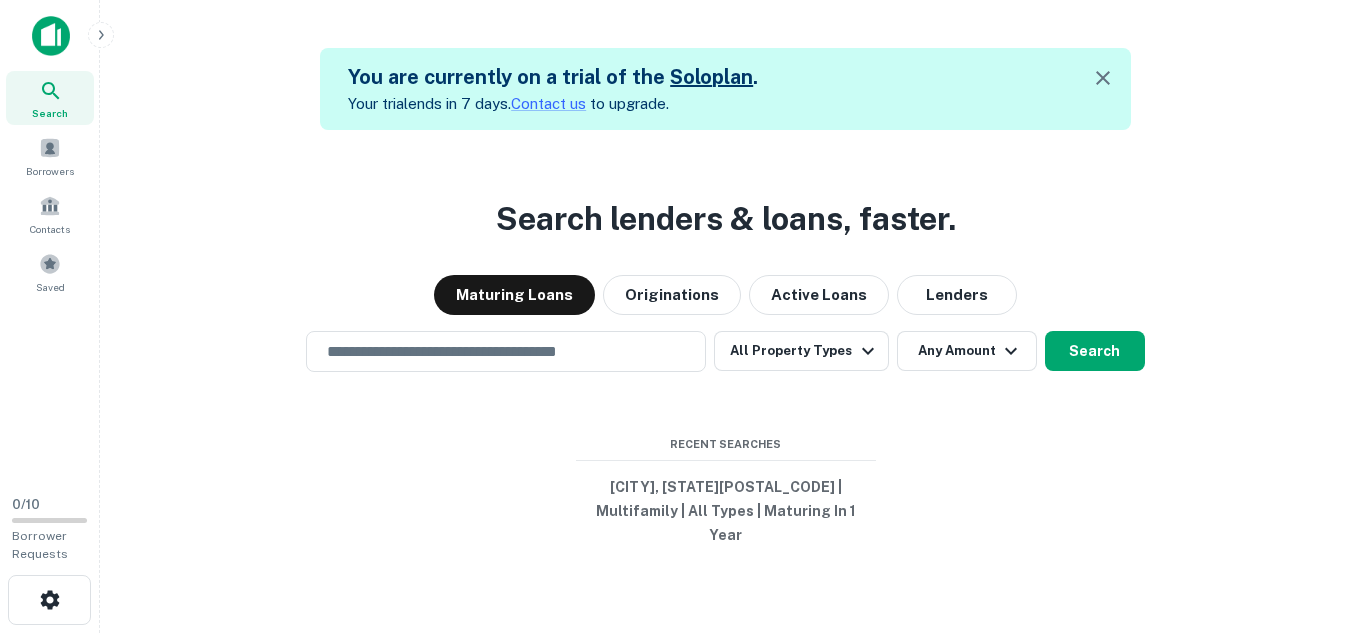 scroll, scrollTop: 0, scrollLeft: 0, axis: both 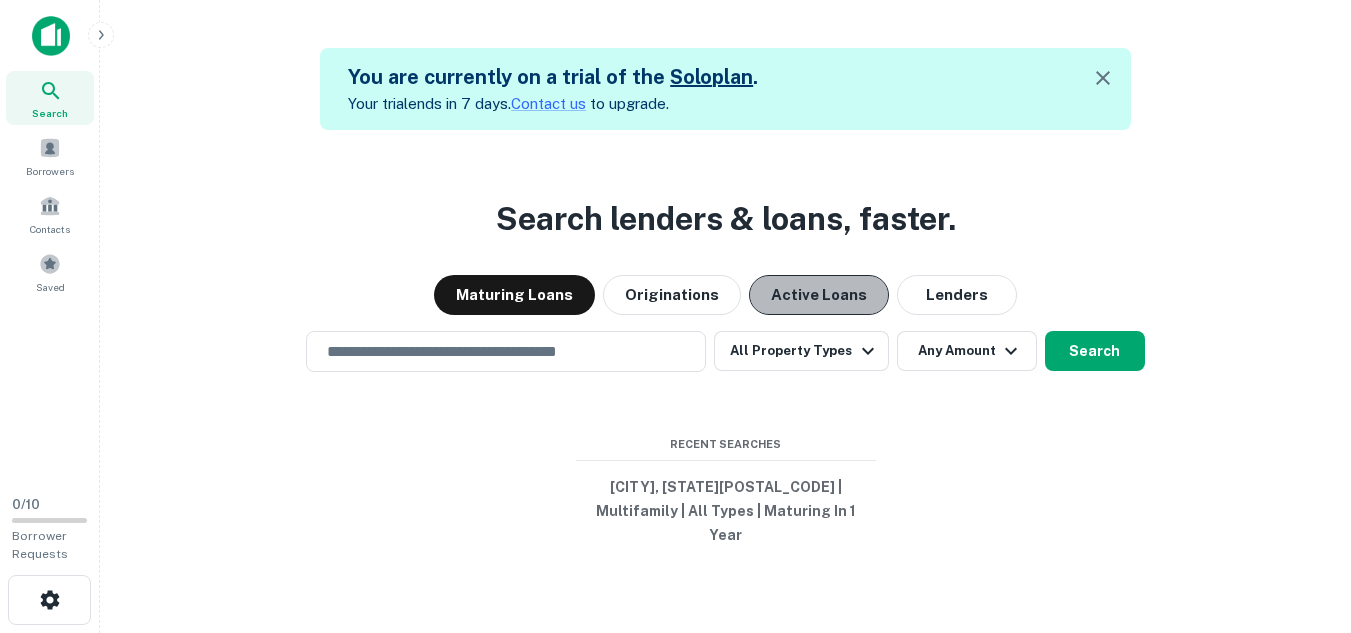 click on "Active Loans" at bounding box center [819, 295] 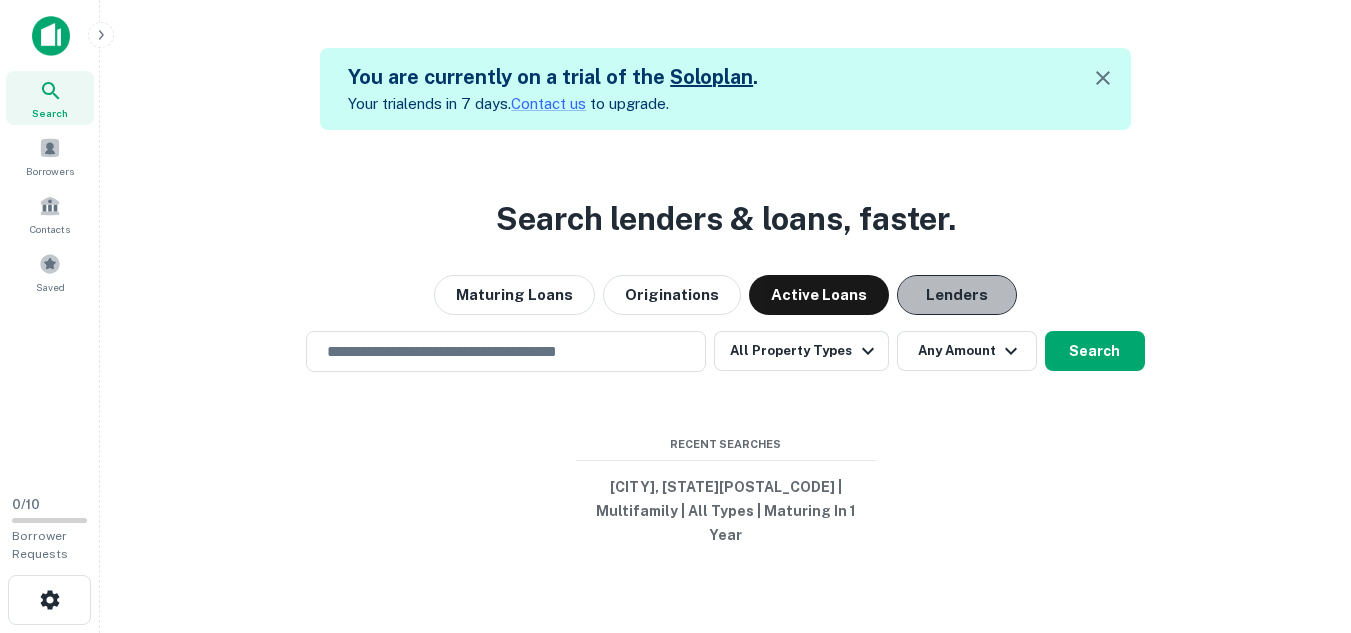 click on "Lenders" at bounding box center [957, 295] 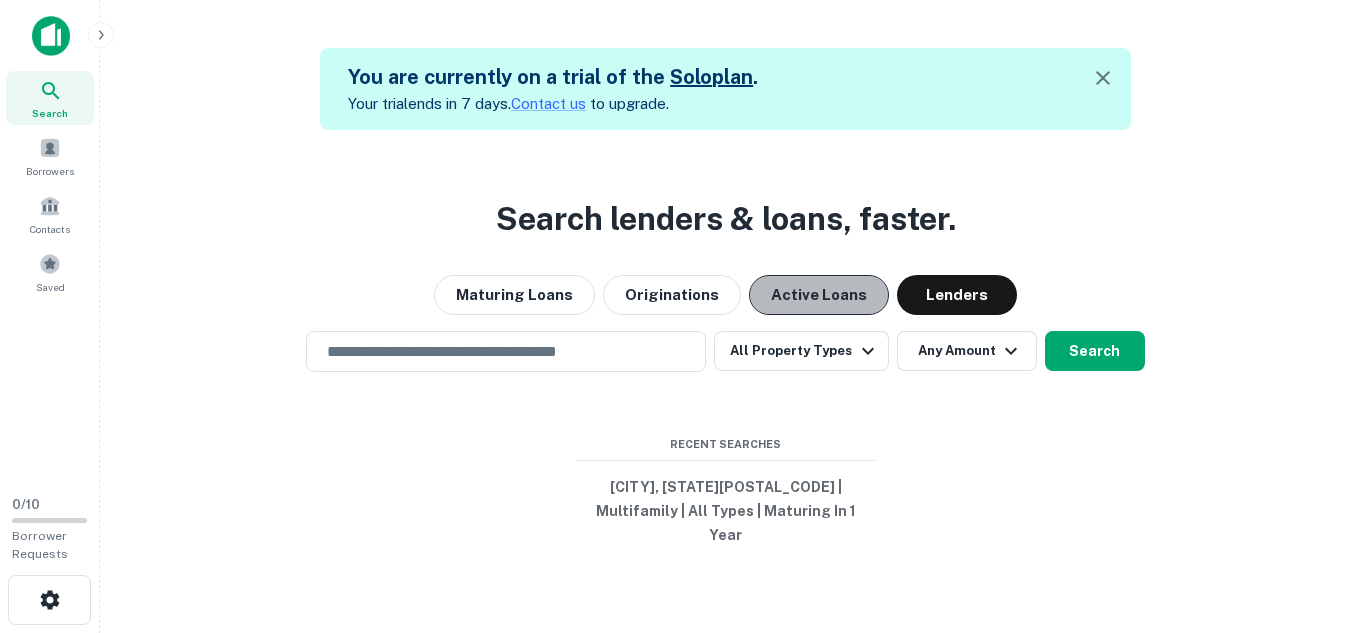 click on "Active Loans" at bounding box center (819, 295) 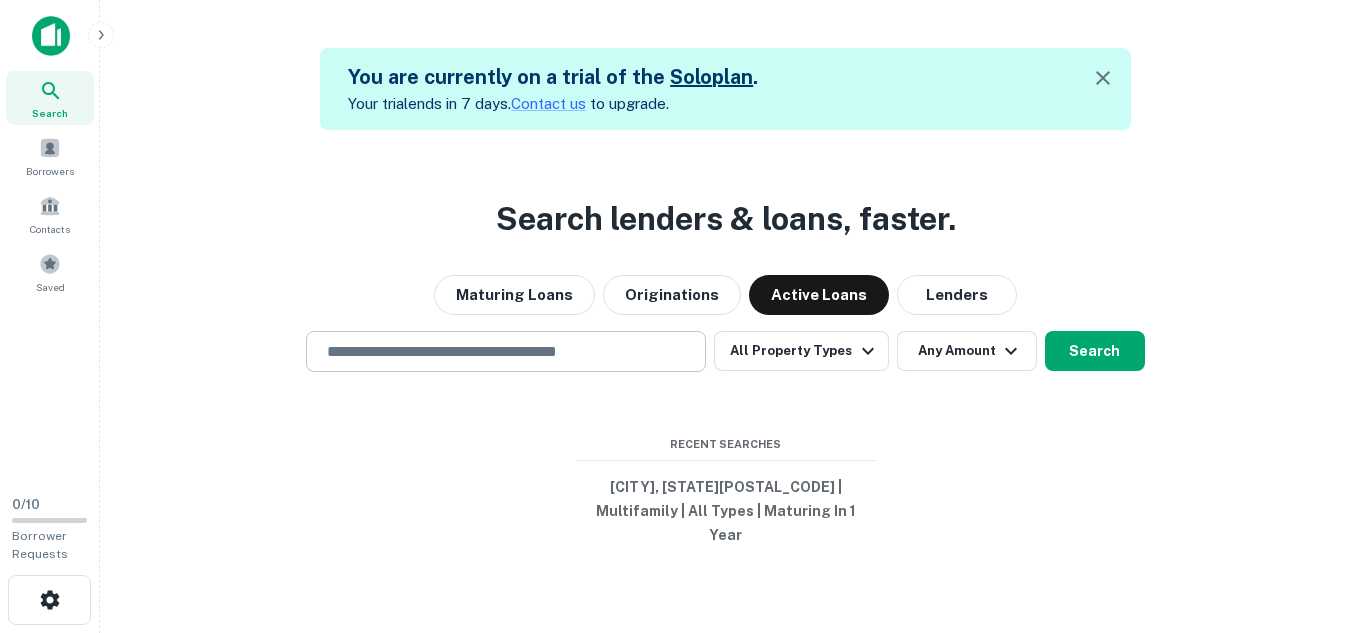 click at bounding box center (506, 351) 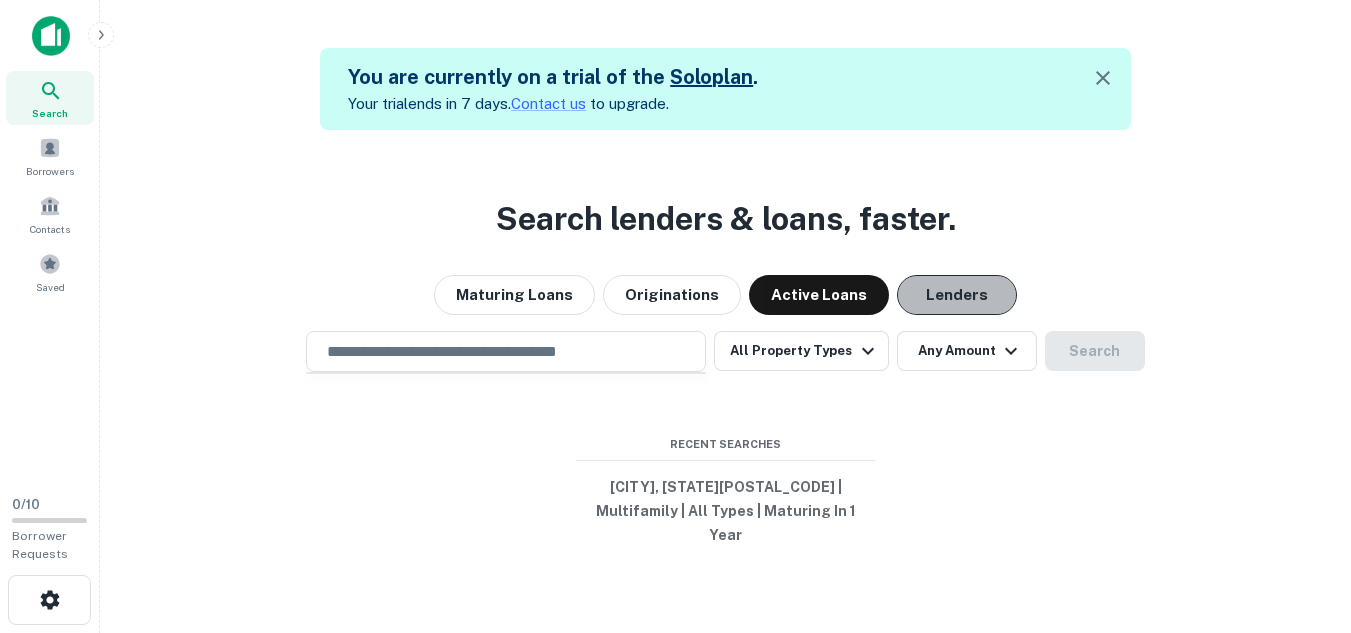 click on "Lenders" at bounding box center (957, 295) 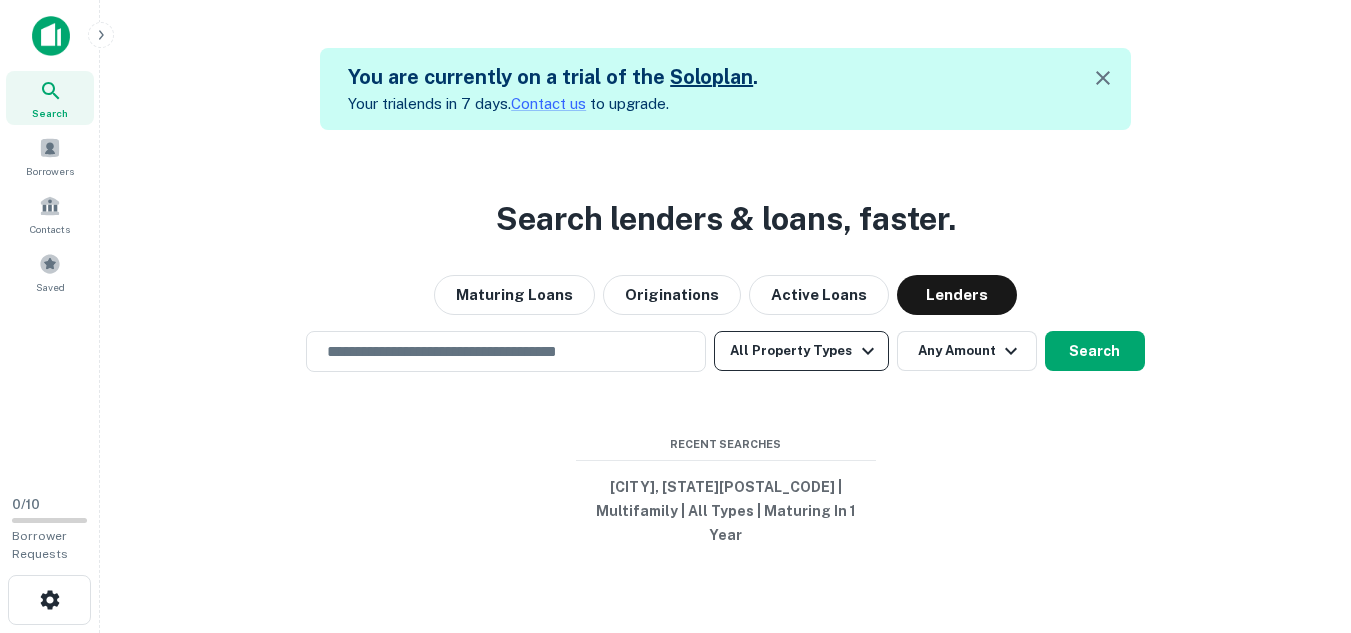 click on "All Property Types" at bounding box center (801, 351) 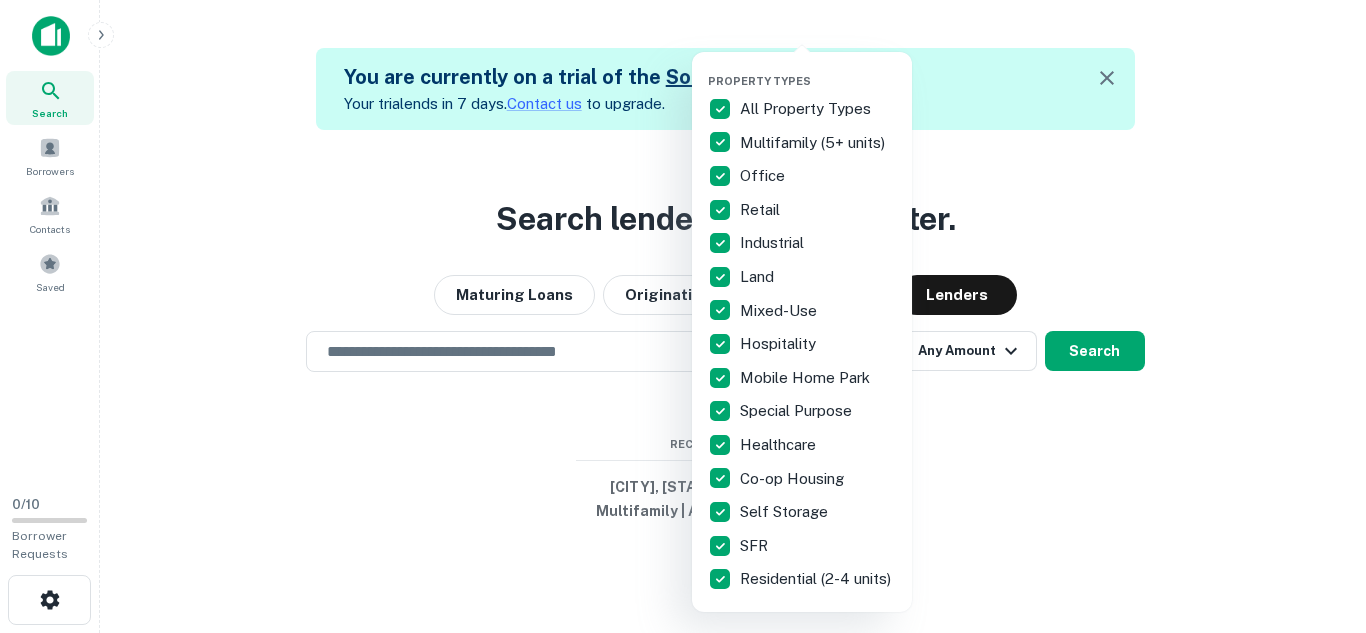 click on "Multifamily (5+ units)" at bounding box center [814, 143] 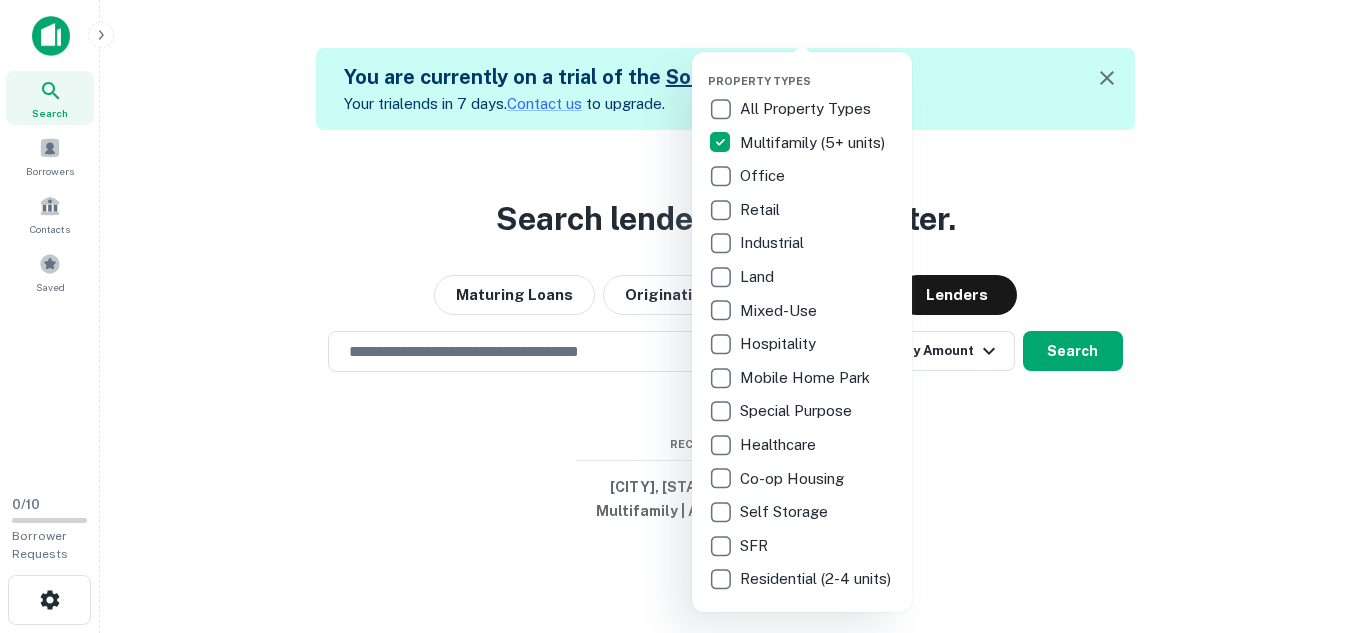 click at bounding box center [683, 316] 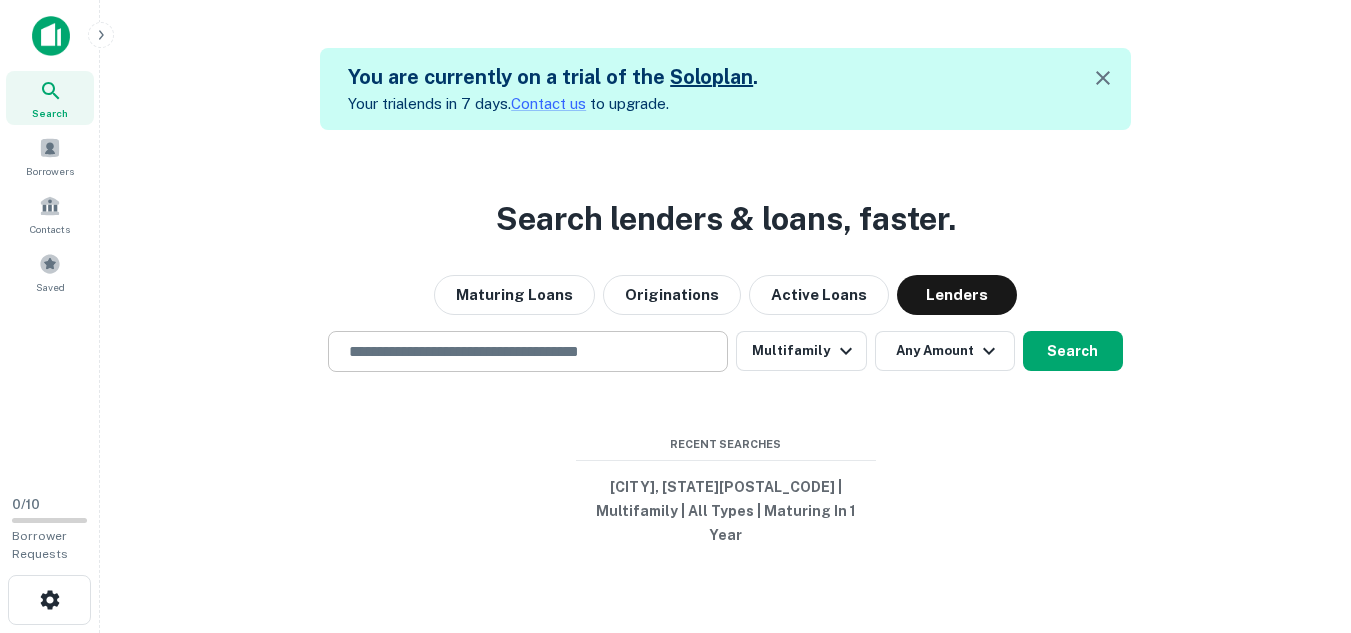 click at bounding box center [528, 351] 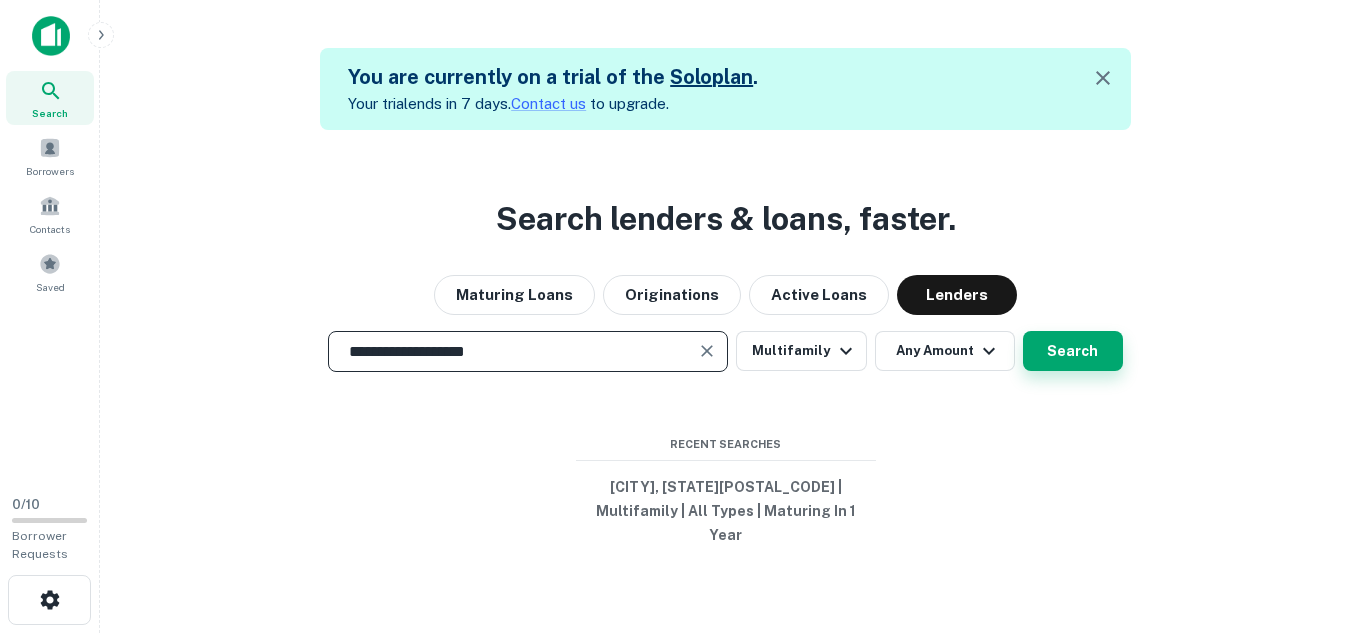 type on "**********" 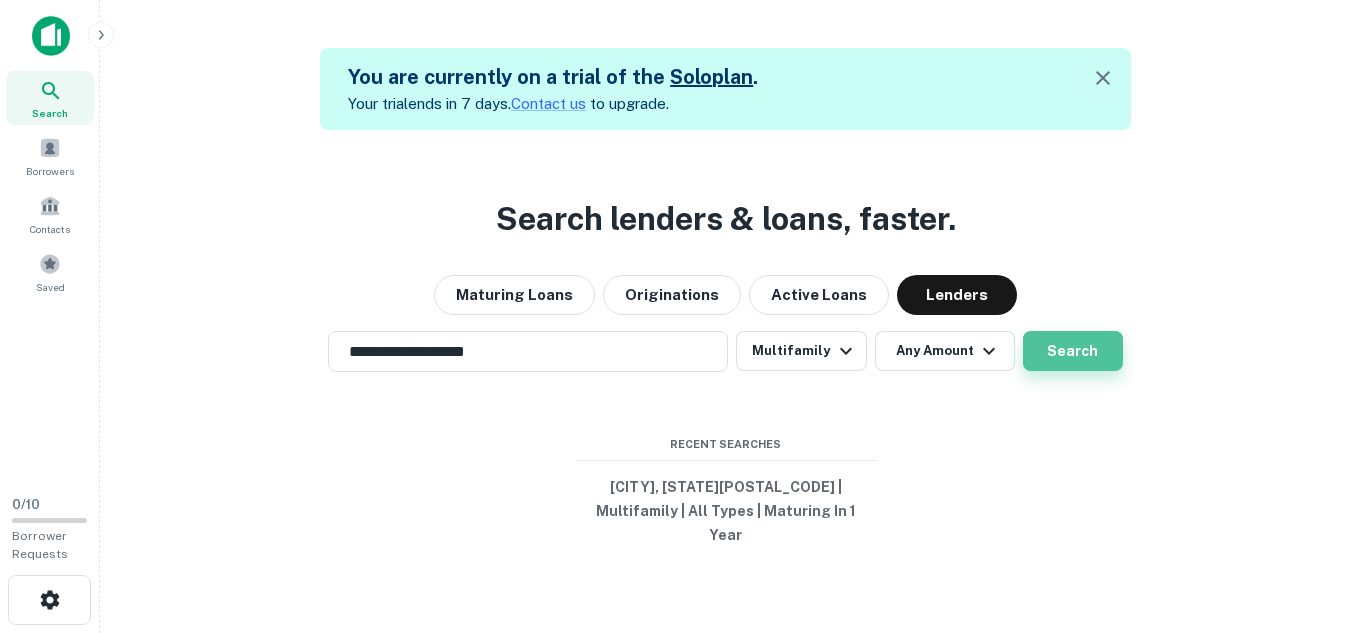 click on "Search" at bounding box center [1073, 351] 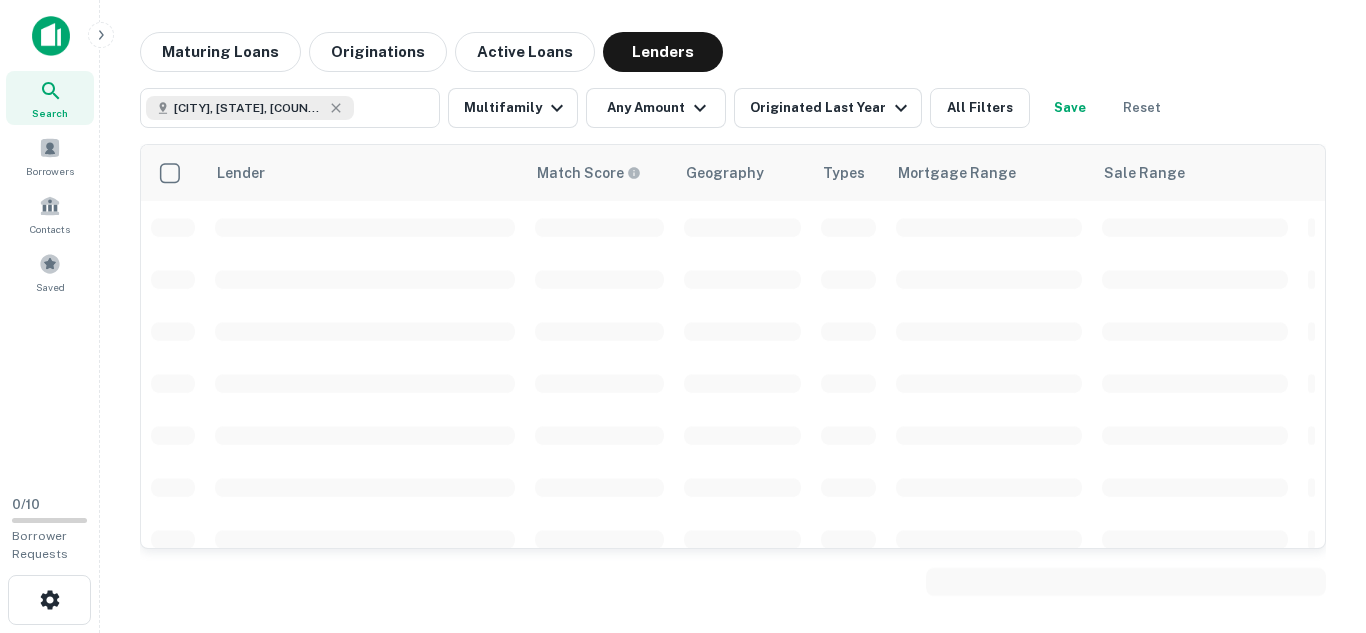 scroll, scrollTop: 242, scrollLeft: 0, axis: vertical 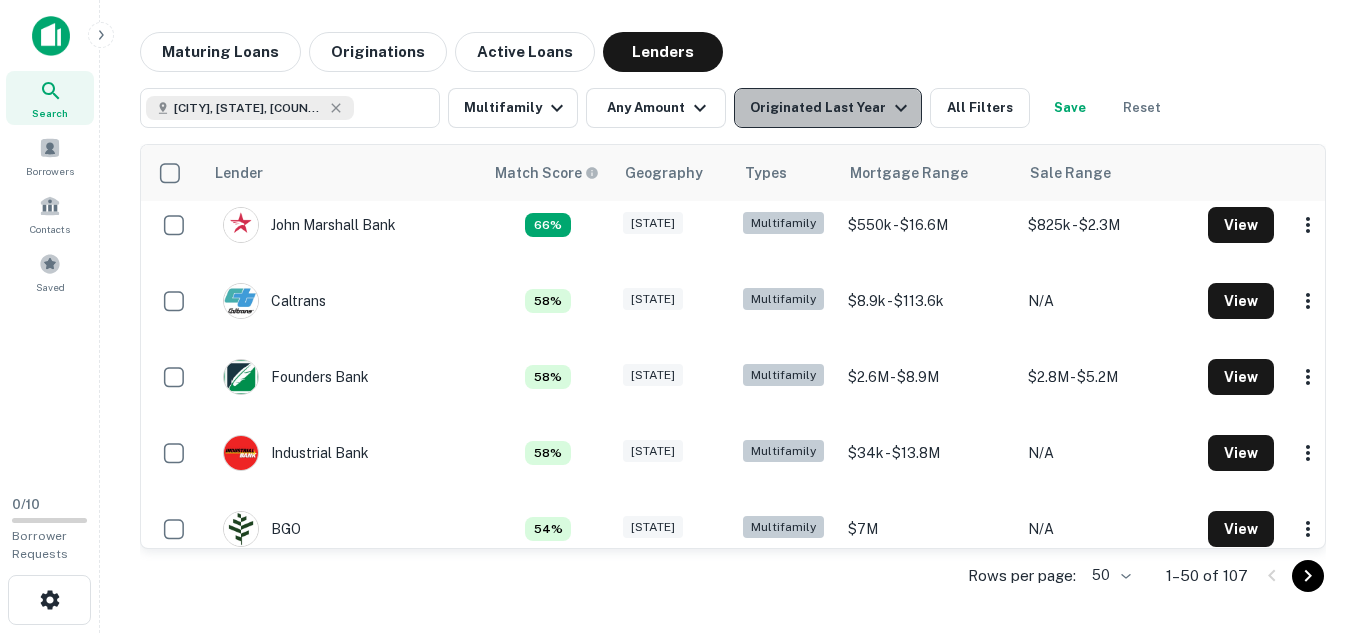 click 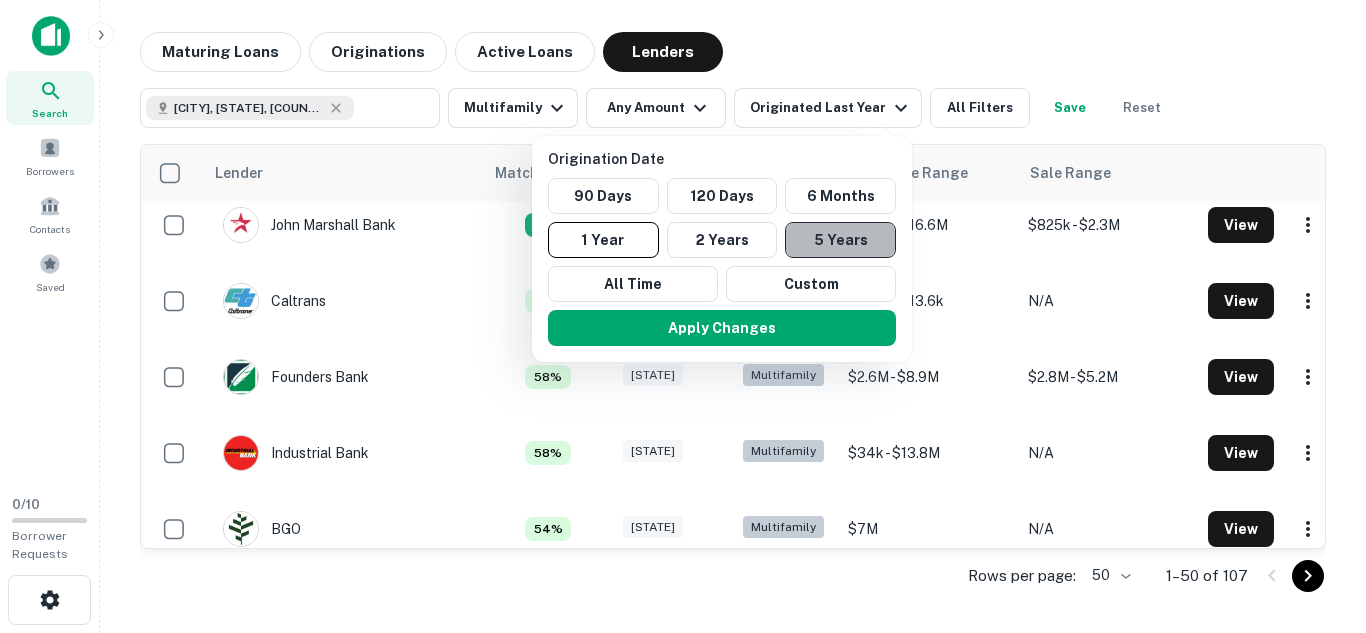 click on "5 Years" at bounding box center (840, 240) 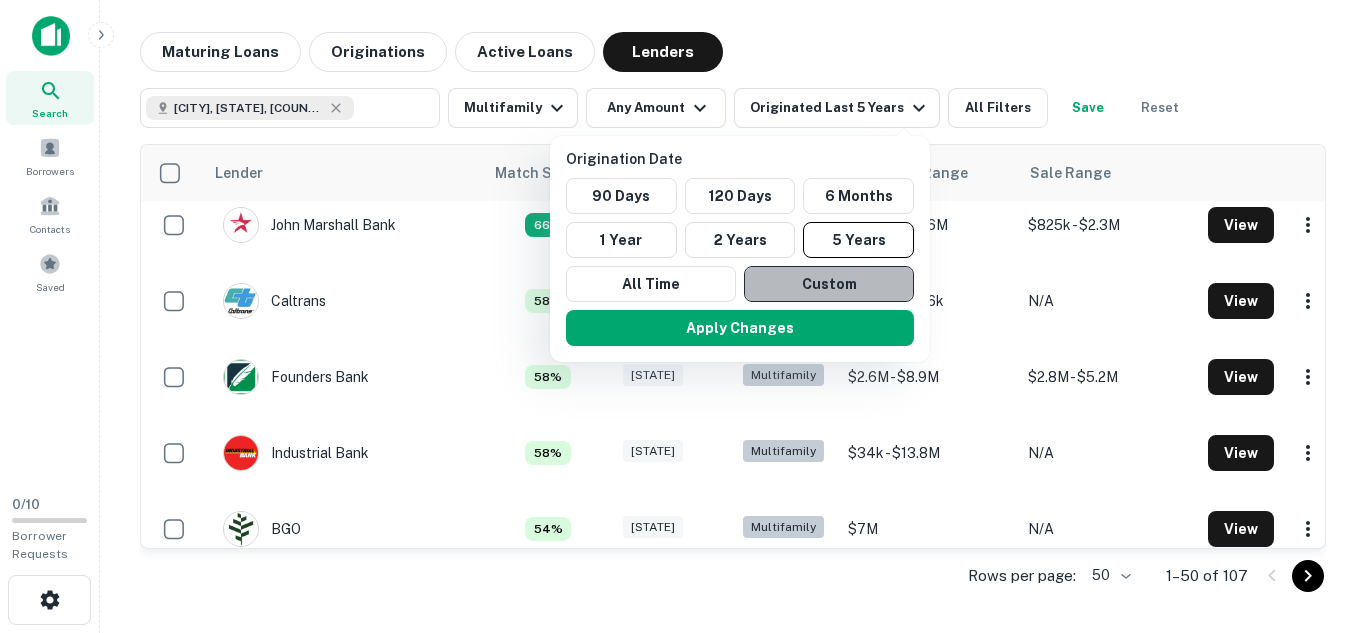 click on "Custom" at bounding box center (829, 284) 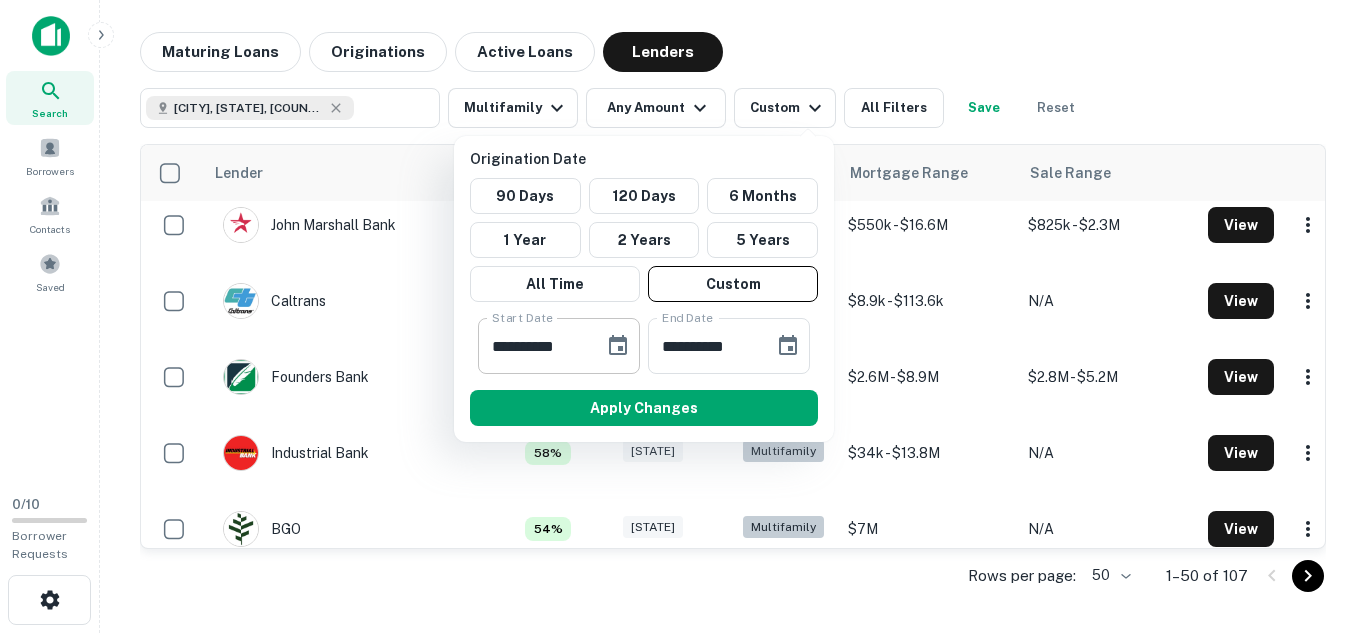 click 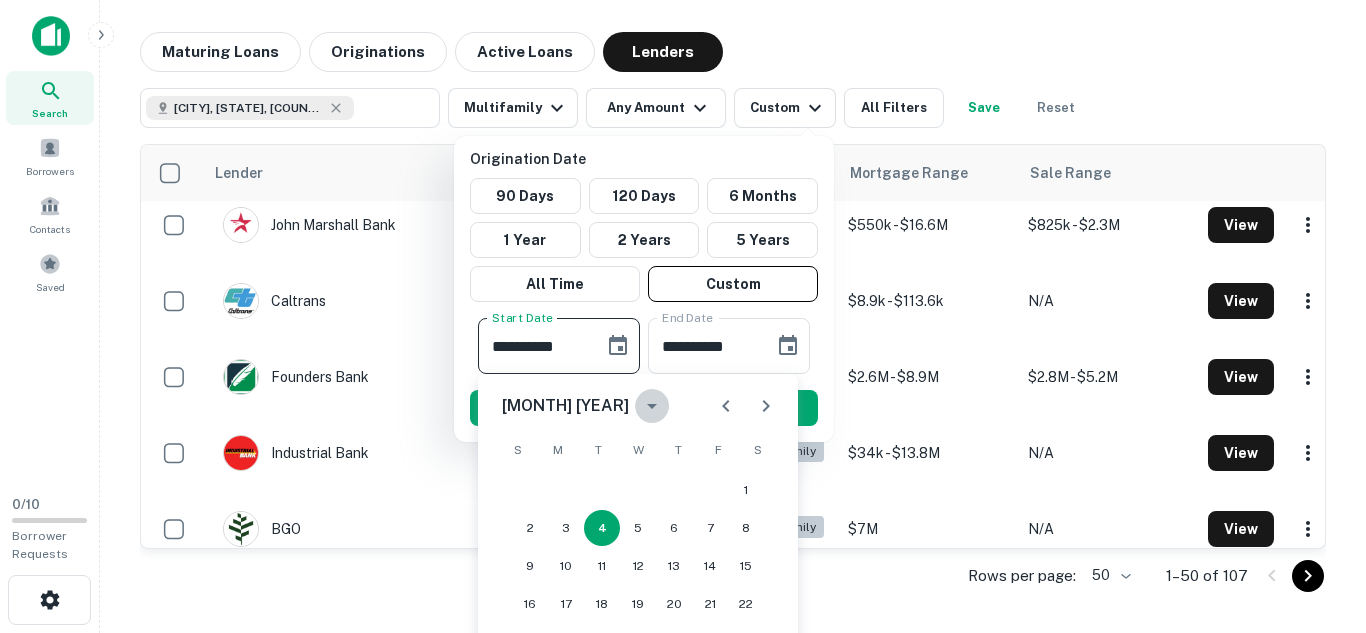 click 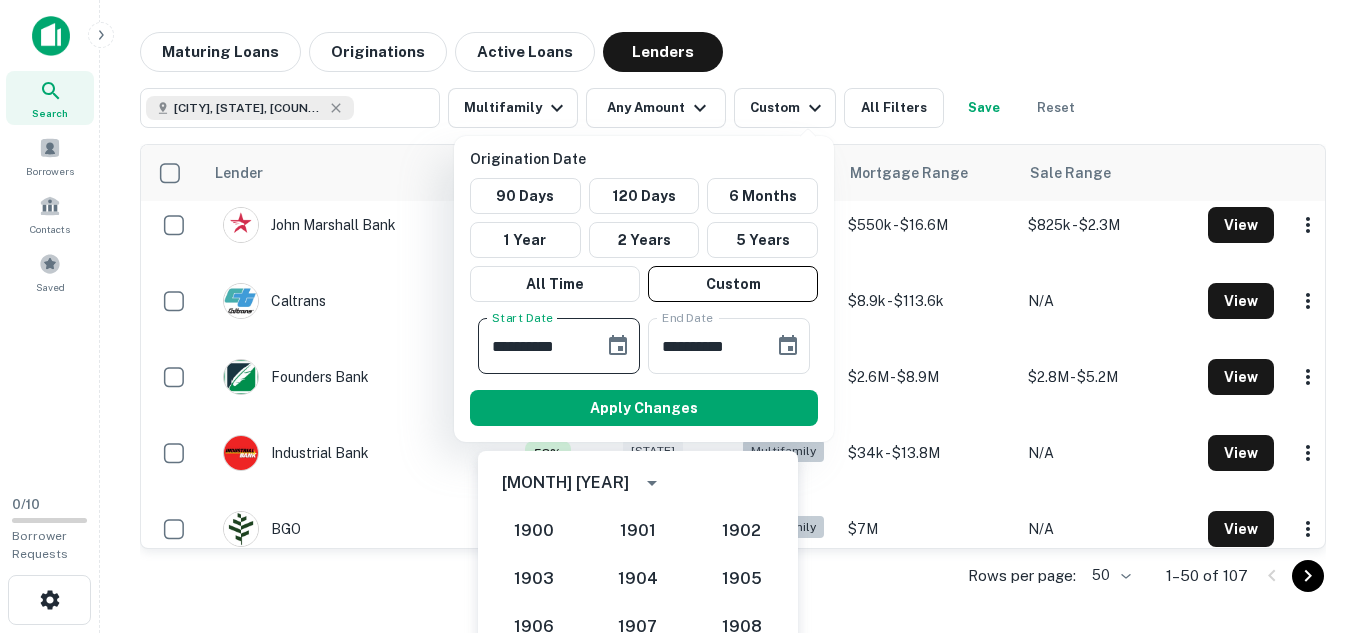 scroll, scrollTop: 77, scrollLeft: 0, axis: vertical 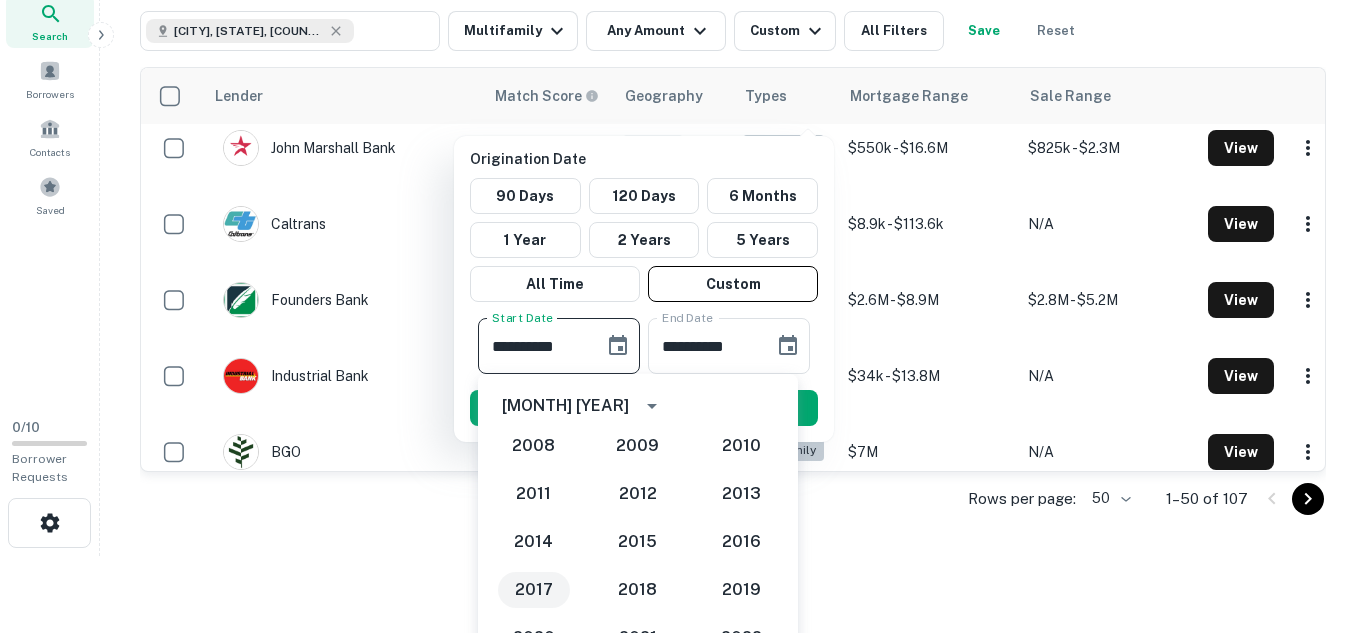 click on "2017" at bounding box center (534, 590) 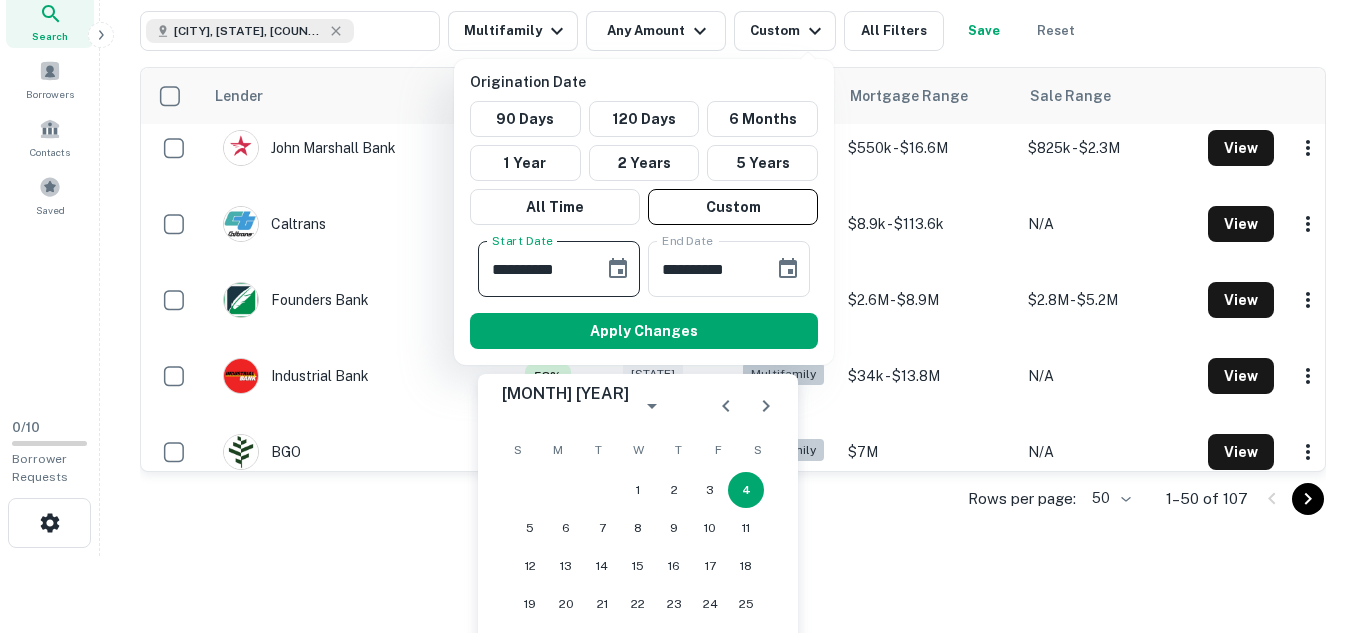 type on "**********" 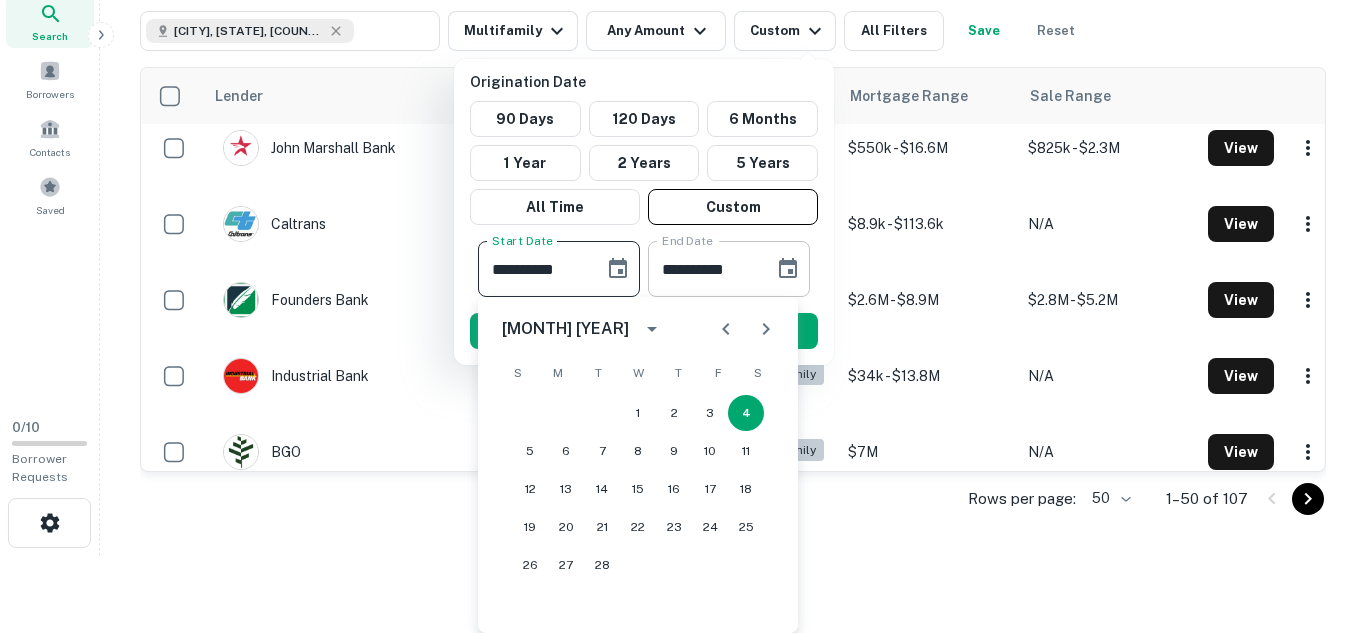 click 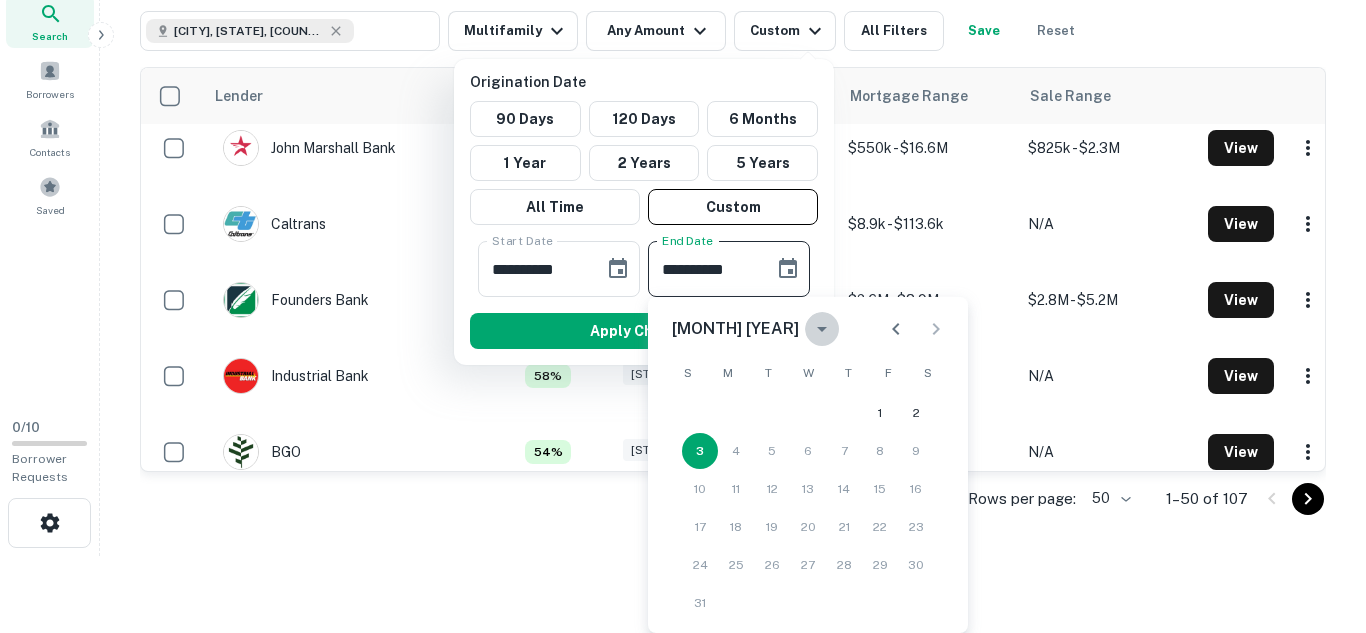 click 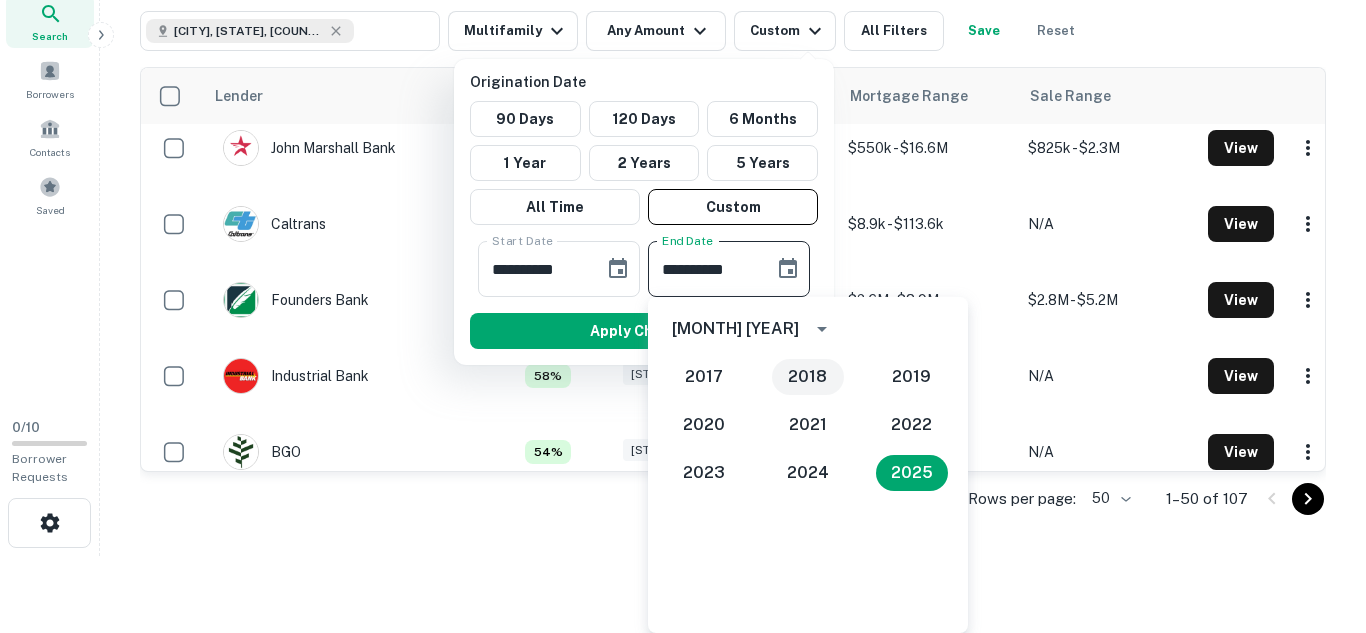 click on "2018" at bounding box center (808, 377) 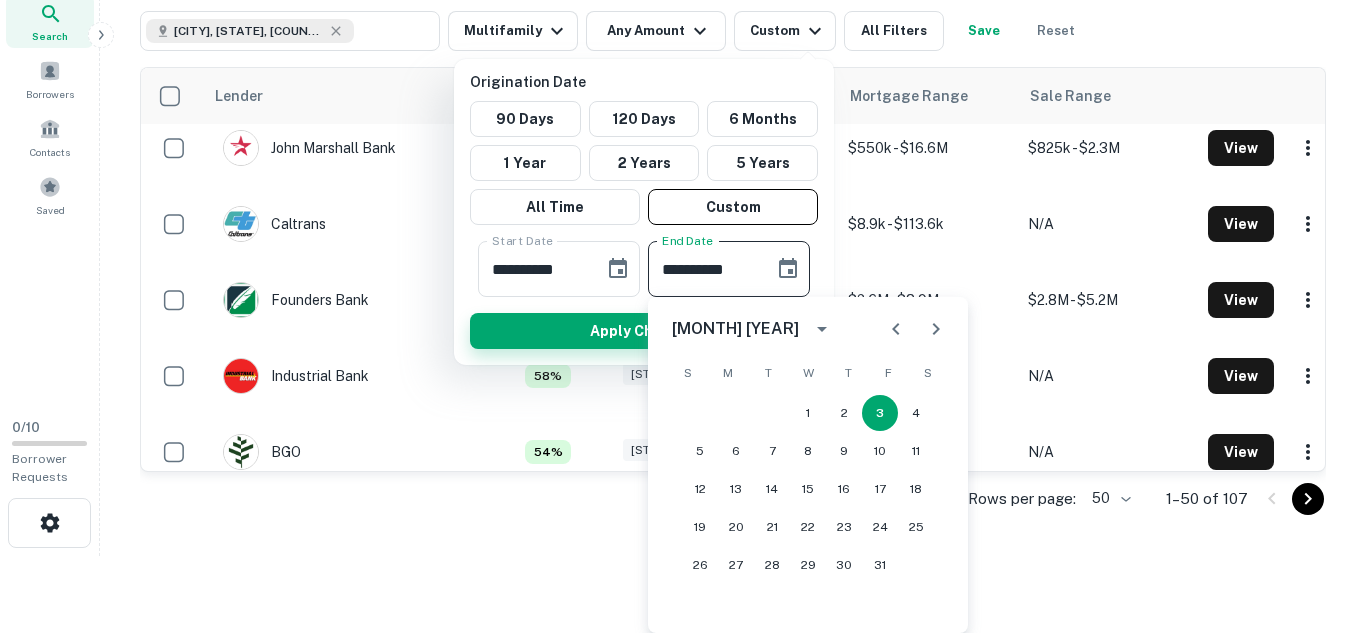 click on "Apply Changes" at bounding box center [644, 331] 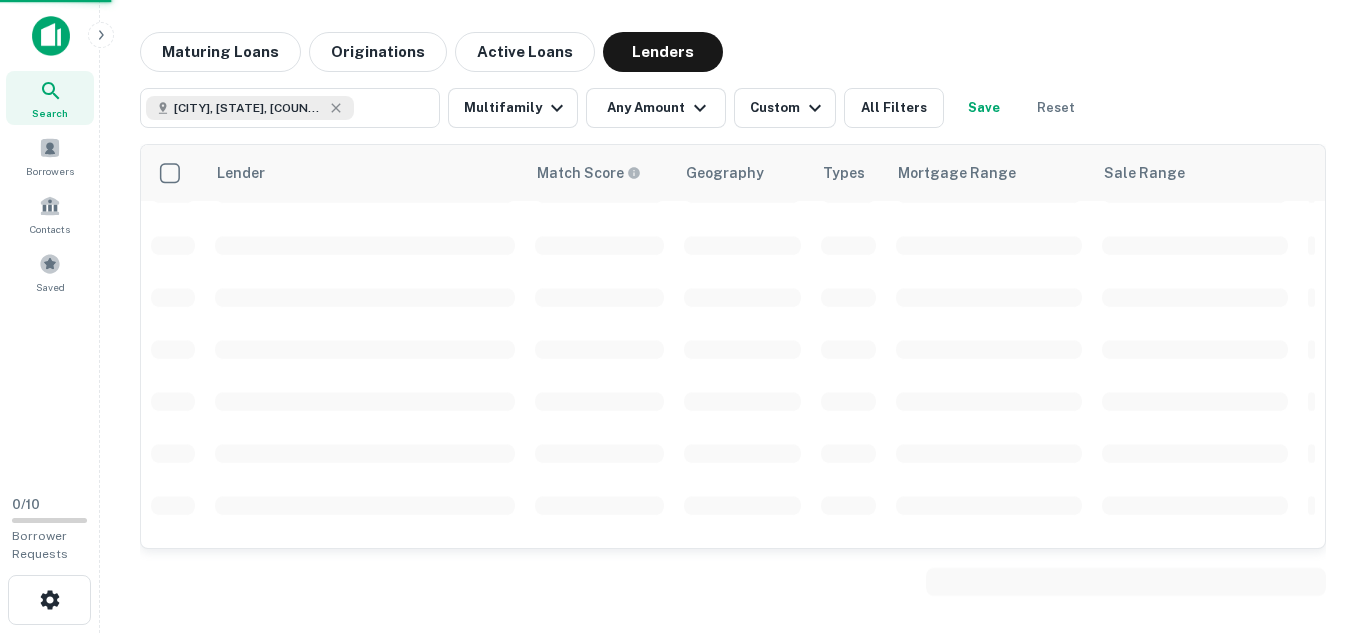 scroll, scrollTop: 0, scrollLeft: 0, axis: both 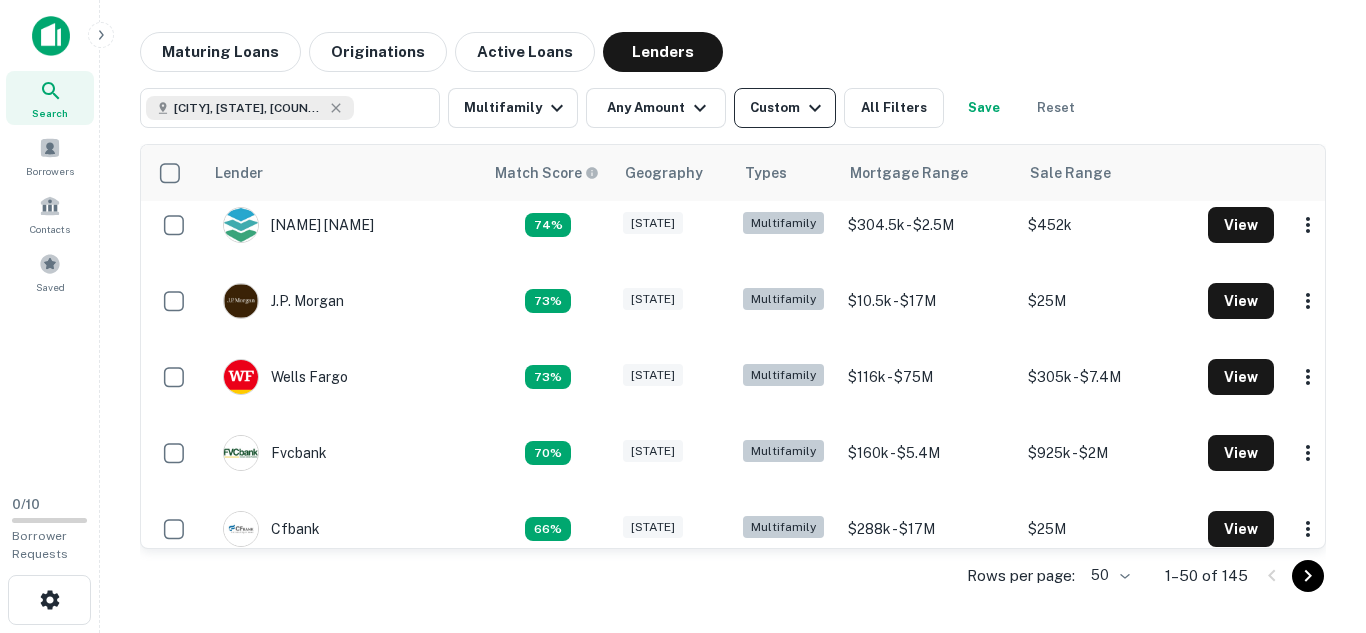 click 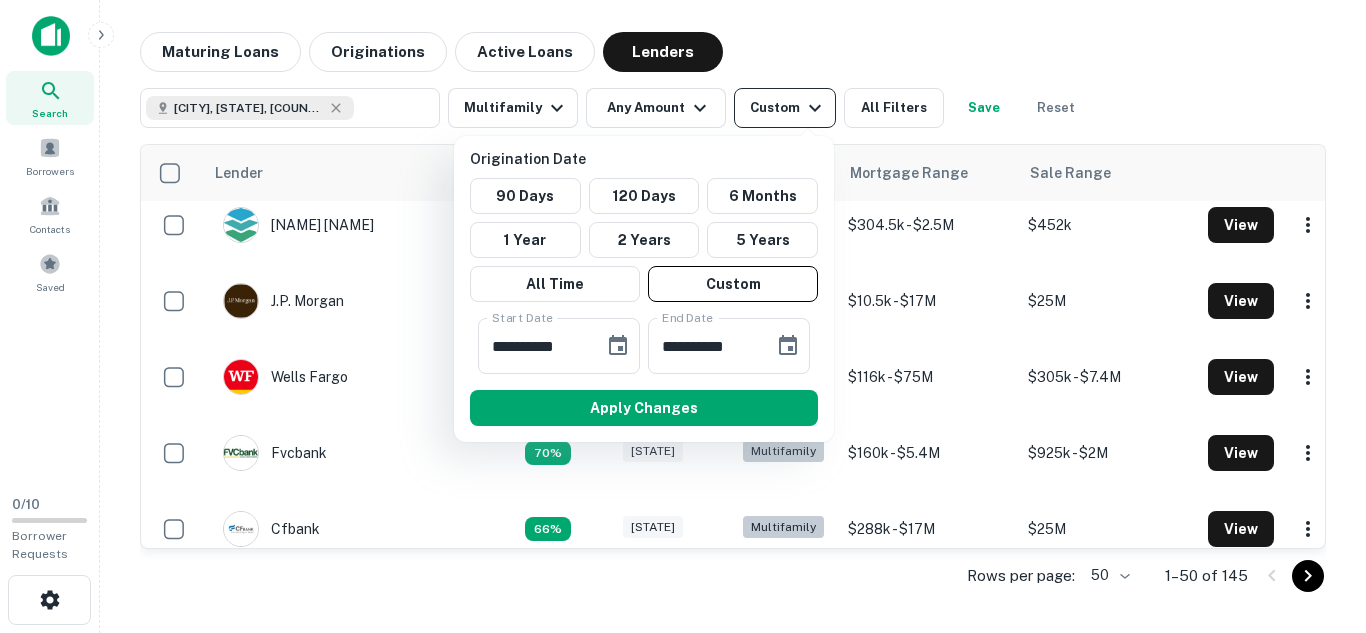 click at bounding box center [683, 316] 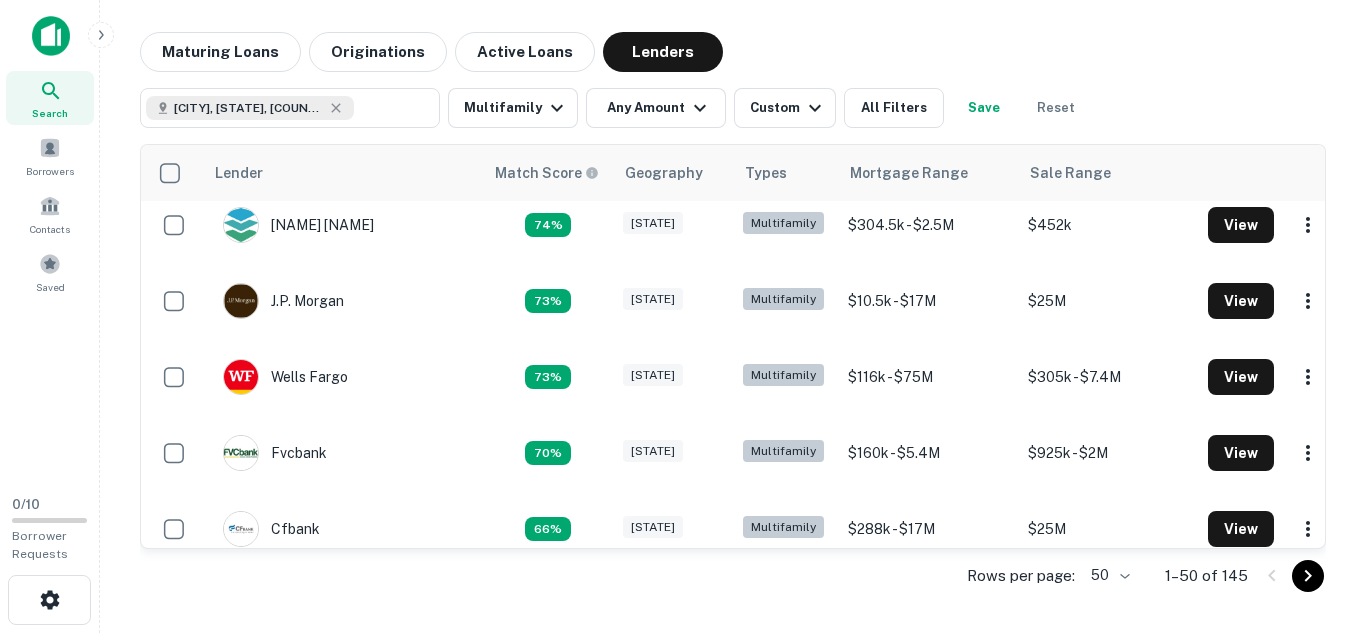 click at bounding box center [683, 316] 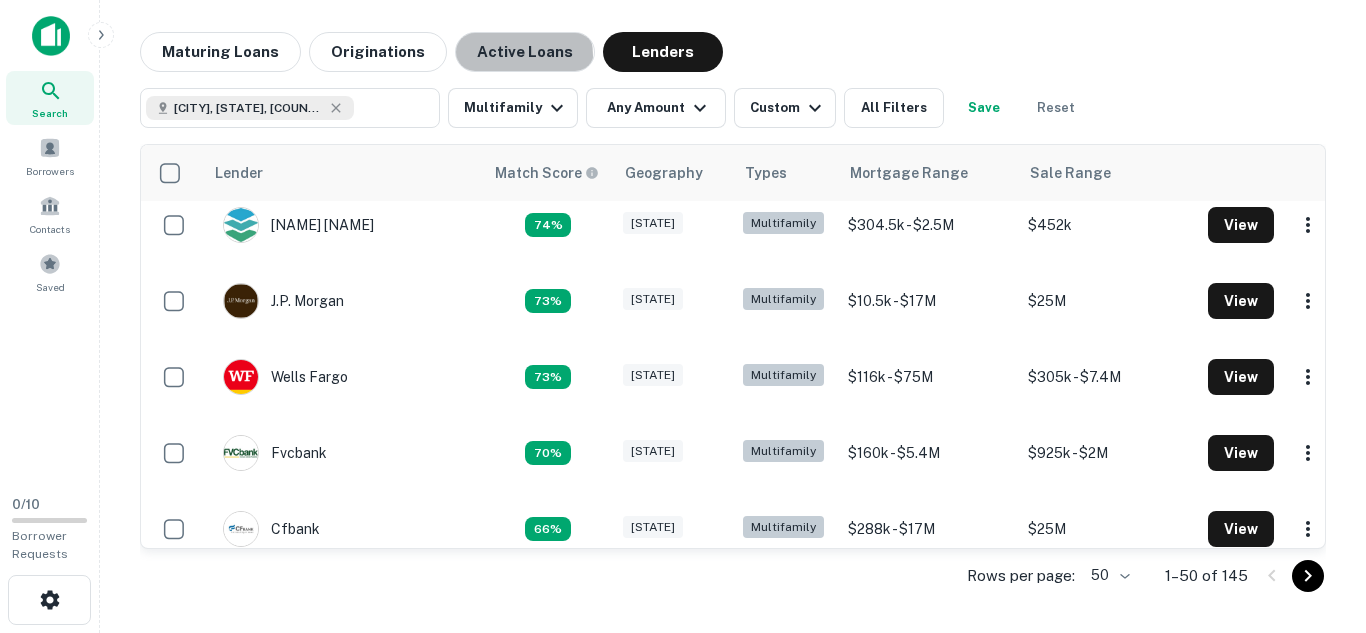 click on "Active Loans" at bounding box center (525, 52) 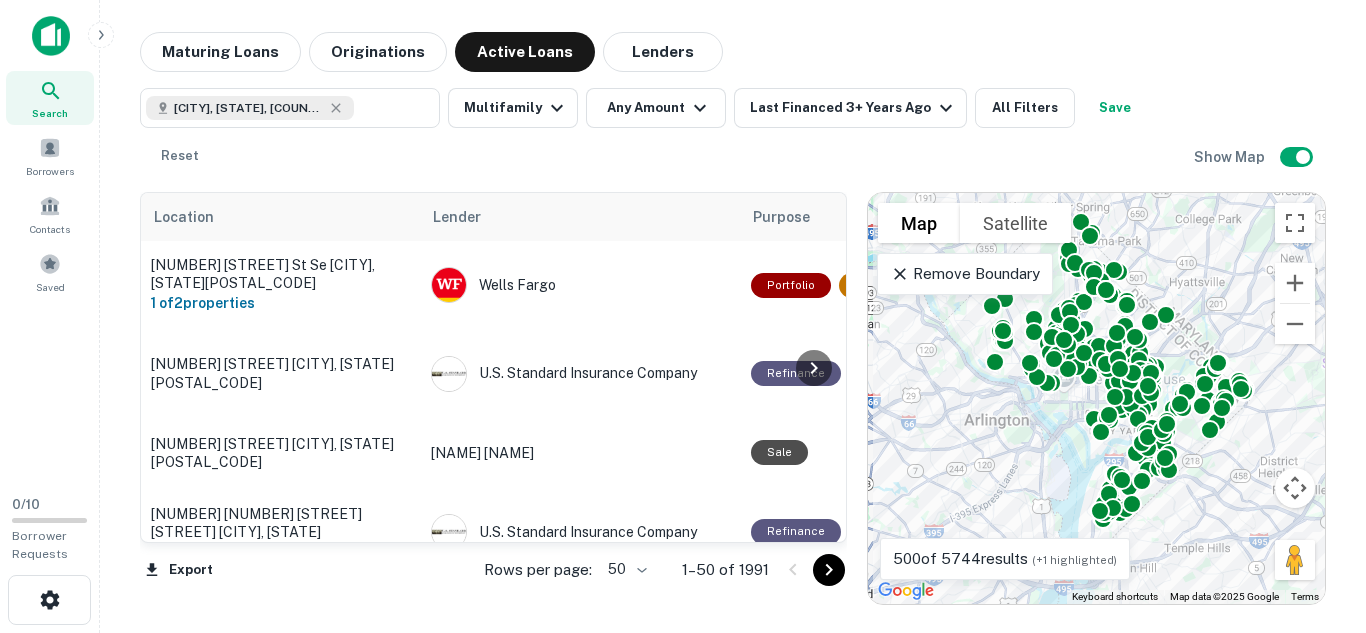 scroll, scrollTop: 102, scrollLeft: 0, axis: vertical 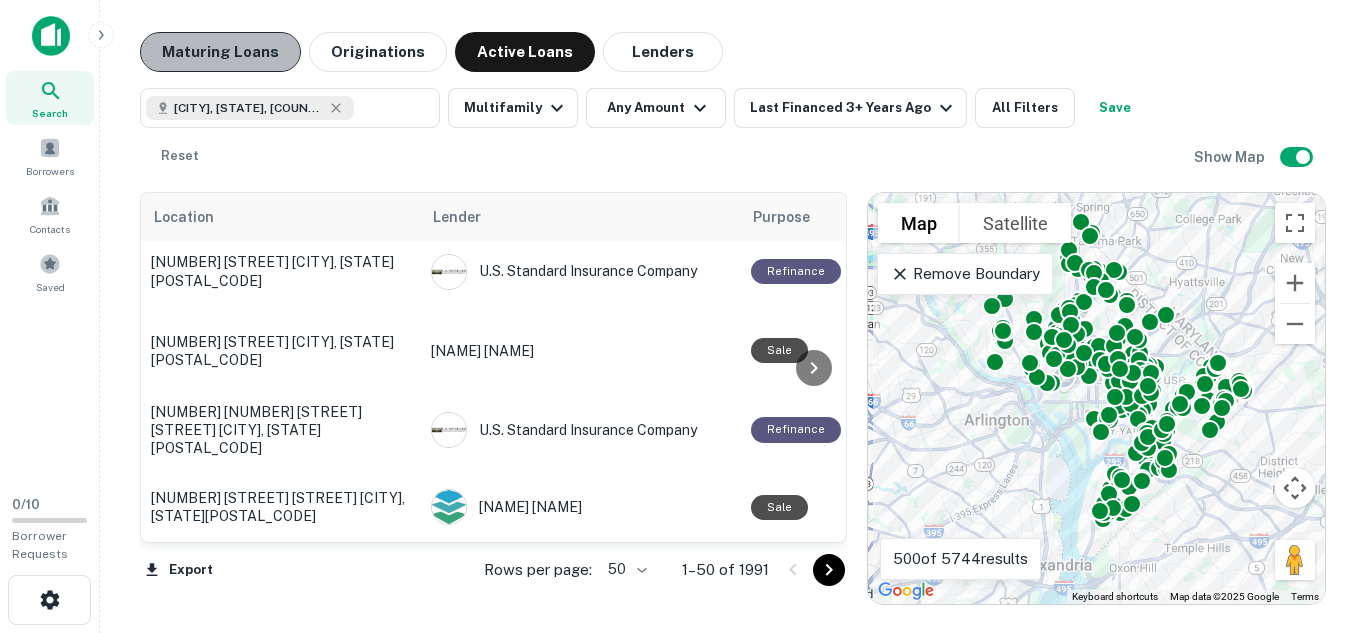 click on "Maturing Loans" at bounding box center [220, 52] 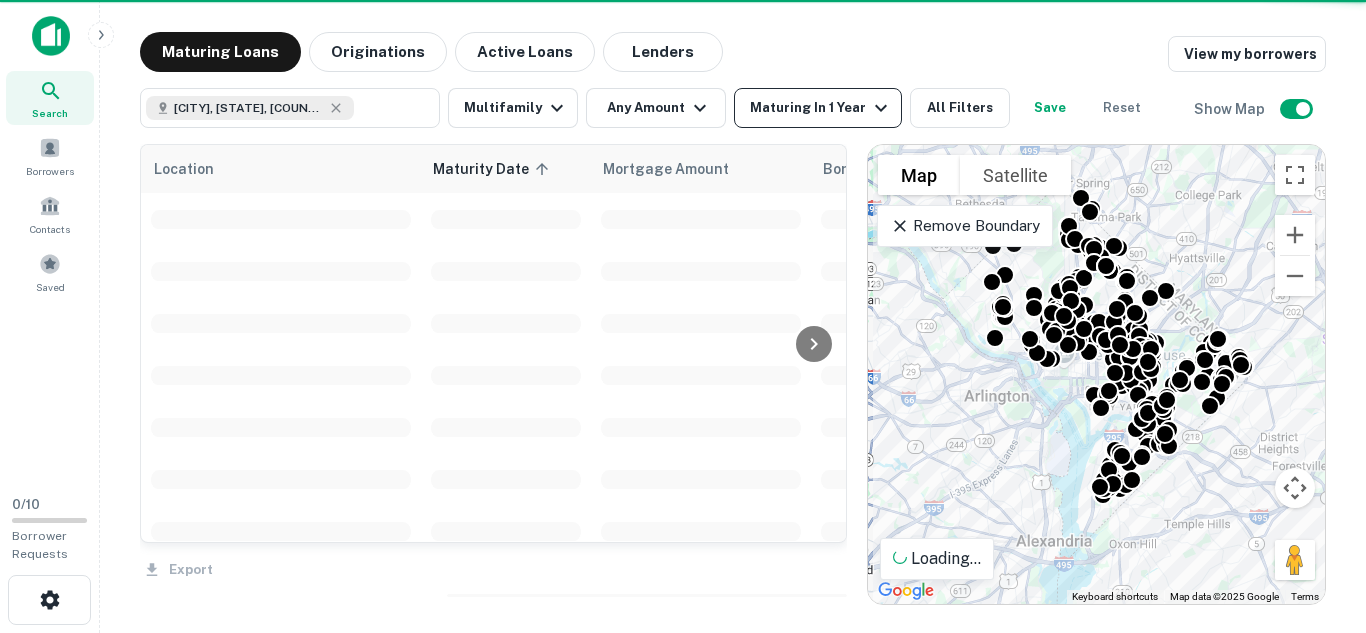 click 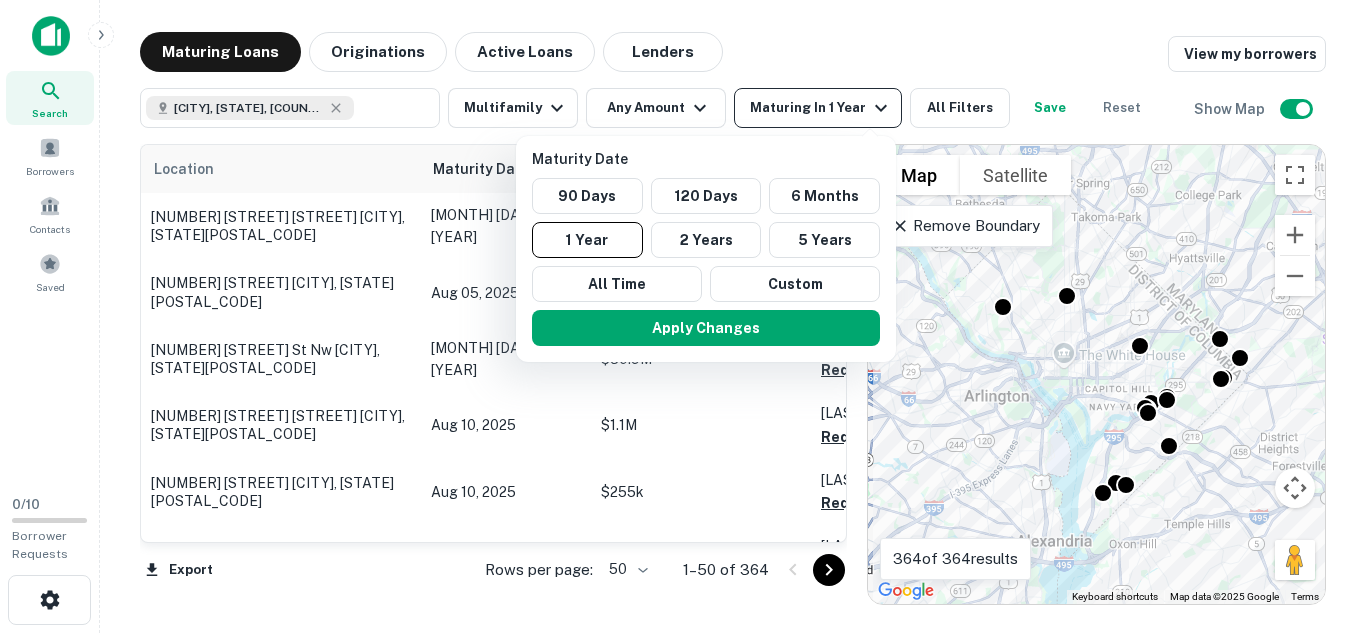 scroll, scrollTop: 102, scrollLeft: 0, axis: vertical 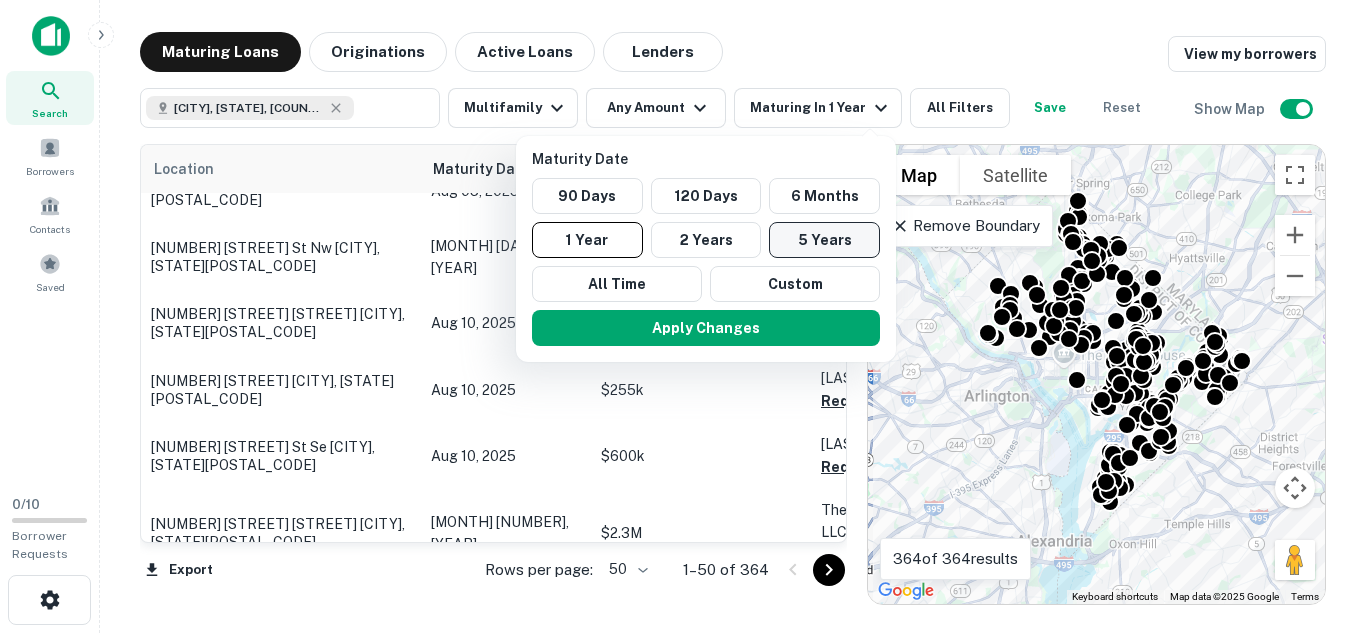click on "5 Years" at bounding box center [824, 240] 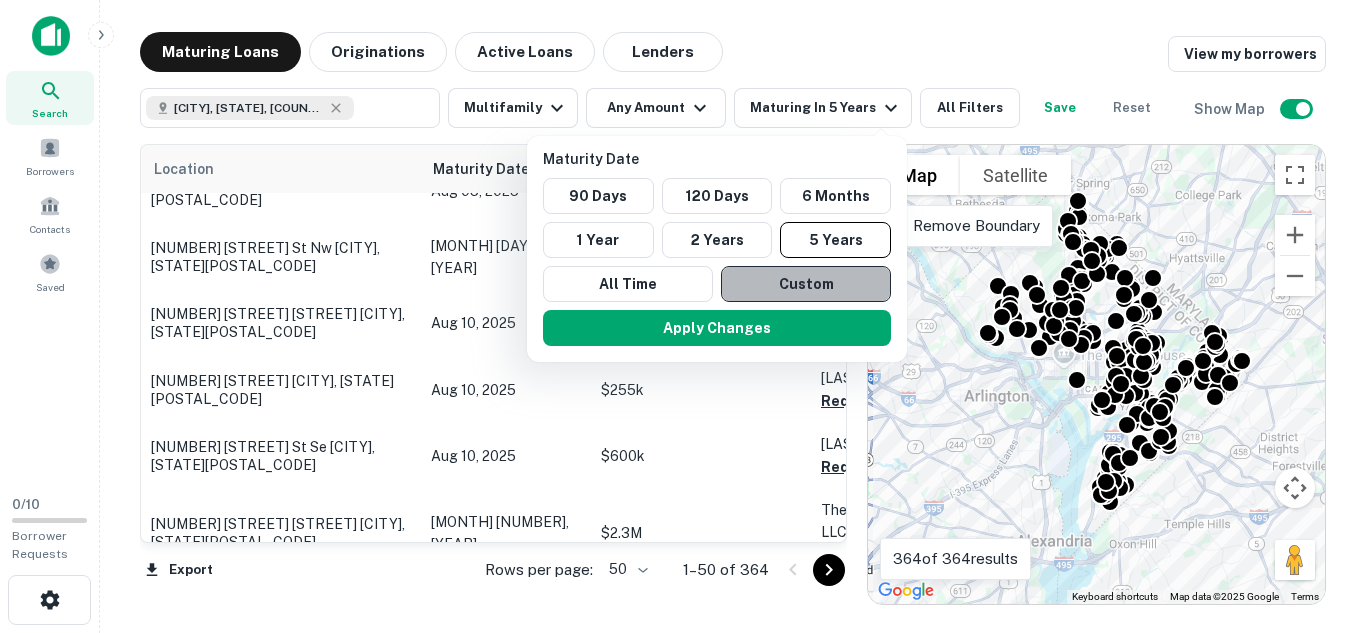 click on "Custom" at bounding box center (806, 284) 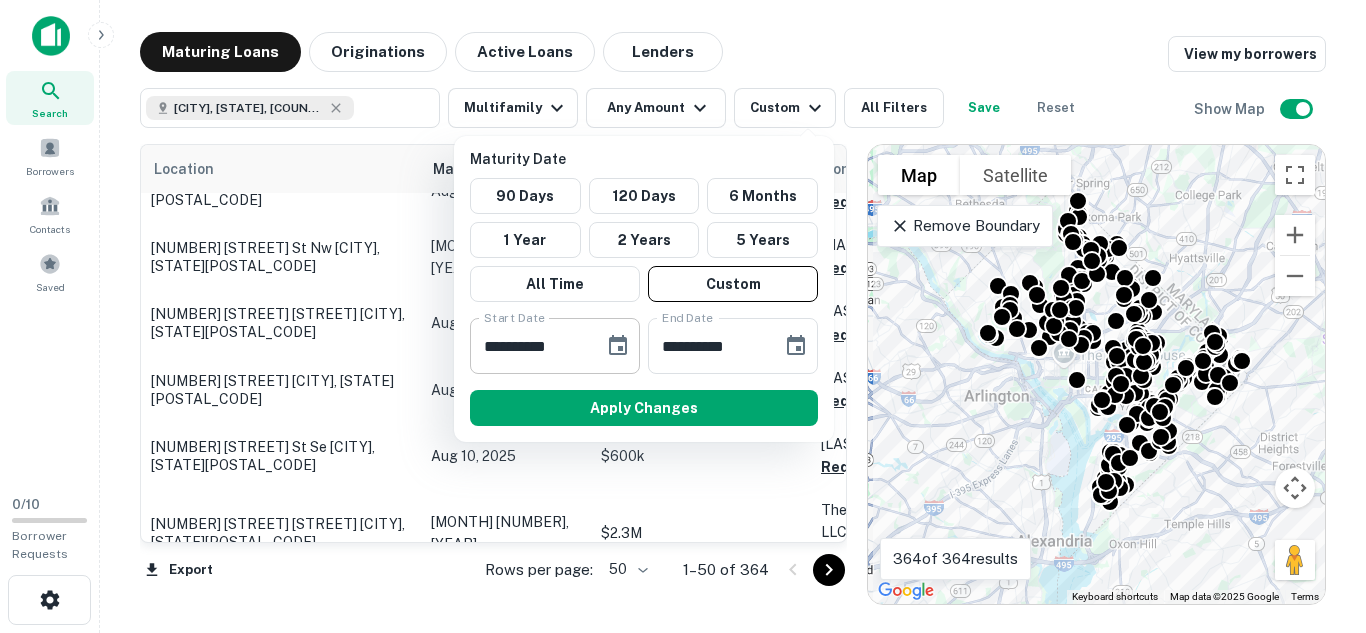 click on "**********" at bounding box center (555, 346) 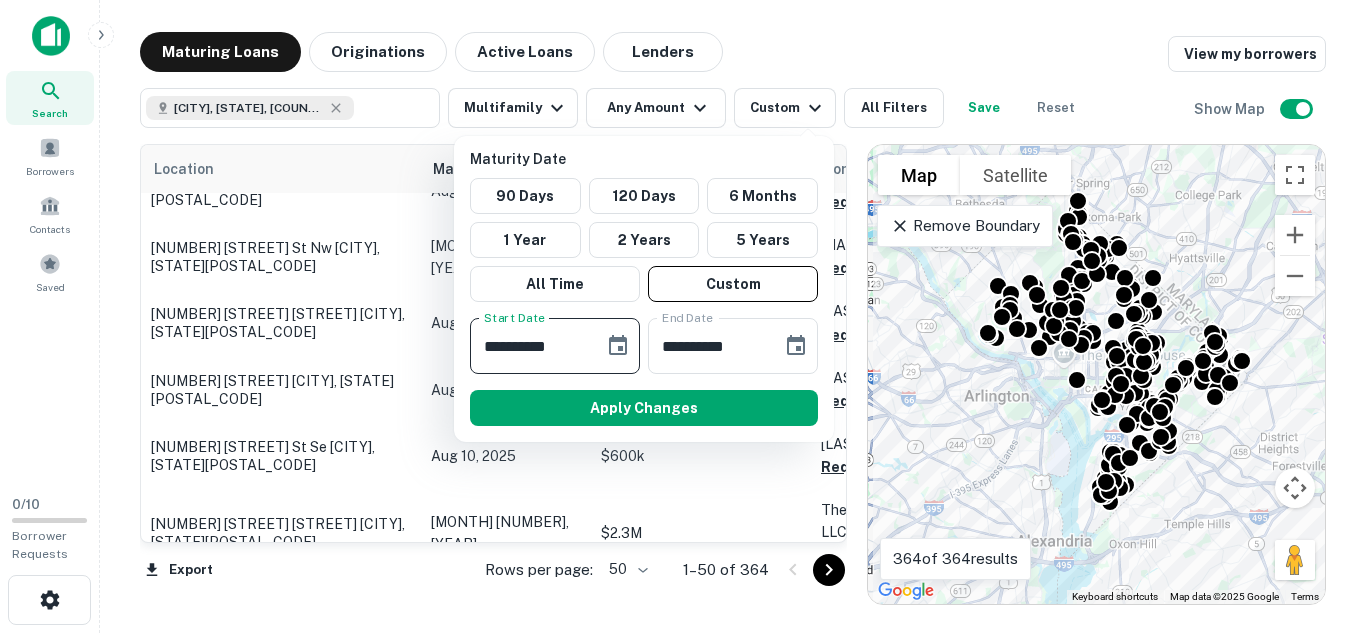 click 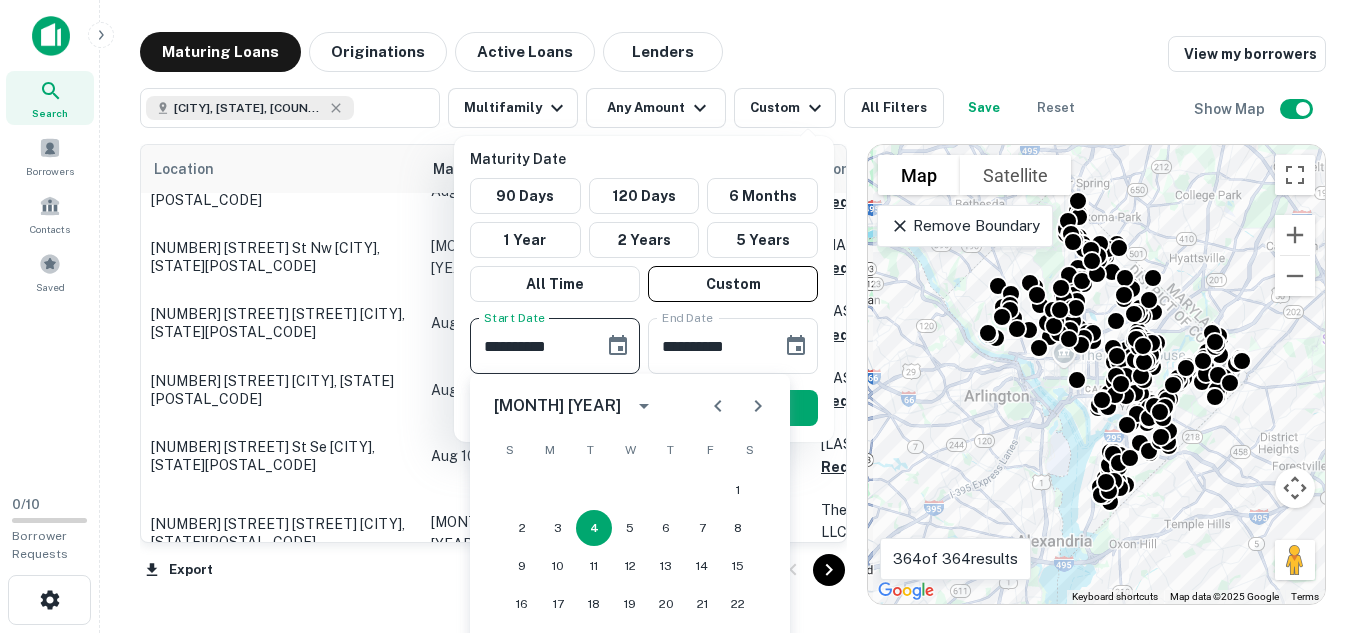 click 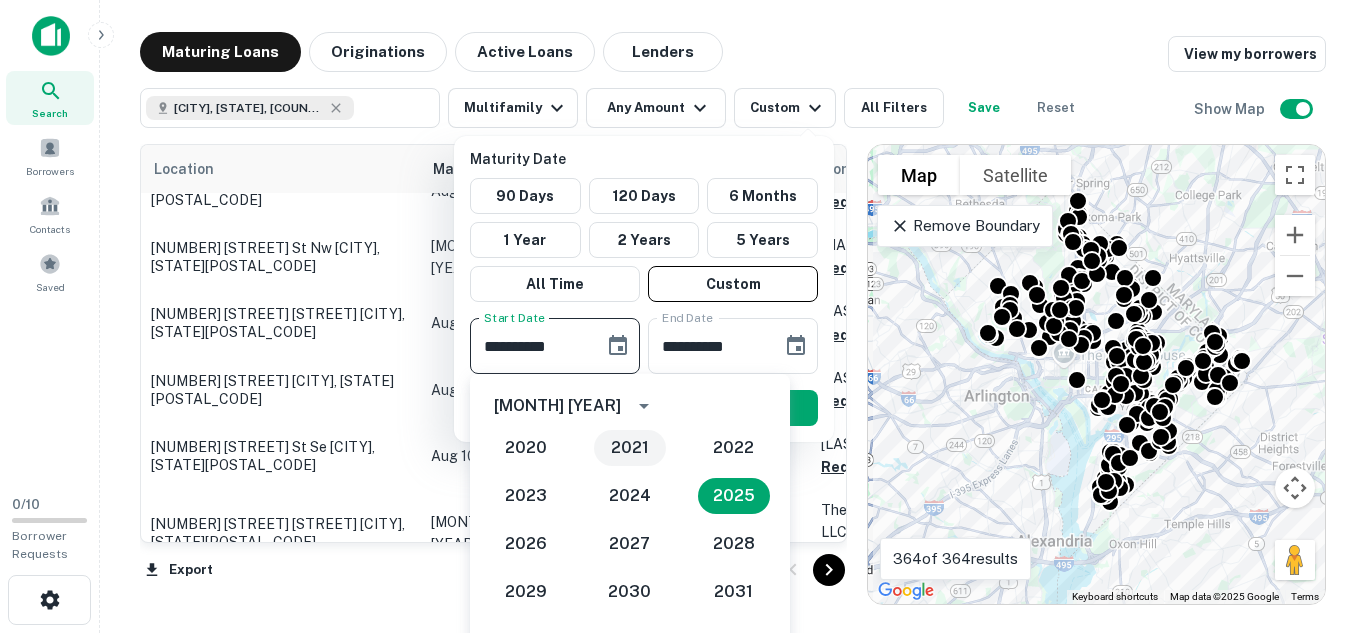 scroll, scrollTop: 1927, scrollLeft: 0, axis: vertical 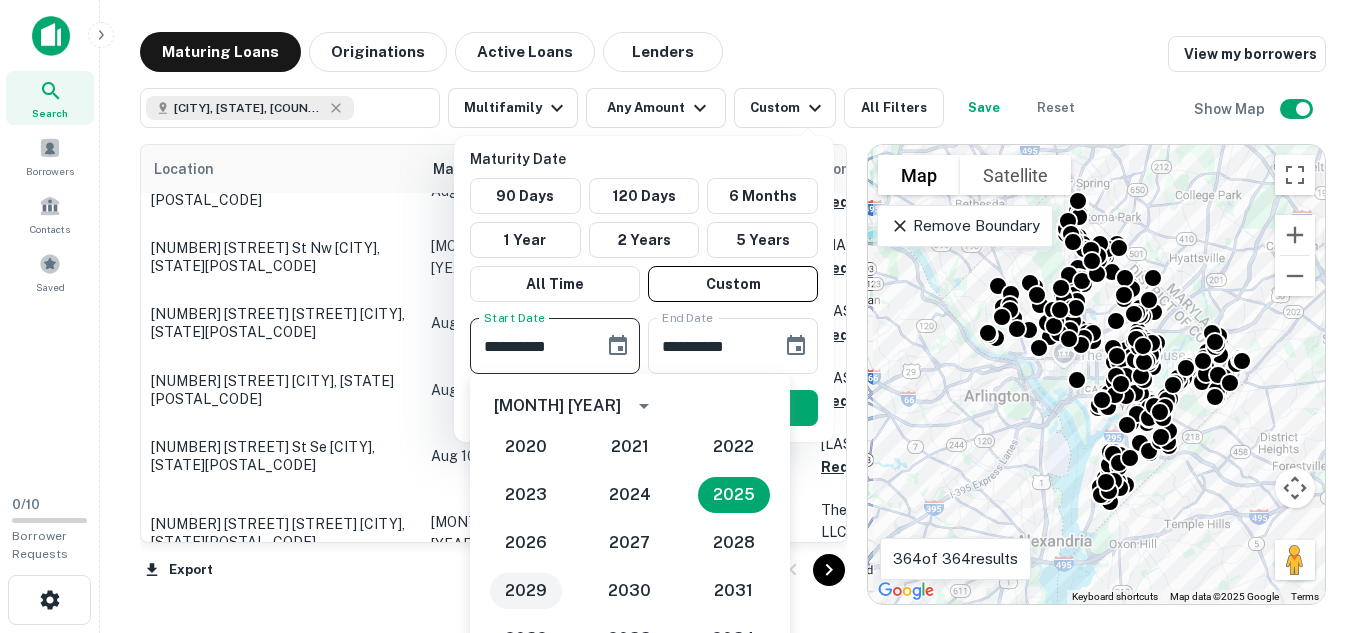 click on "2029" at bounding box center (526, 591) 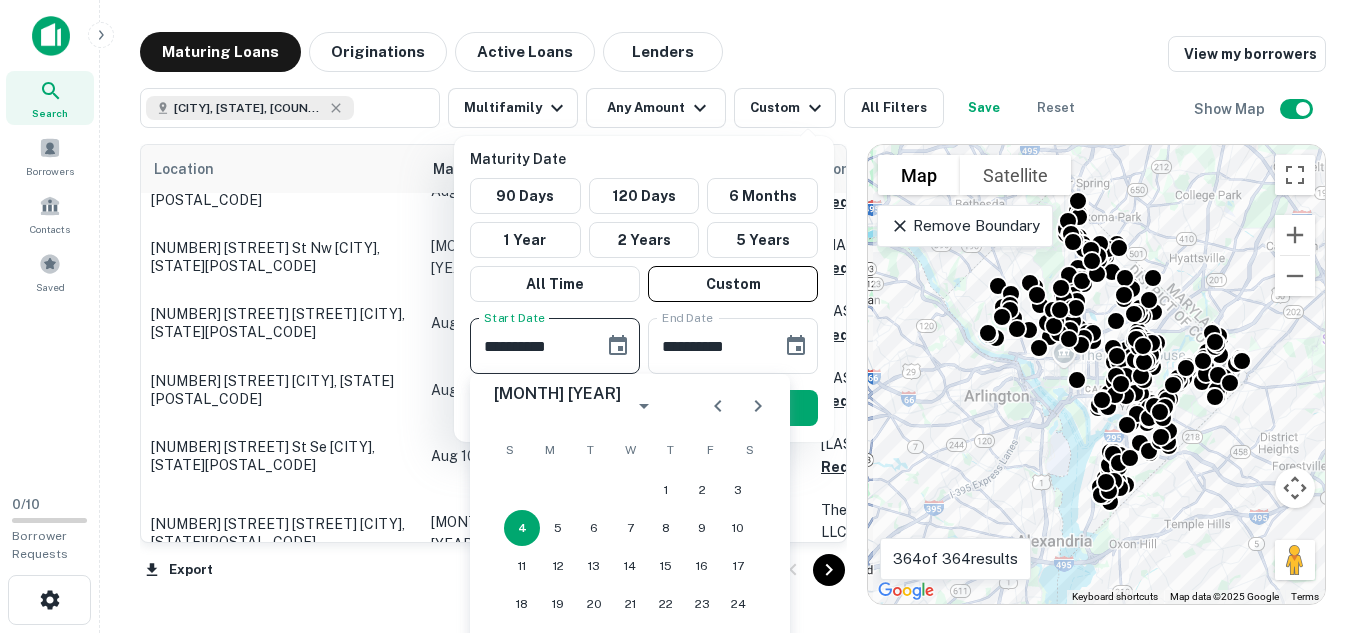 type on "**********" 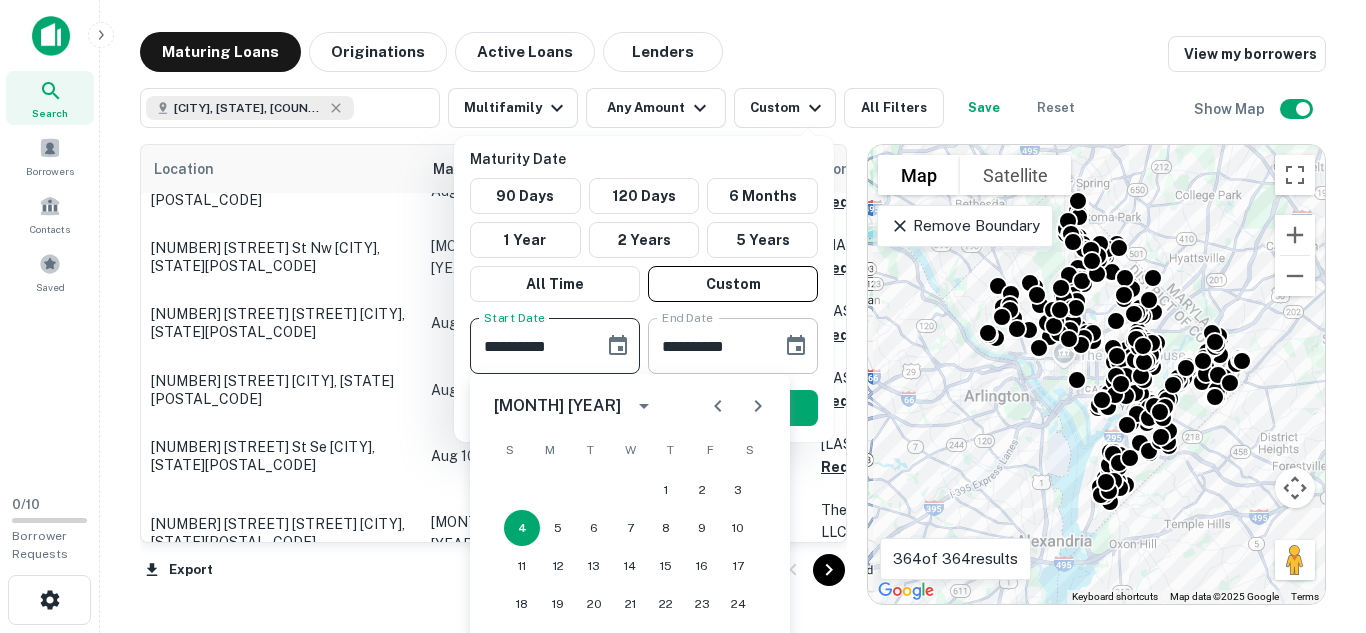 click 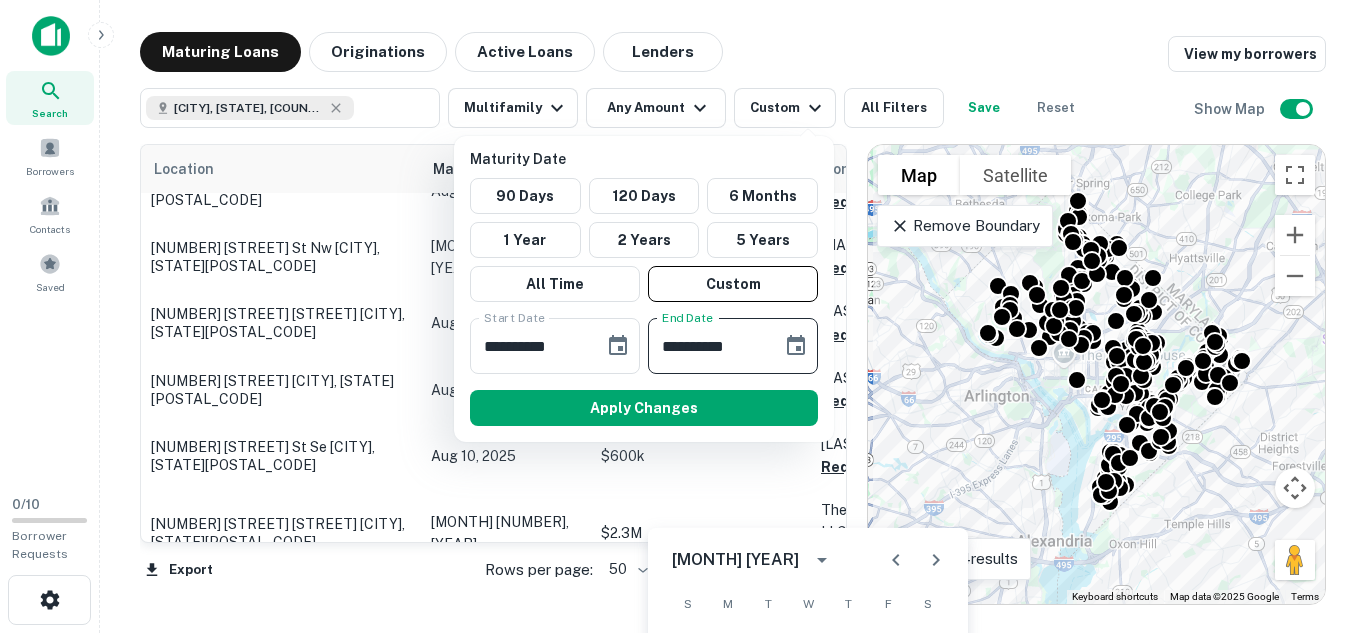 scroll, scrollTop: 154, scrollLeft: 0, axis: vertical 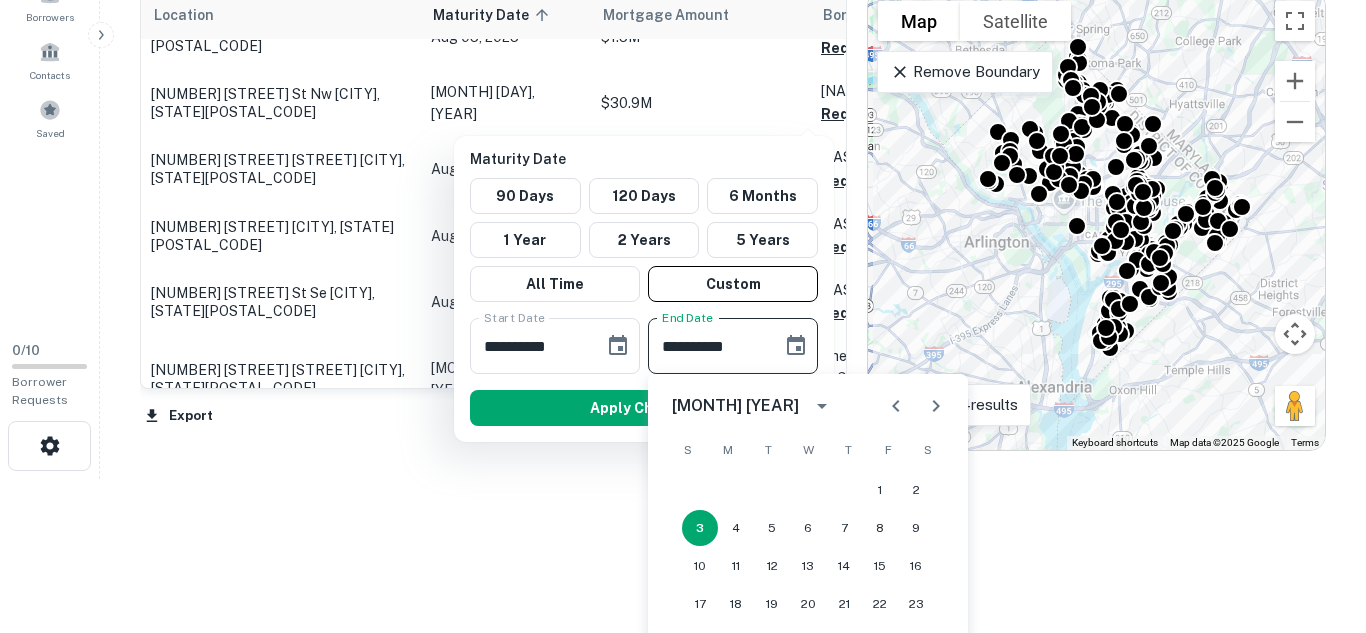 click 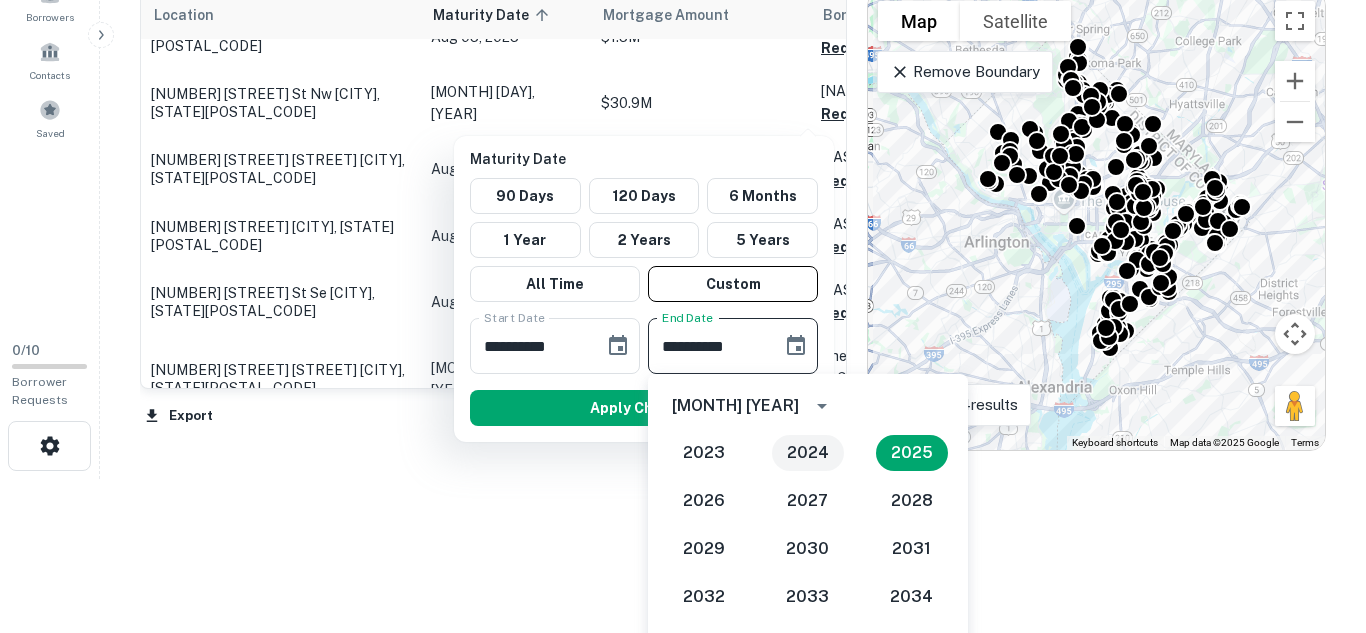 scroll, scrollTop: 1986, scrollLeft: 0, axis: vertical 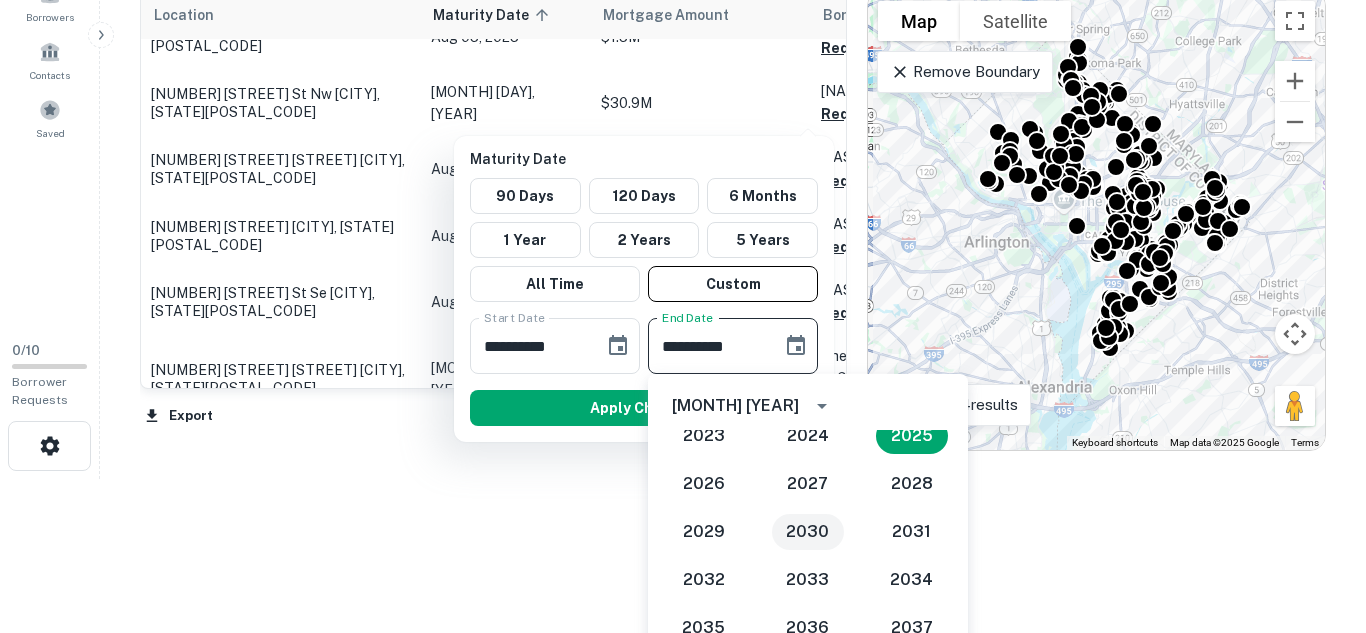 click on "2030" at bounding box center (808, 532) 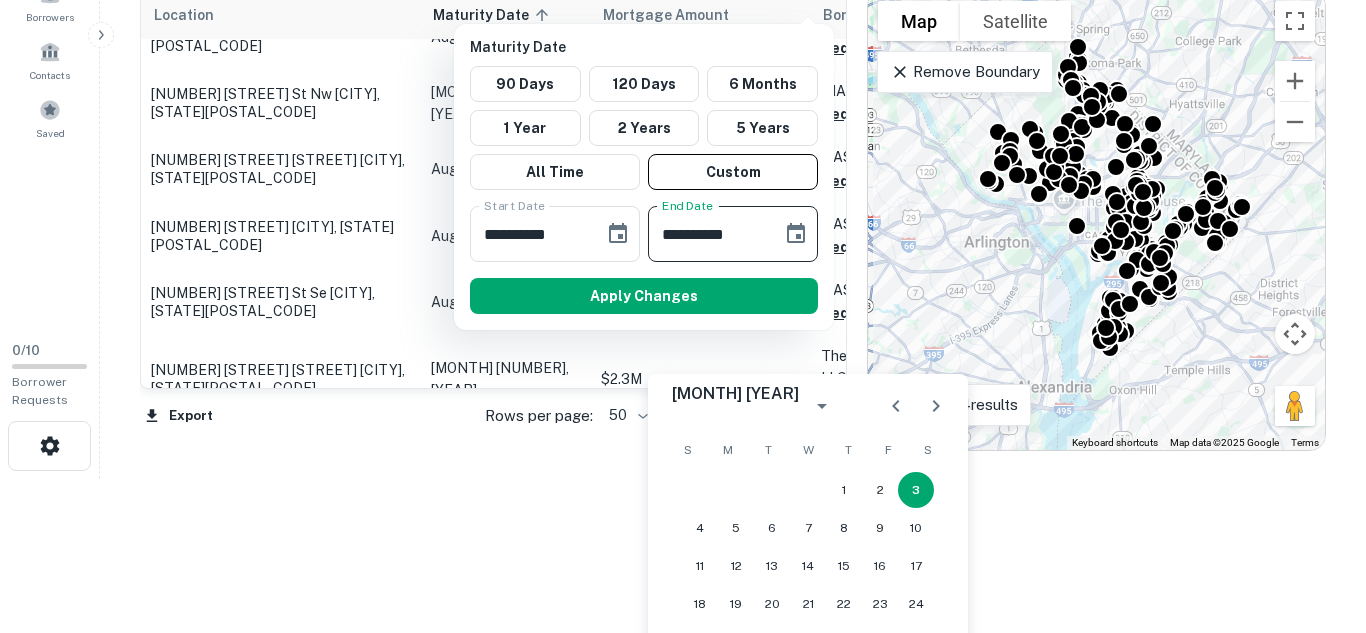 type on "**********" 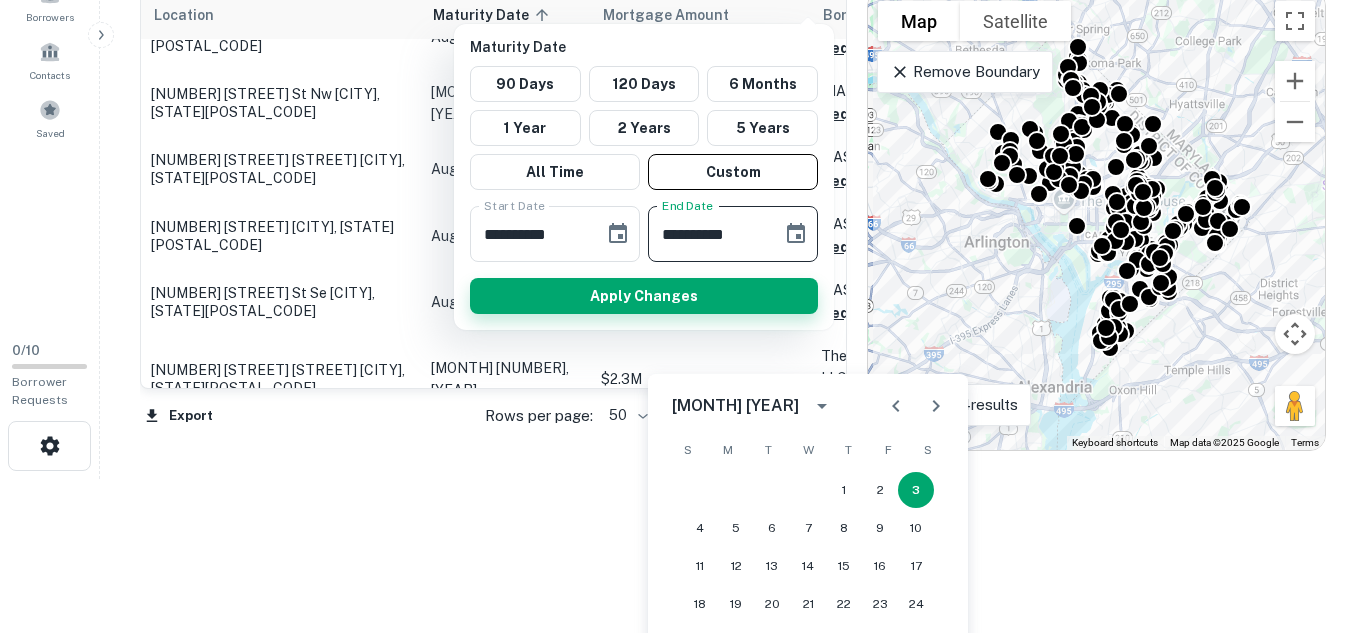 click on "Search         Borrowers         Contacts         Saved     0  /  10   Borrower Requests Maturing Loans Originations Active Loans Lenders View my borrowers Washington, DC, USA ​ Multifamily Any Amount Custom All Filters Save Reset Show Map Location Maturity Date sorted ascending Mortgage Amount Borrower Name Lender Purpose Type Lender Type Sale Amount LTV Year Built Unit Count 4225 Eads St Ne Washington, DC20019  Aug 04, 2025 $285.8k Parker Richard M Request Borrower Info Townebank Sale Multifamily Bank $381k 75.00% 1940 2 3305 7th St Ne Washington, DC20017  Aug 05, 2025 $1.5M Brookland Equity Group LLC Request Borrower Info Founders Bank Sale Multifamily Bank - - 2014 4 1155 Dahlia St Nw Washington, DC20012  Aug 07, 2025 $30.9M Dahlia Street Owner LLC Request Borrower Info Tristate Capital Bank Construction Multifamily Bank - - - - 5740 Colorado Ave Nw Washington, DC20011  Aug 10, 2025 $1.1M Talon Properties LLC Request Borrower Info F   R First Republic Bank Refinance Multifamily Bank - - 1937" at bounding box center [683, 162] 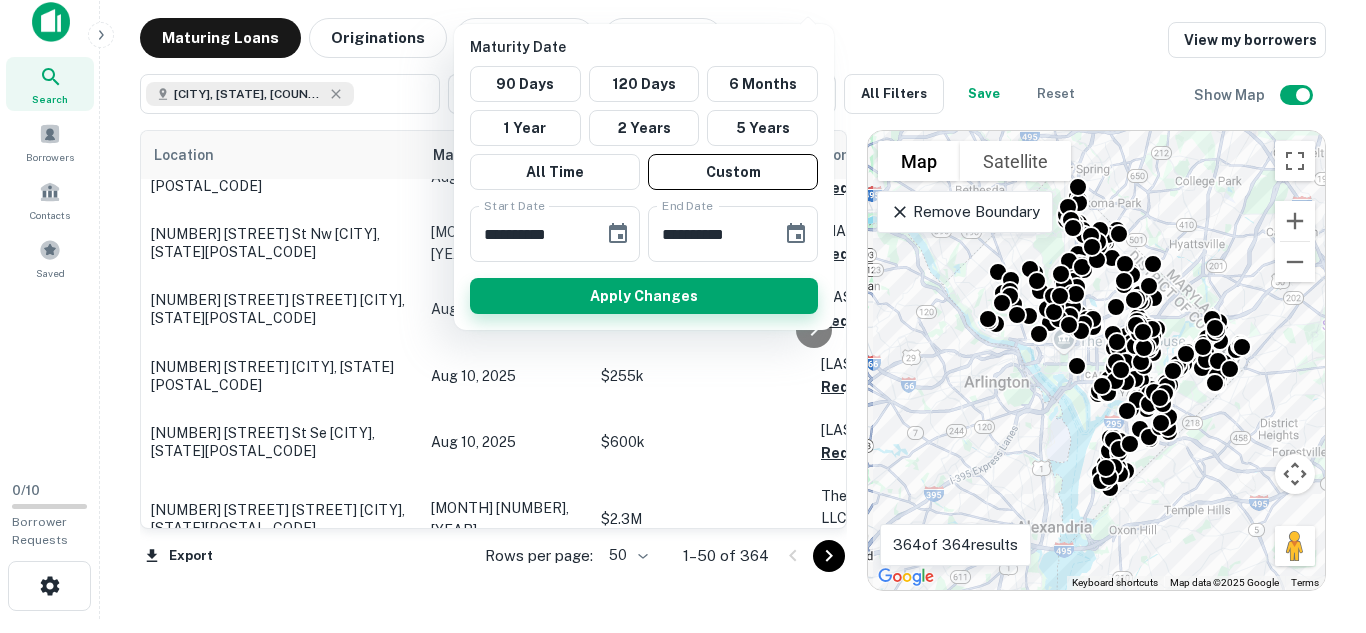 scroll, scrollTop: 0, scrollLeft: 0, axis: both 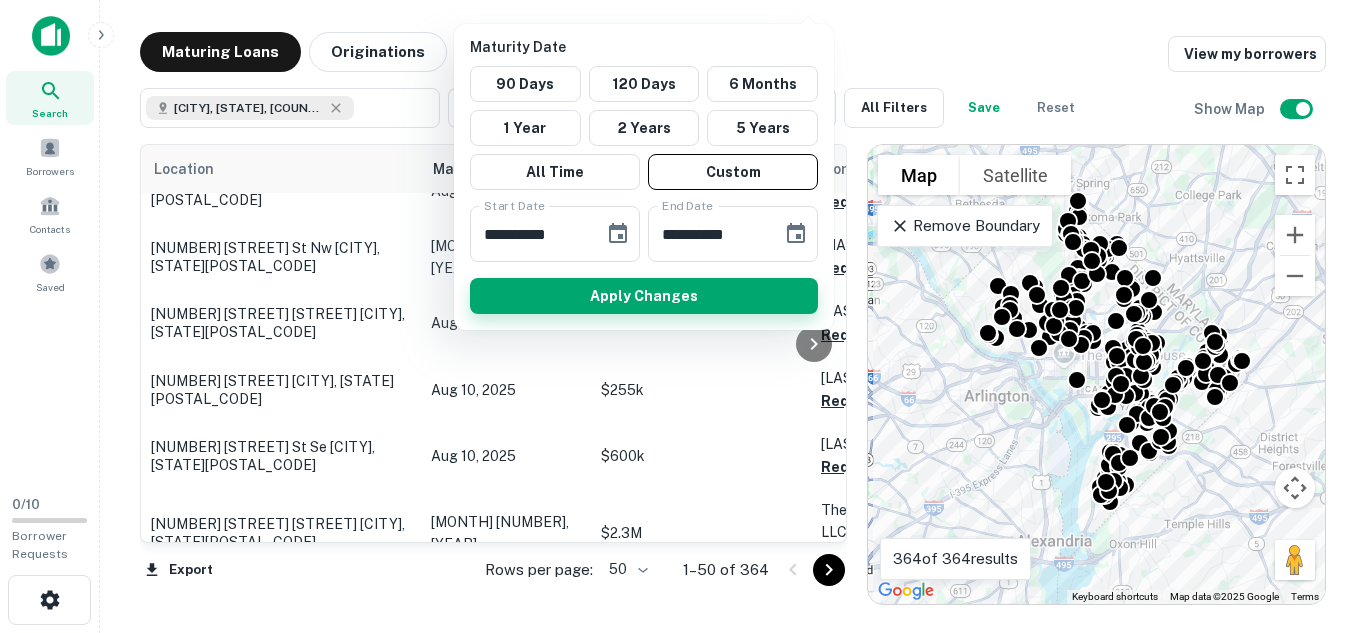 click on "Apply Changes" at bounding box center [644, 296] 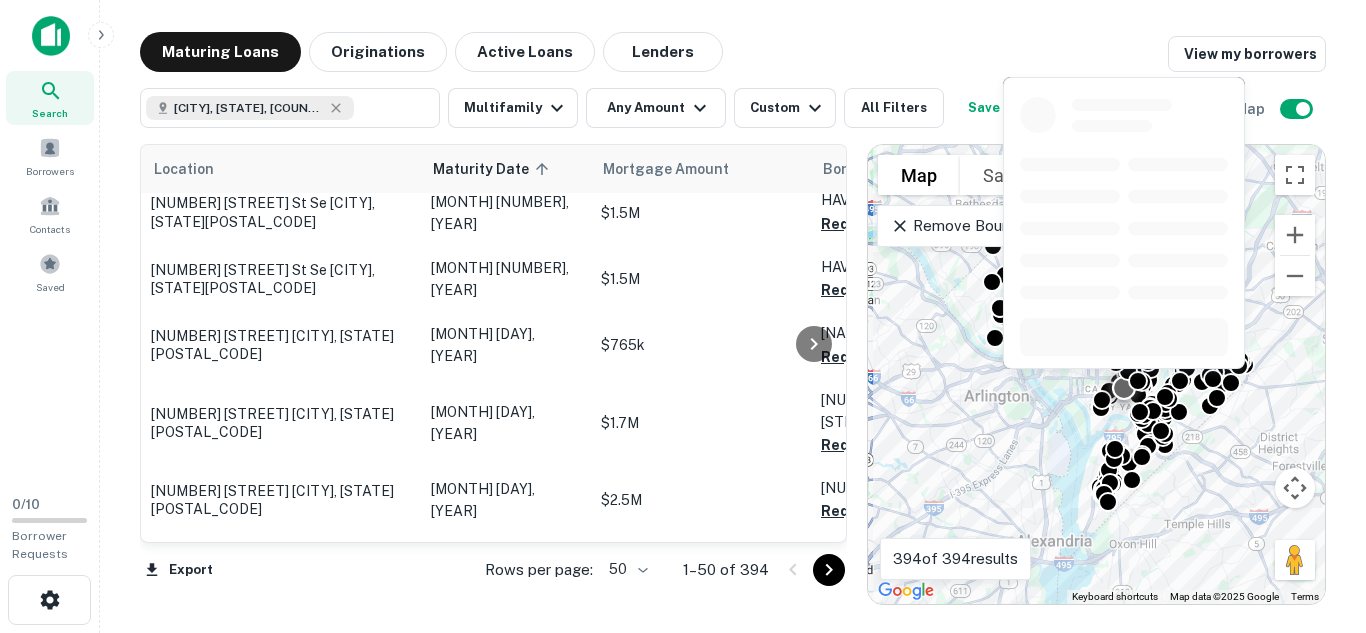 scroll, scrollTop: 42, scrollLeft: 0, axis: vertical 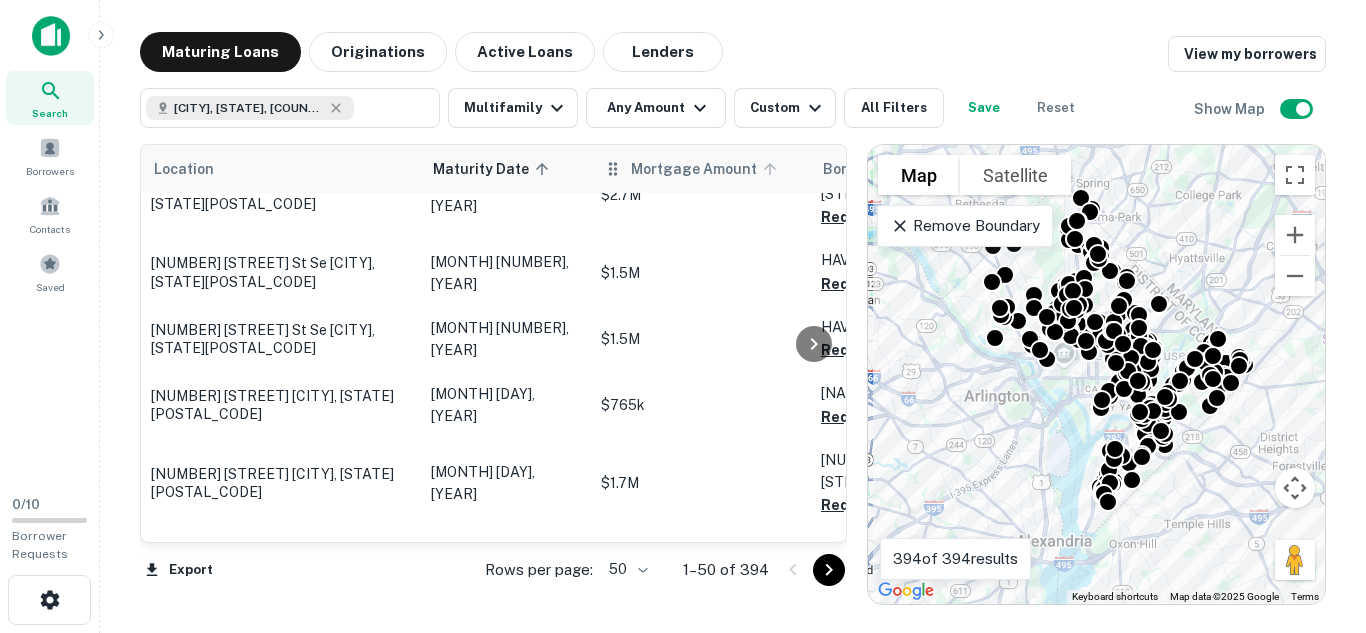 click on "Mortgage Amount" at bounding box center (707, 169) 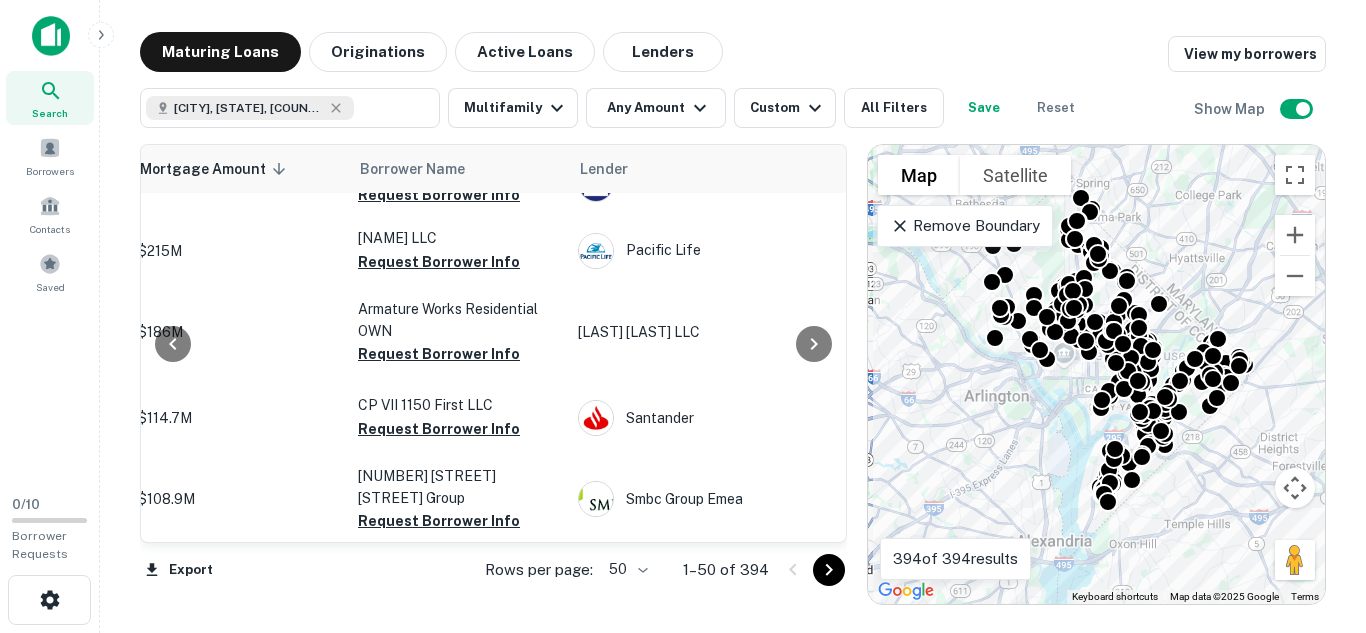 scroll, scrollTop: 42, scrollLeft: 460, axis: both 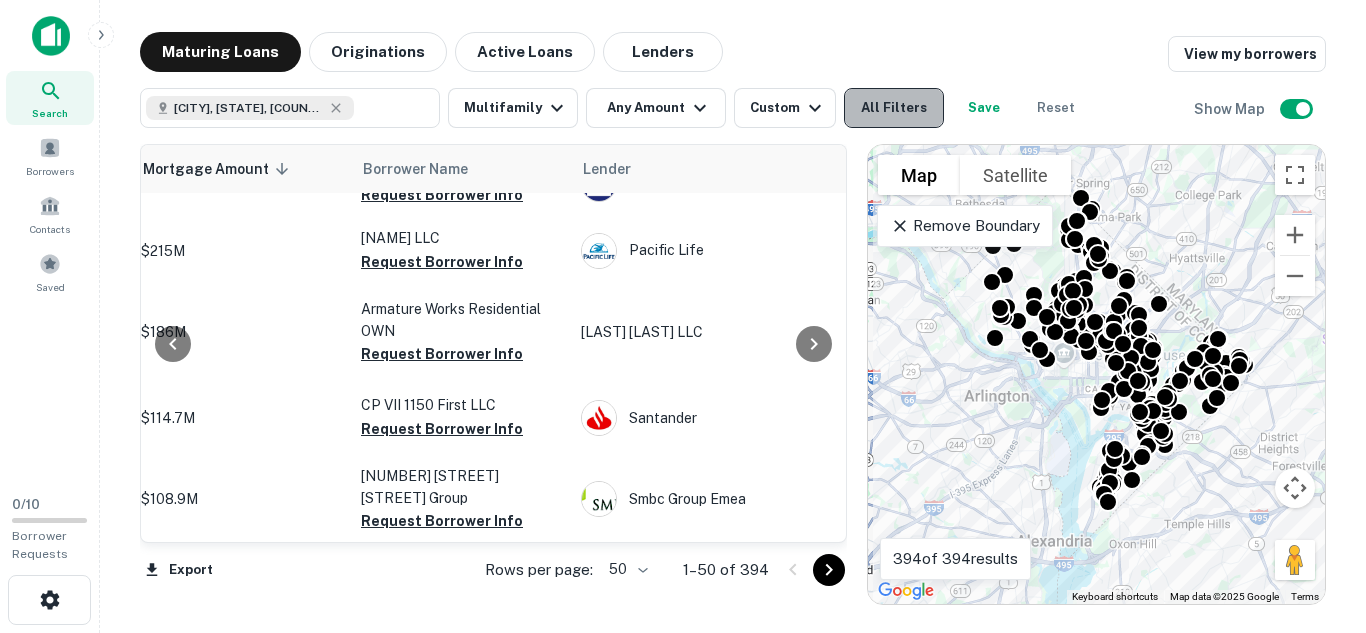 click on "All Filters" at bounding box center (894, 108) 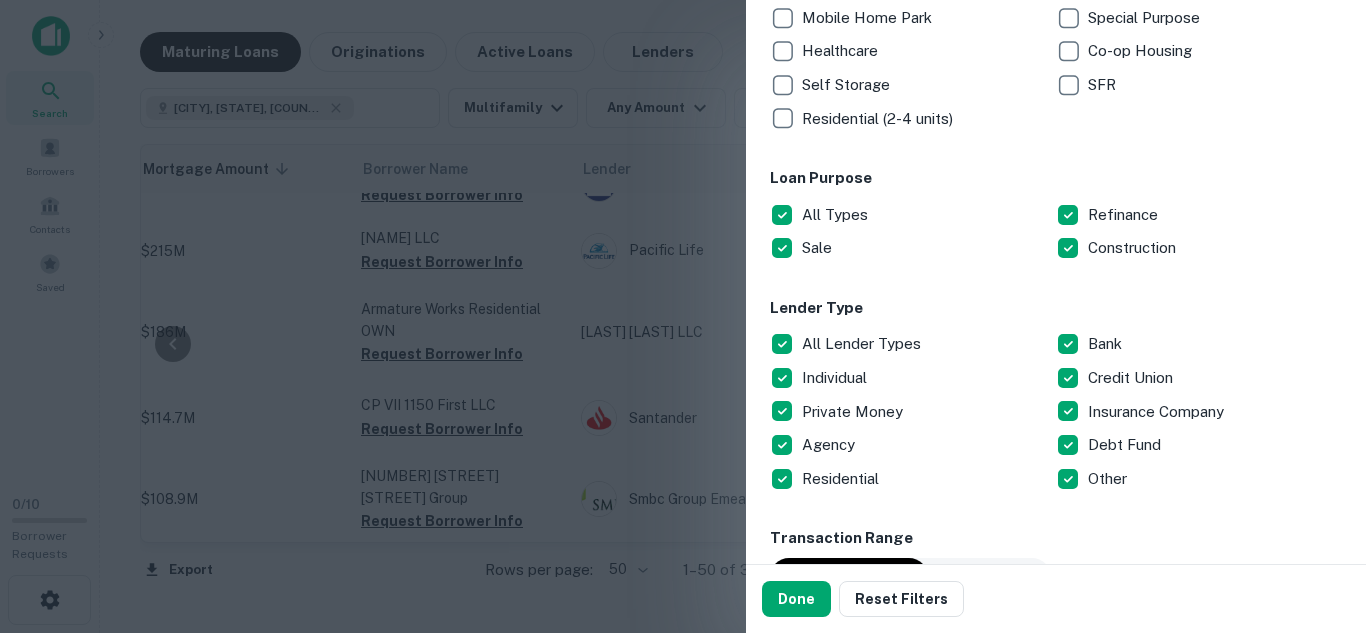 scroll, scrollTop: 515, scrollLeft: 0, axis: vertical 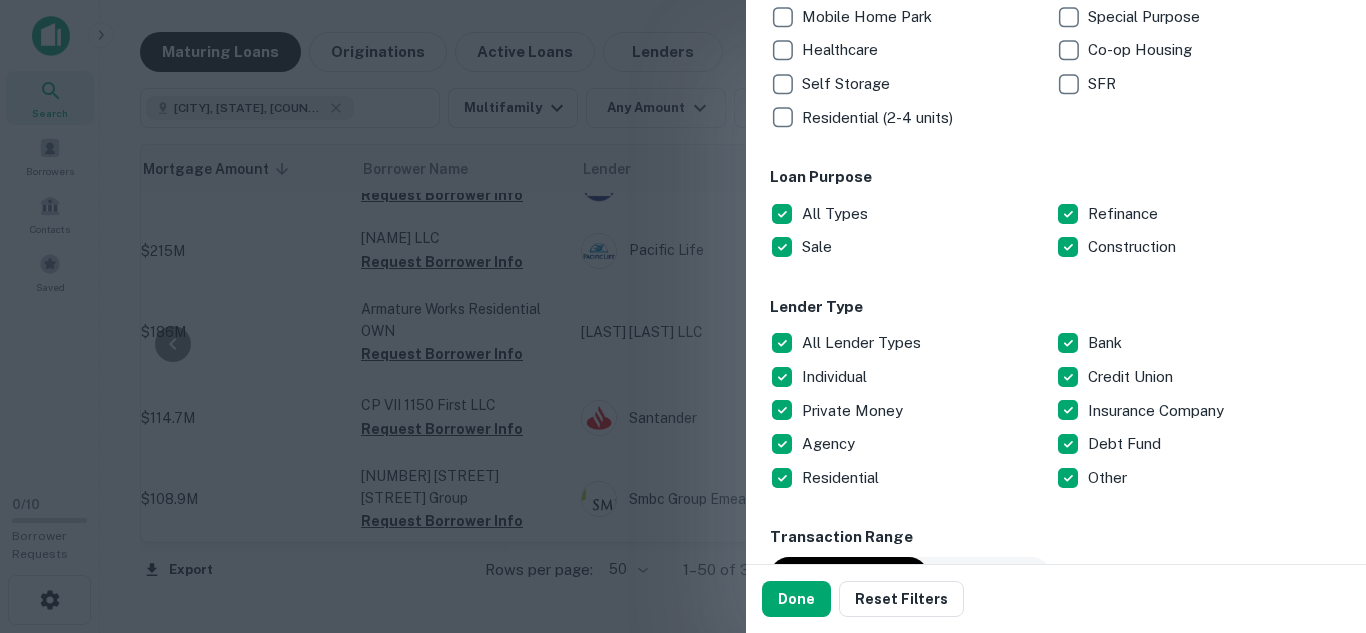 click on "Individual" at bounding box center [836, 377] 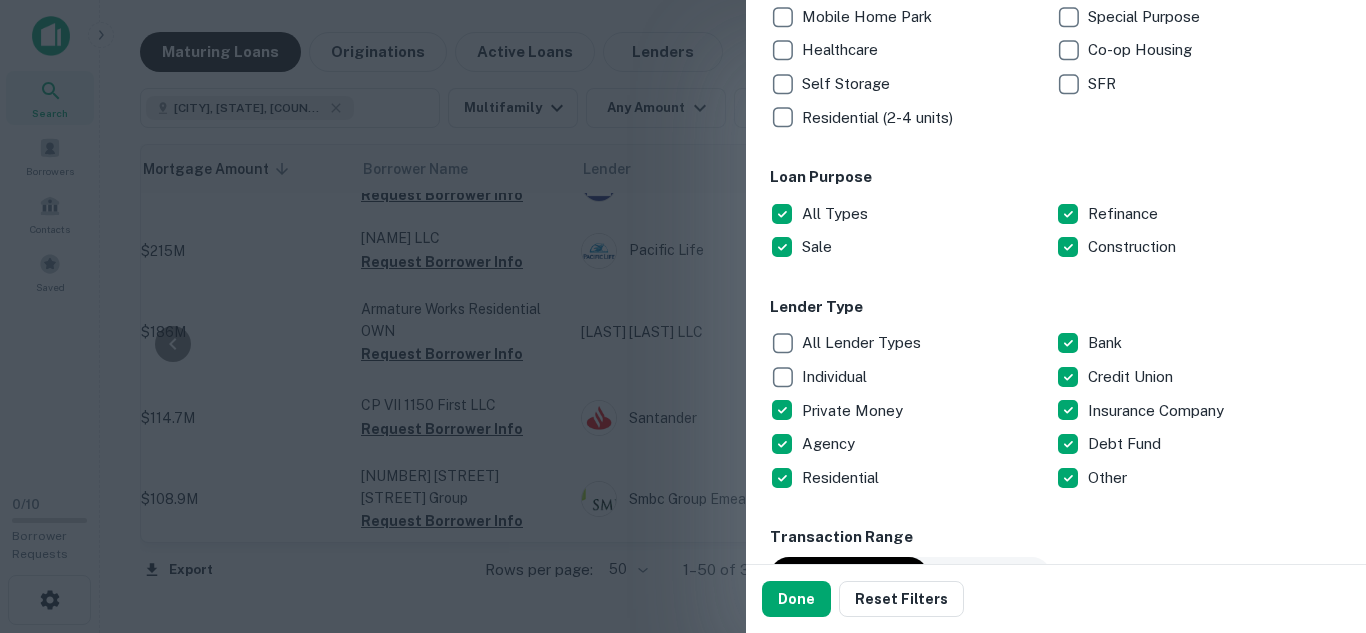 click on "Private Money" at bounding box center (854, 411) 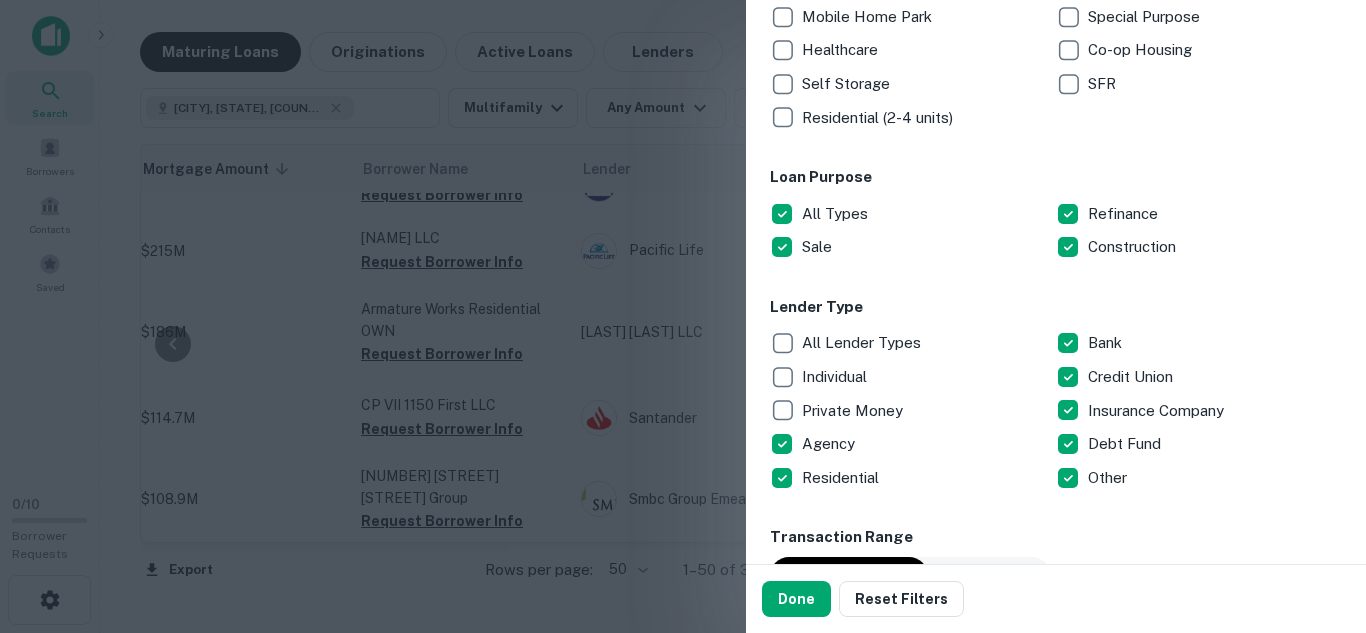 click on "Residential" at bounding box center (842, 478) 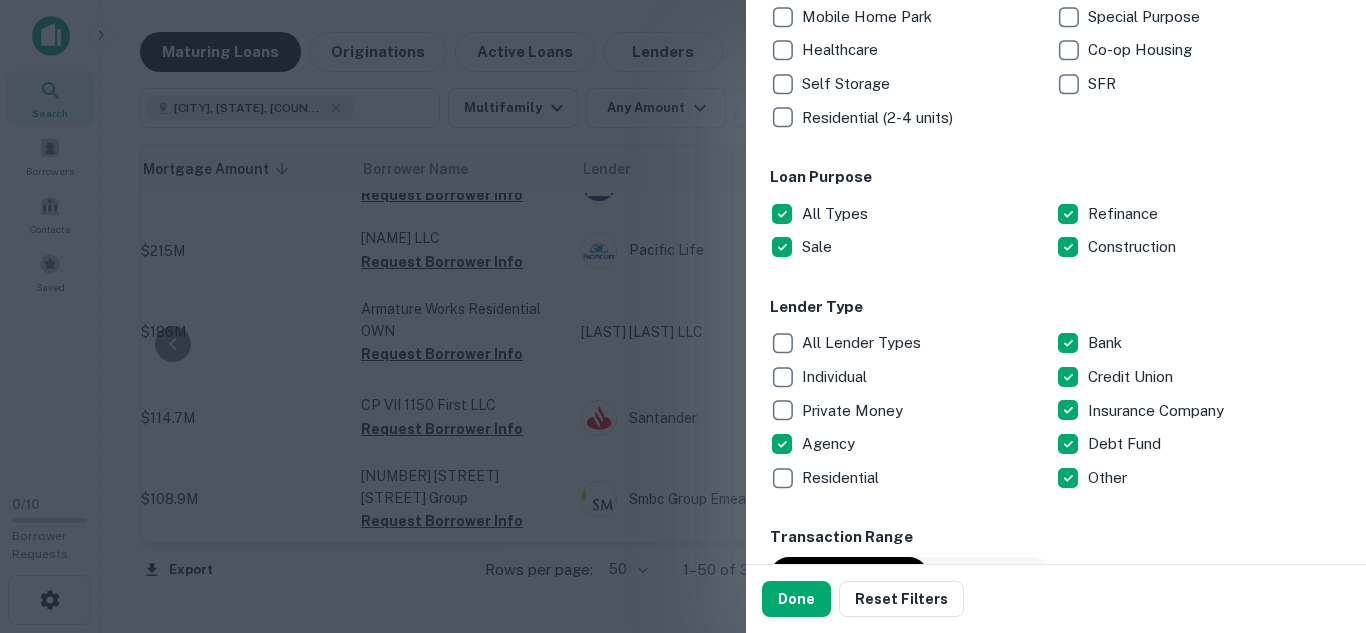 click on "Credit Union" at bounding box center [1132, 377] 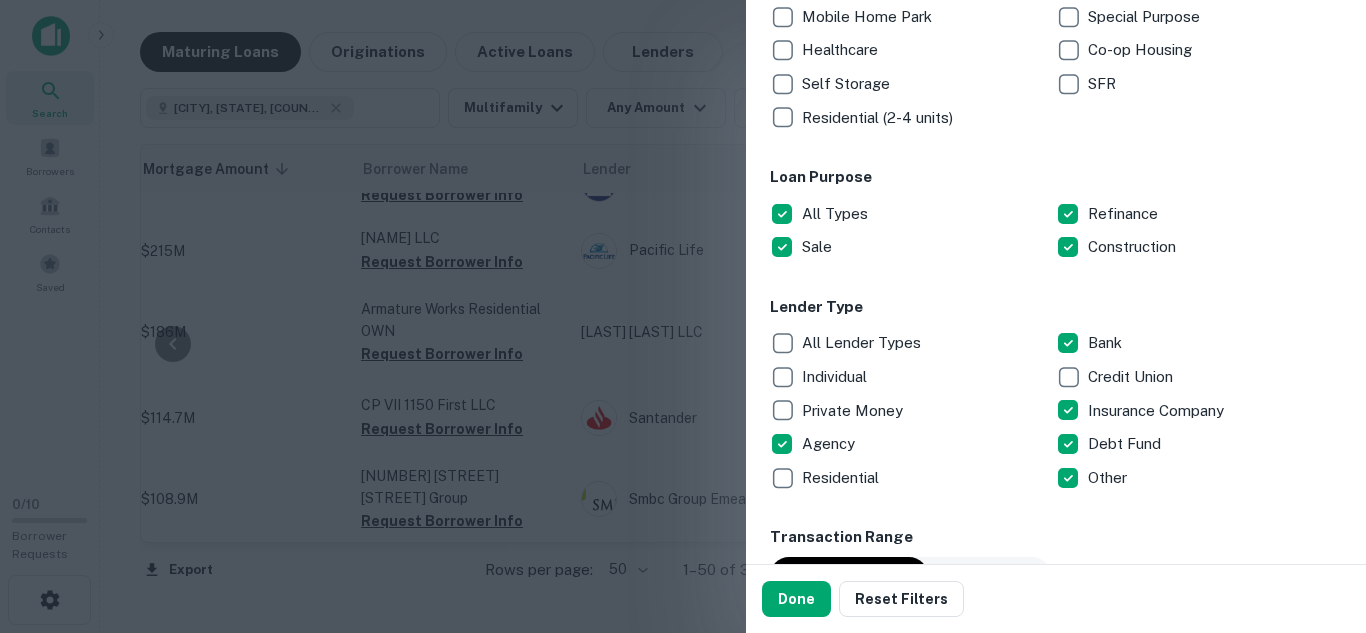 click on "Bank" at bounding box center (1107, 343) 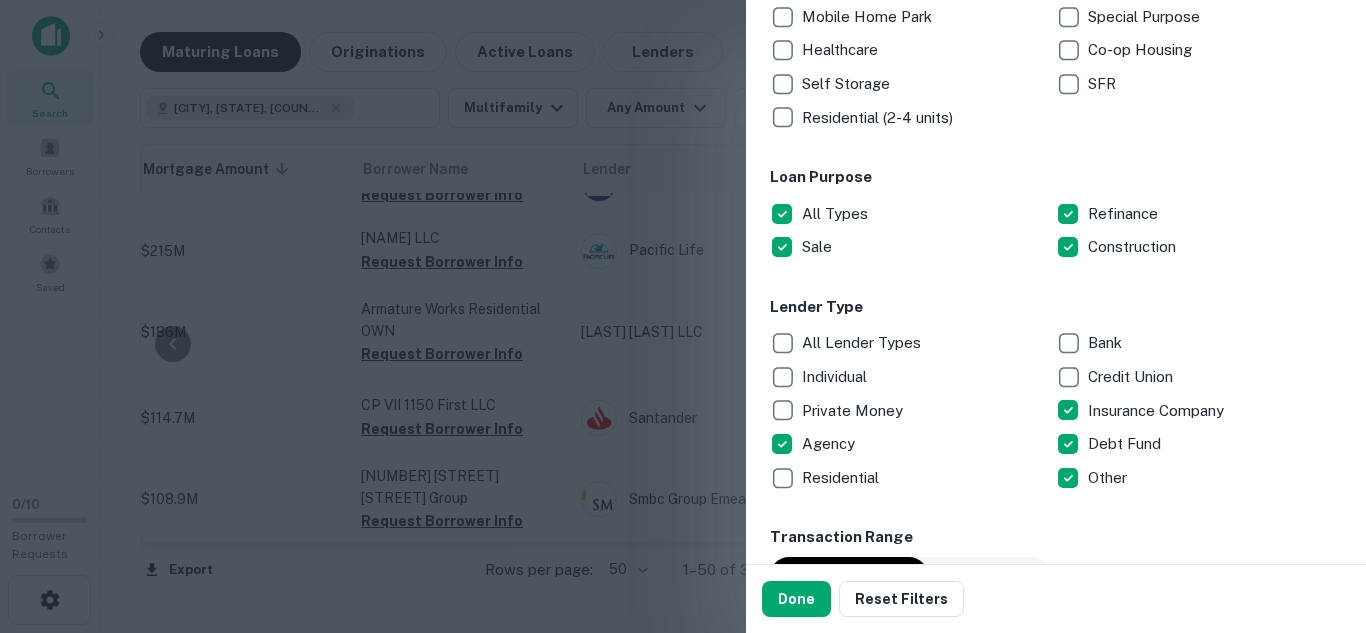 click on "Insurance Company" at bounding box center (1158, 411) 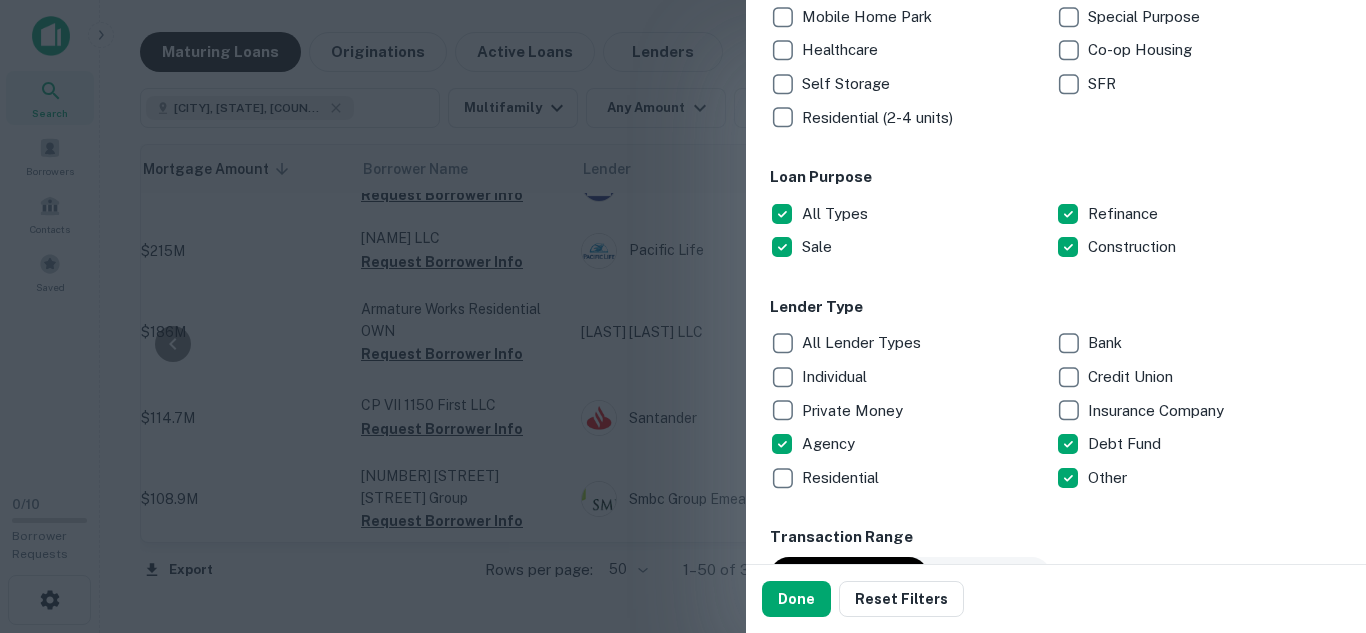 click on "Debt Fund" at bounding box center (1199, 444) 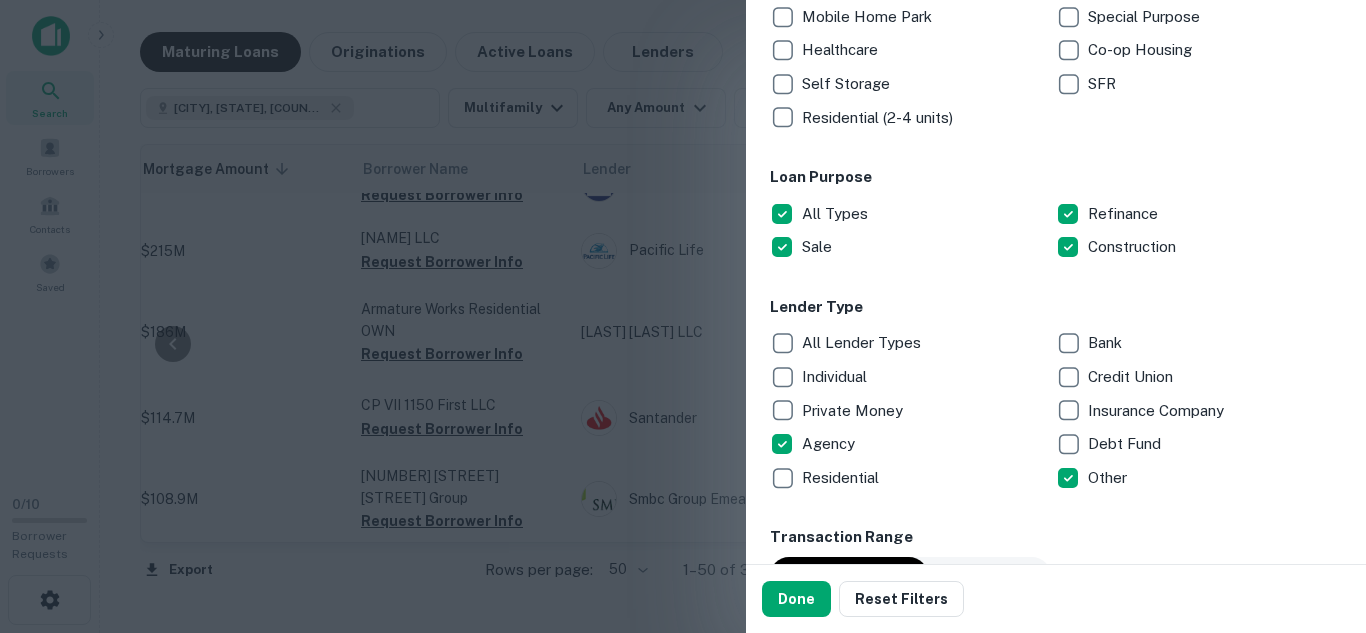 click on "Other" at bounding box center [1109, 478] 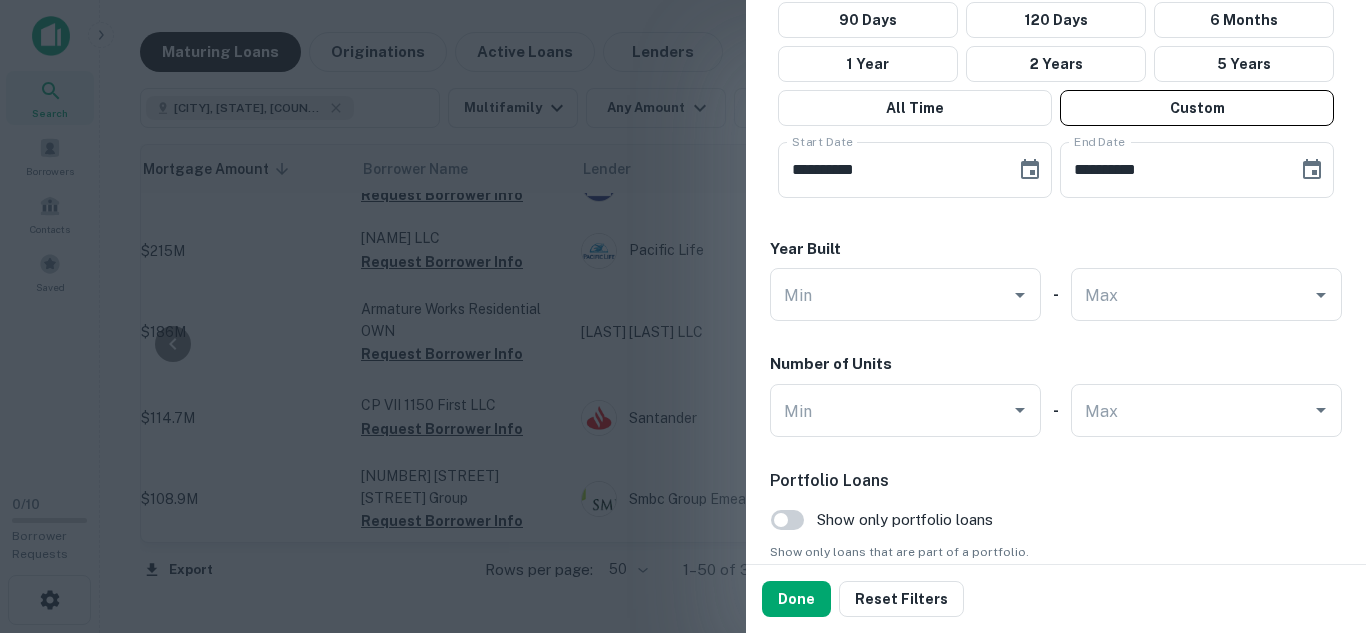 scroll, scrollTop: 1362, scrollLeft: 0, axis: vertical 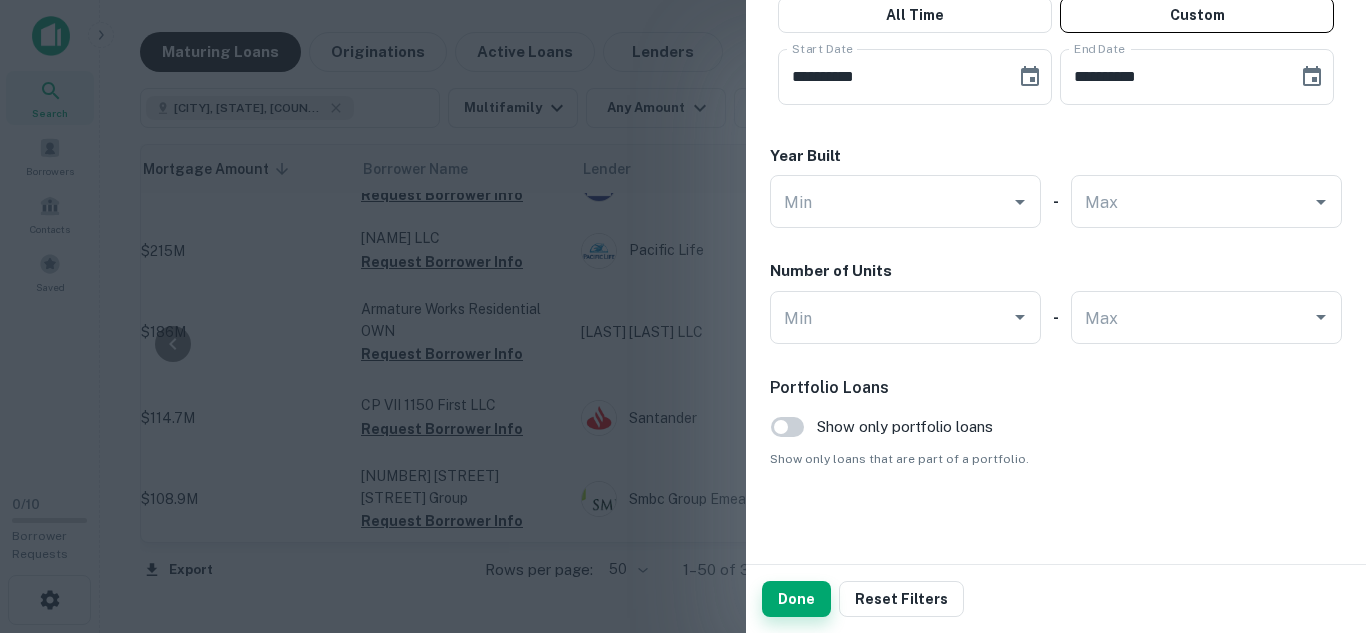 click on "Done" at bounding box center [796, 599] 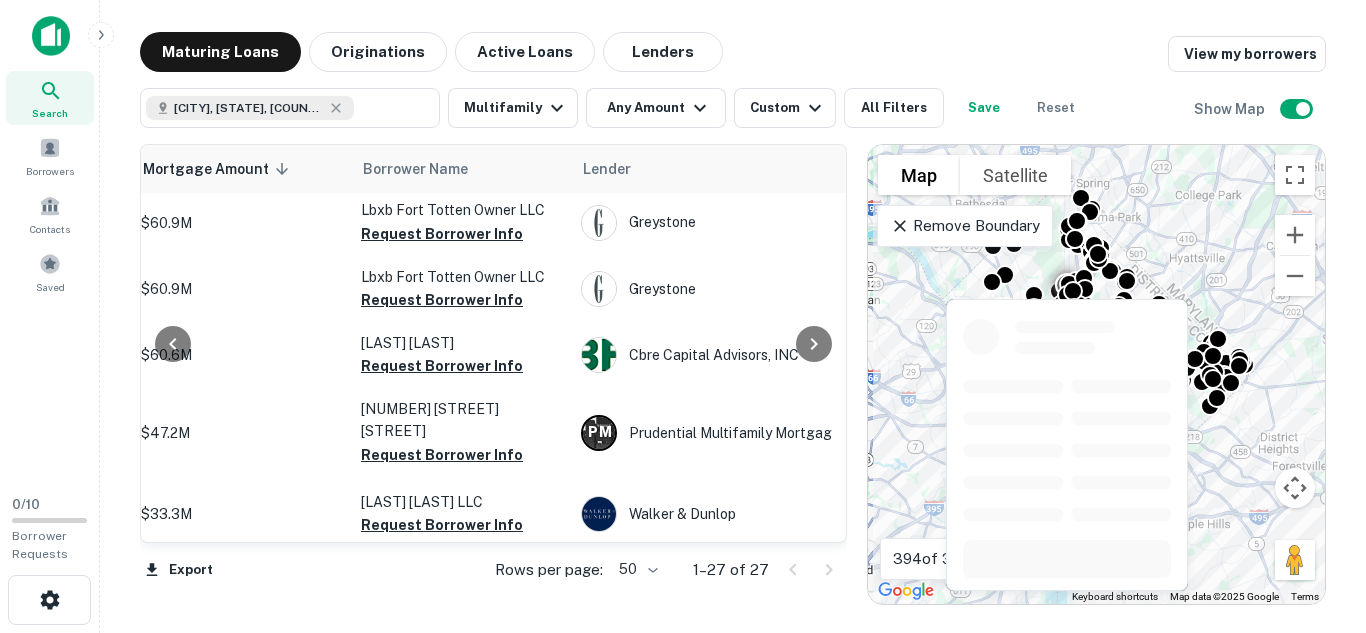 scroll, scrollTop: 1170, scrollLeft: 460, axis: both 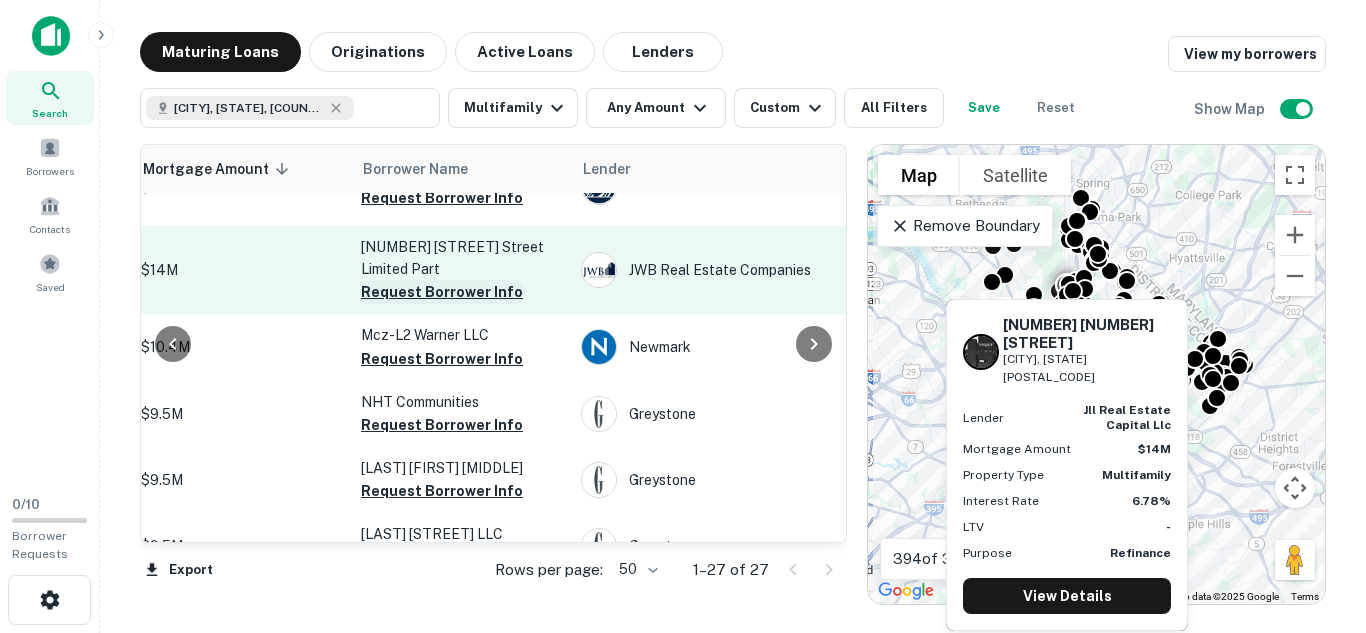 click on "Request Borrower Info" at bounding box center [442, 292] 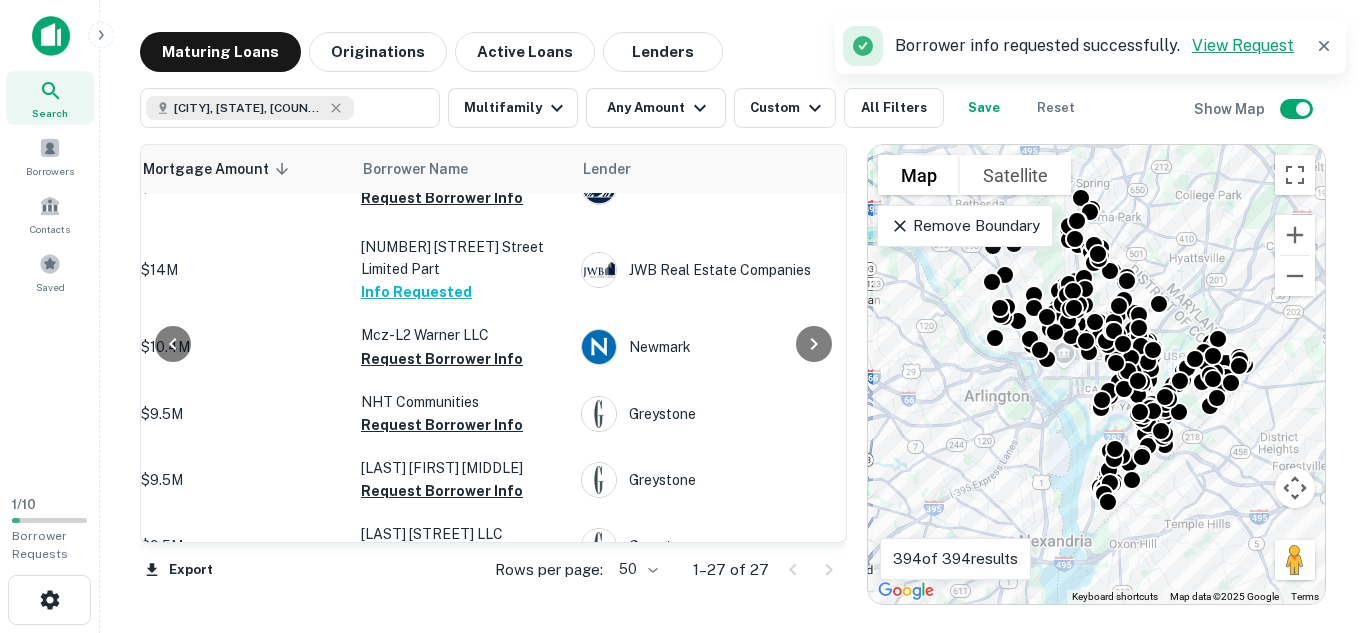 click on "View Request" at bounding box center [1243, 45] 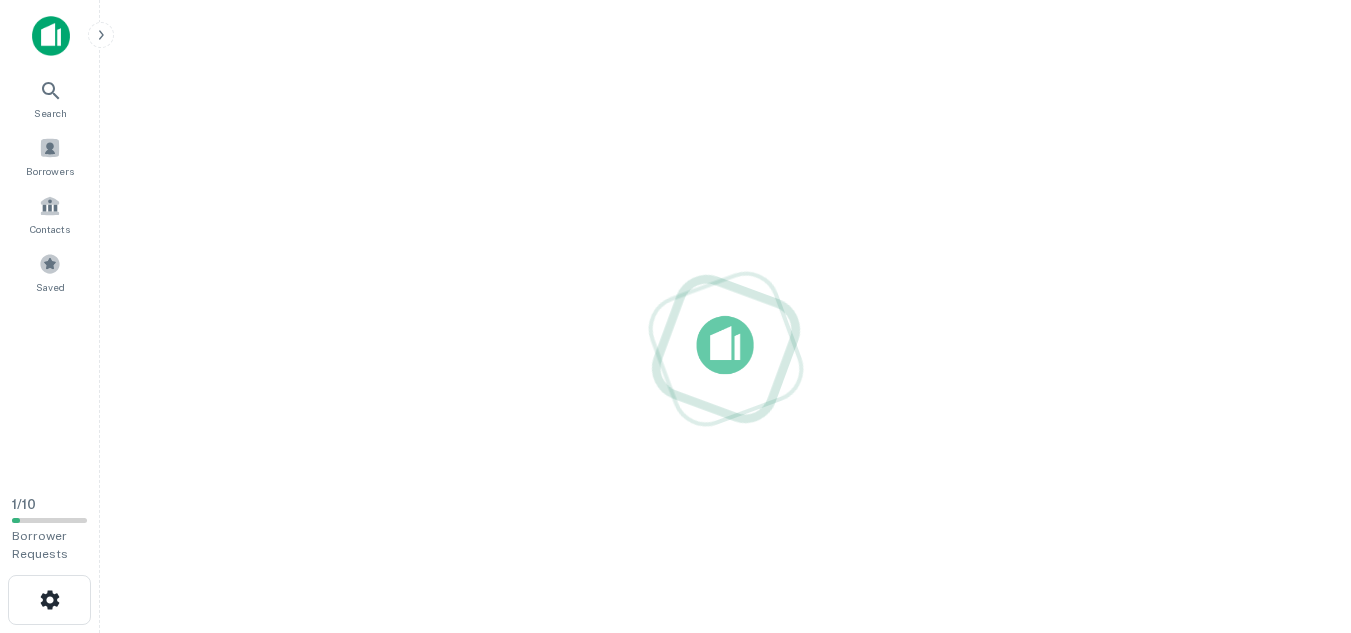 scroll, scrollTop: 0, scrollLeft: 0, axis: both 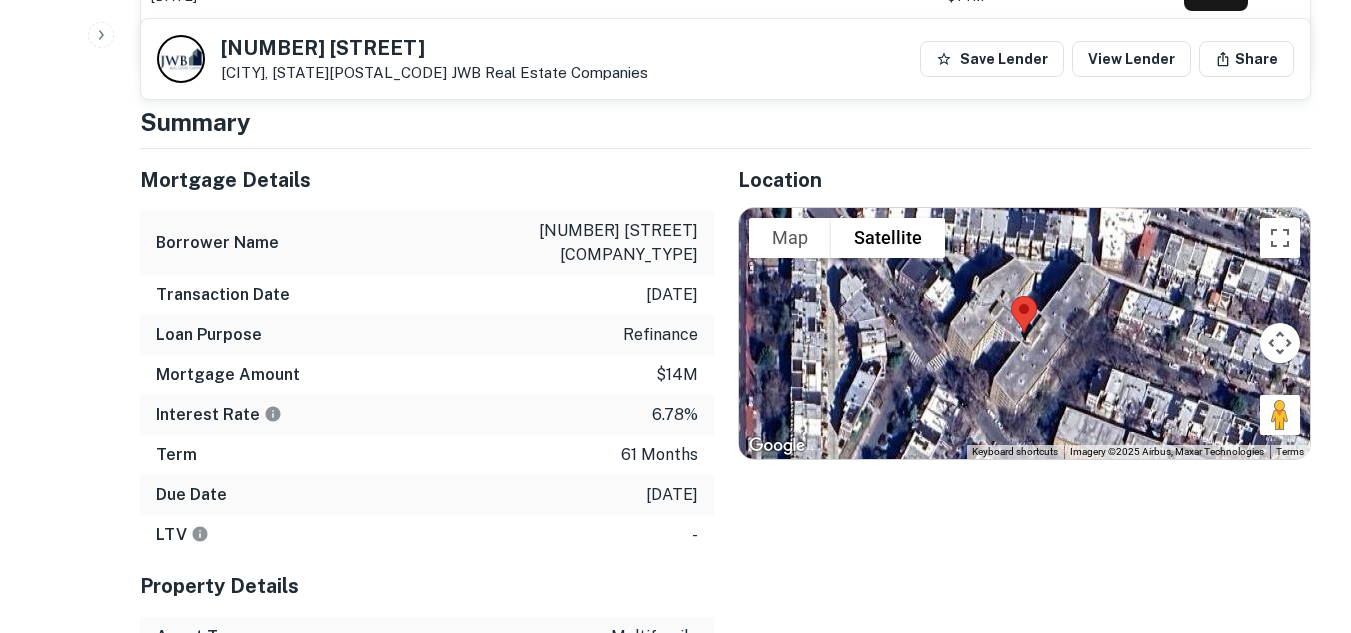 click on "Borrower Name [NUMBER] [STREET] LLC" at bounding box center [427, 243] 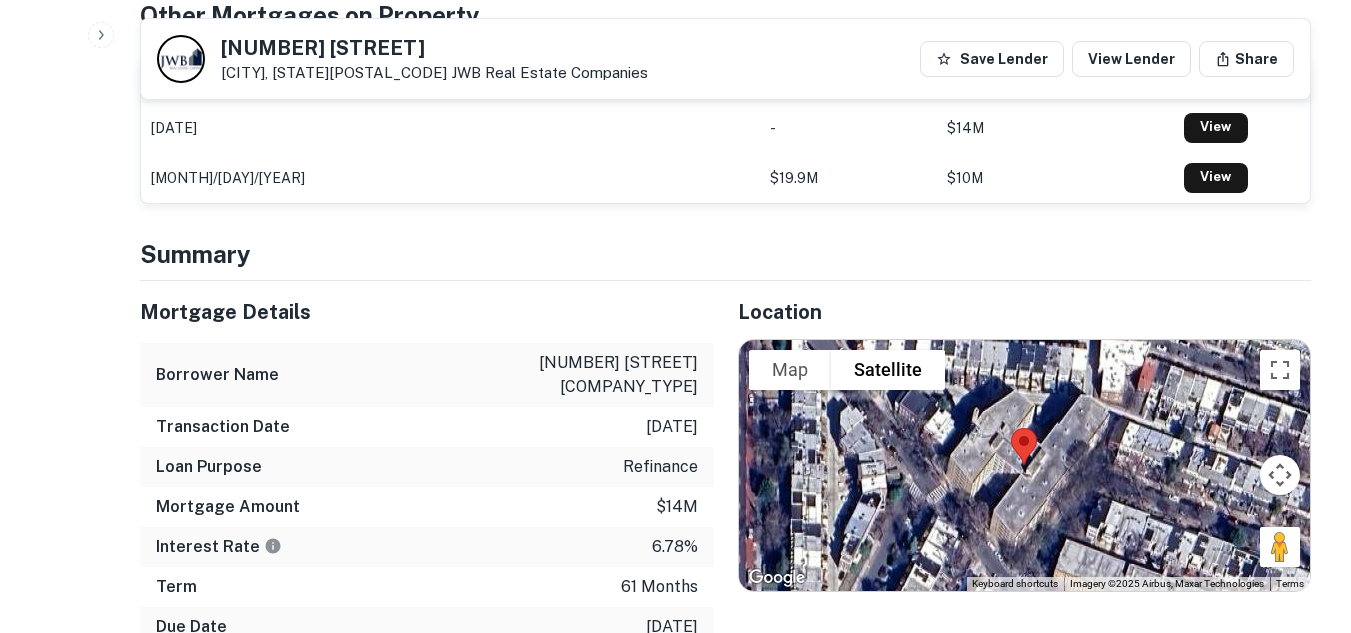 scroll, scrollTop: 736, scrollLeft: 0, axis: vertical 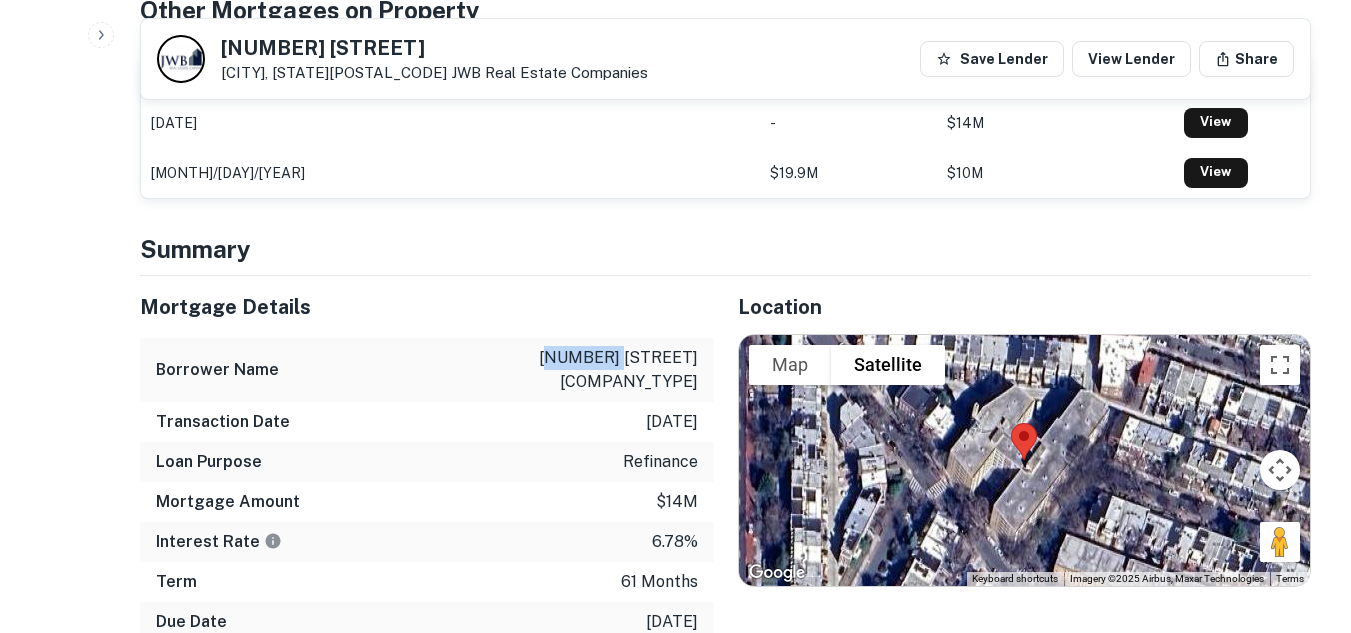 drag, startPoint x: 564, startPoint y: 354, endPoint x: 639, endPoint y: 367, distance: 76.11833 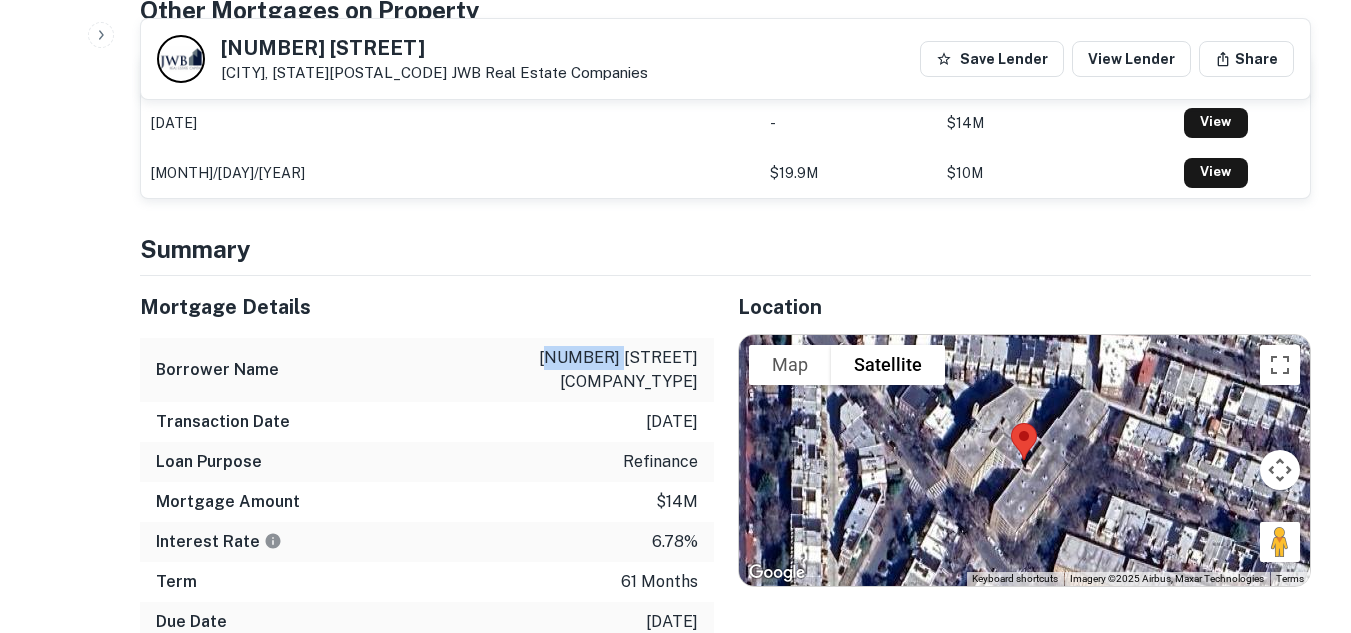 click on "[NUMBER] [STREET] [COMPANY_TYPE]" at bounding box center (608, 370) 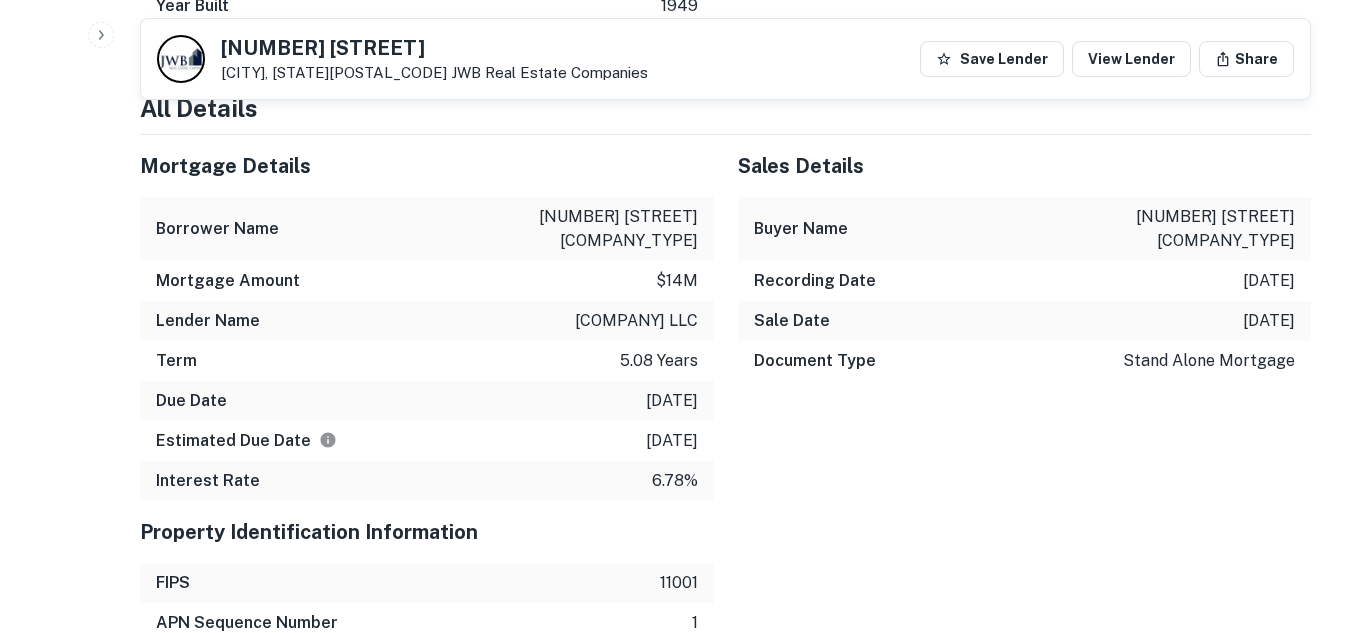scroll, scrollTop: 1679, scrollLeft: 0, axis: vertical 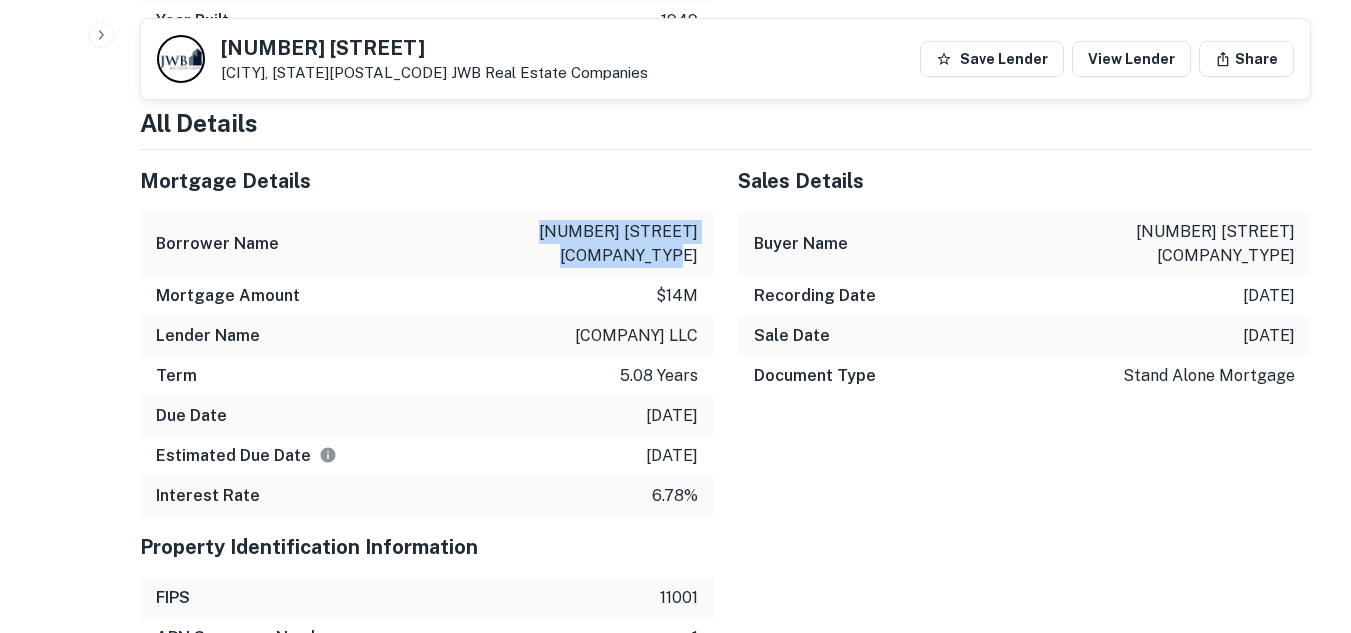 drag, startPoint x: 560, startPoint y: 230, endPoint x: 698, endPoint y: 255, distance: 140.24622 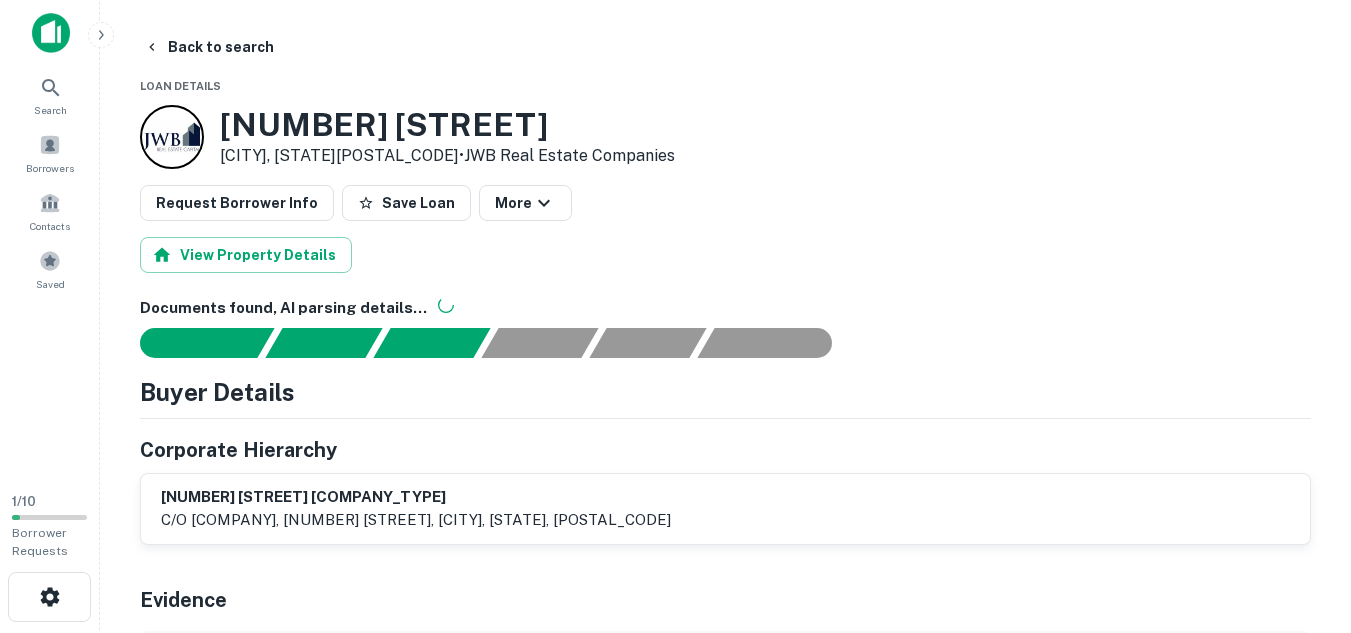 scroll, scrollTop: 0, scrollLeft: 0, axis: both 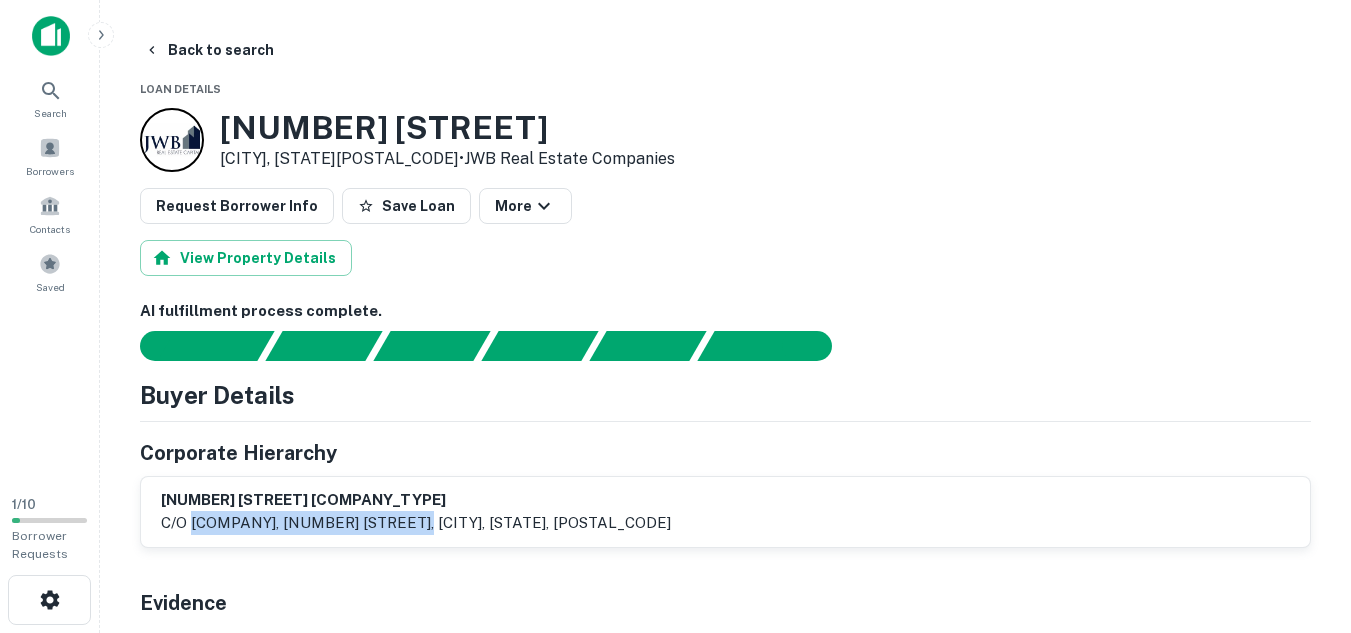 drag, startPoint x: 190, startPoint y: 522, endPoint x: 400, endPoint y: 519, distance: 210.02142 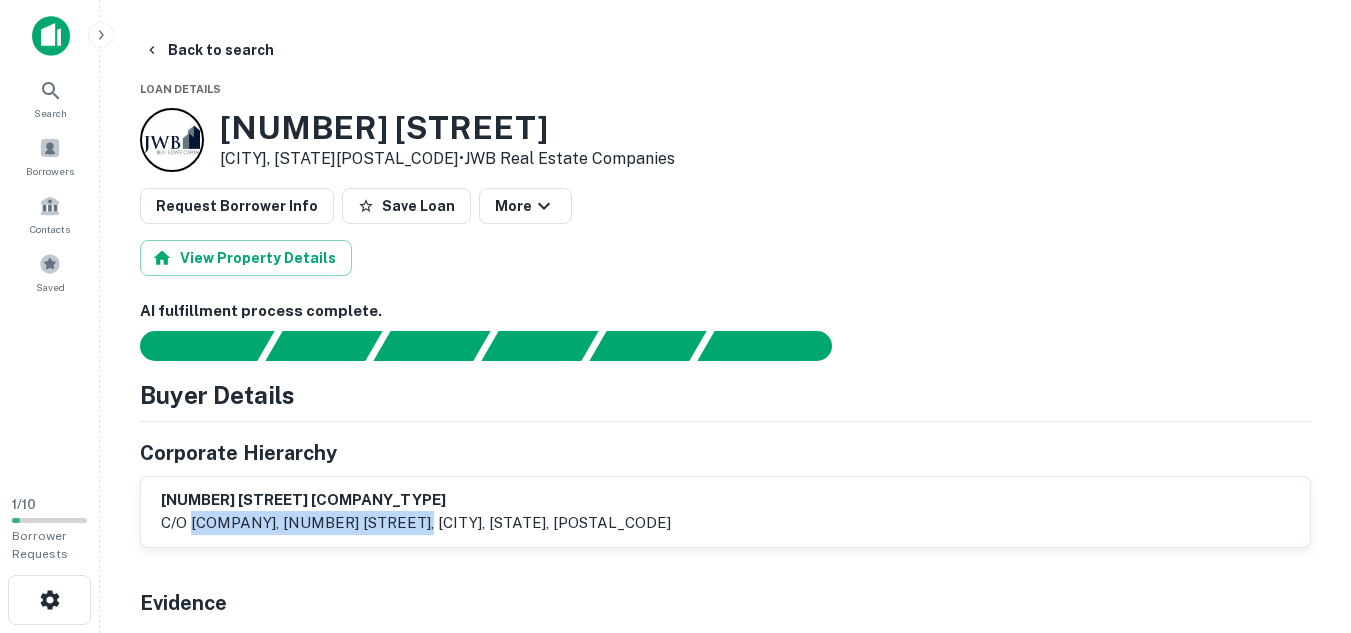 click on "c/o ronald d. paul companies, inc., 4416 east west highway, suite 300, bethesda, md, 20814" at bounding box center (416, 523) 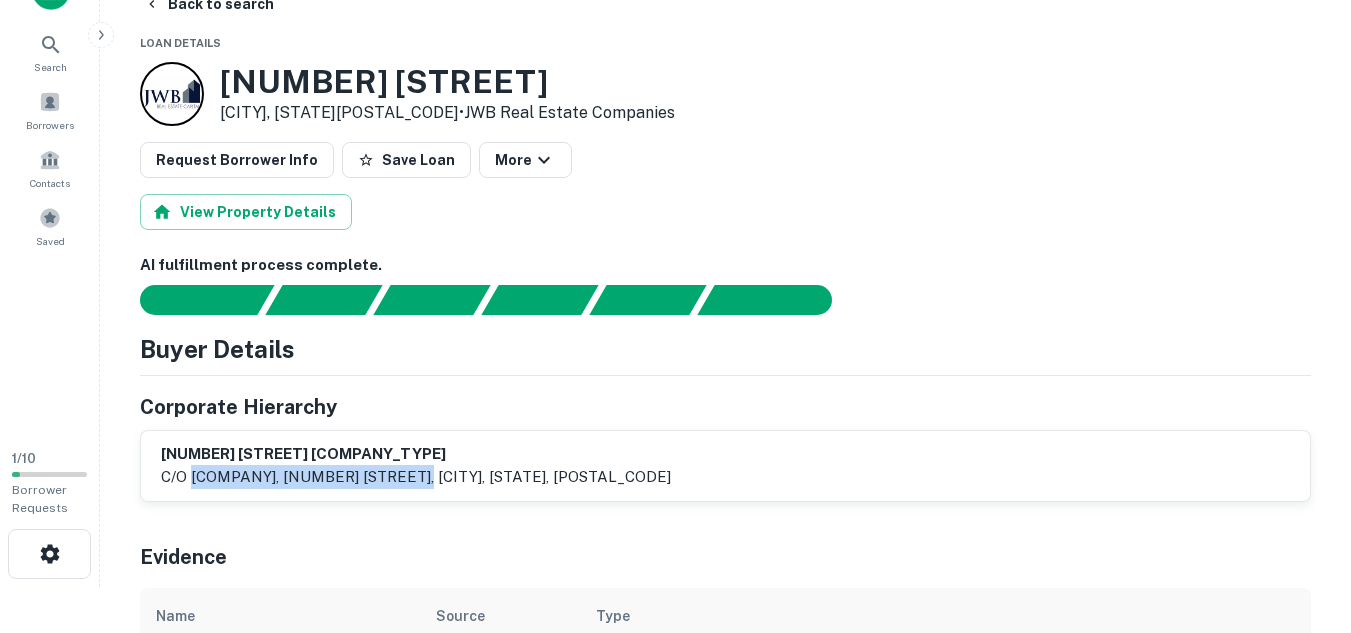 scroll, scrollTop: 0, scrollLeft: 0, axis: both 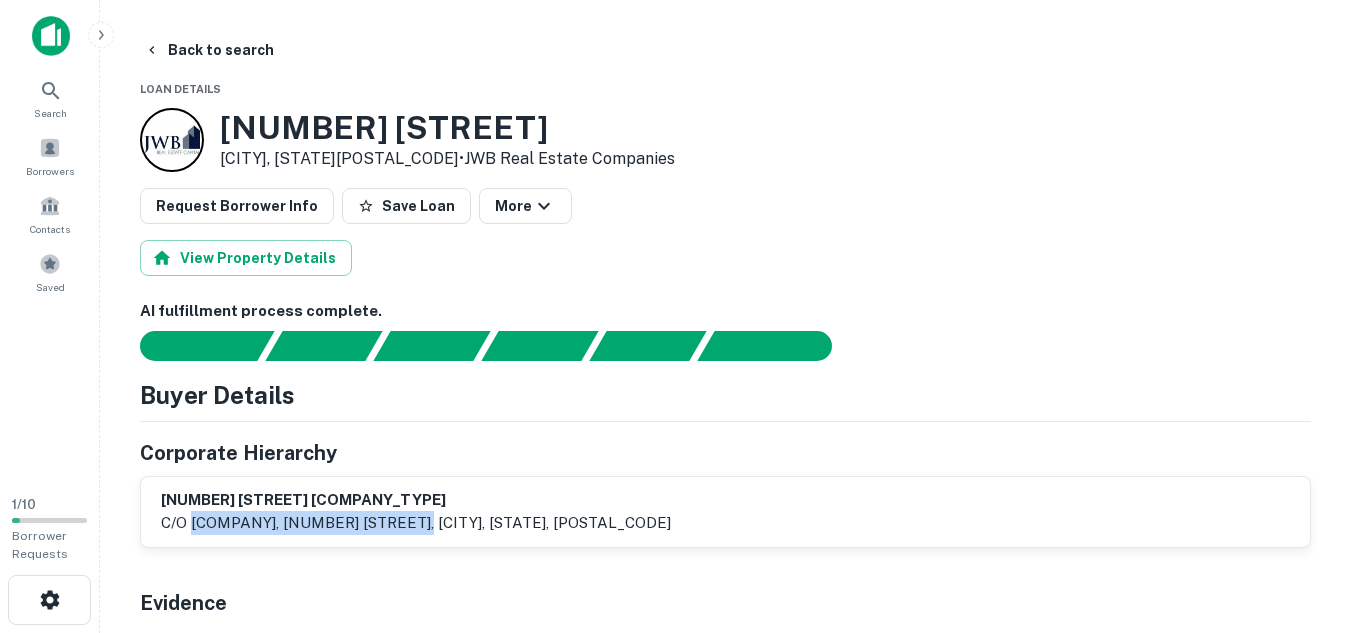 click at bounding box center [51, 36] 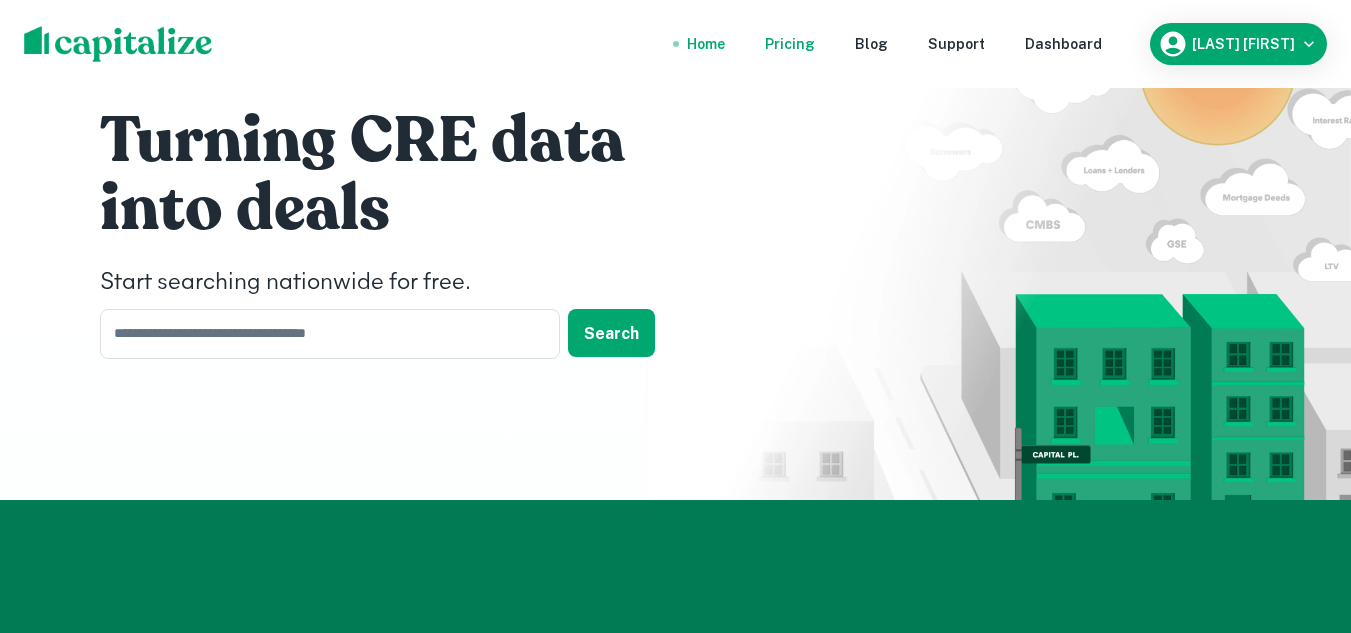 click on "Pricing" at bounding box center [790, 44] 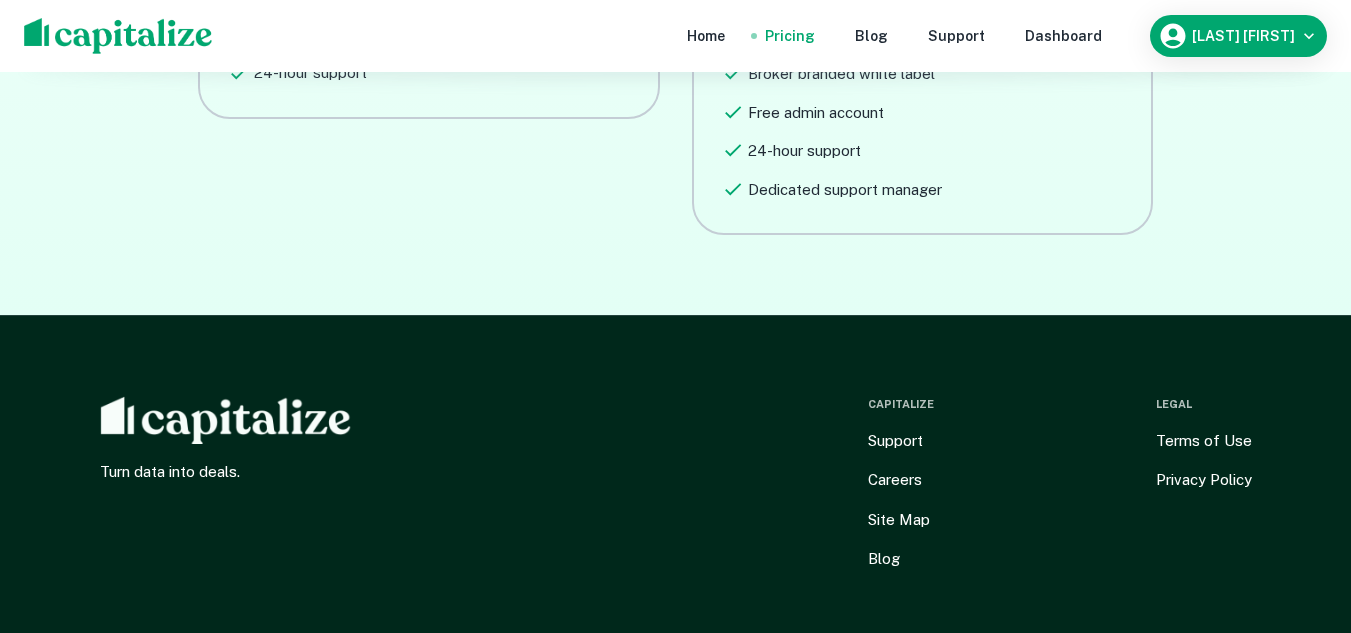 scroll, scrollTop: 946, scrollLeft: 0, axis: vertical 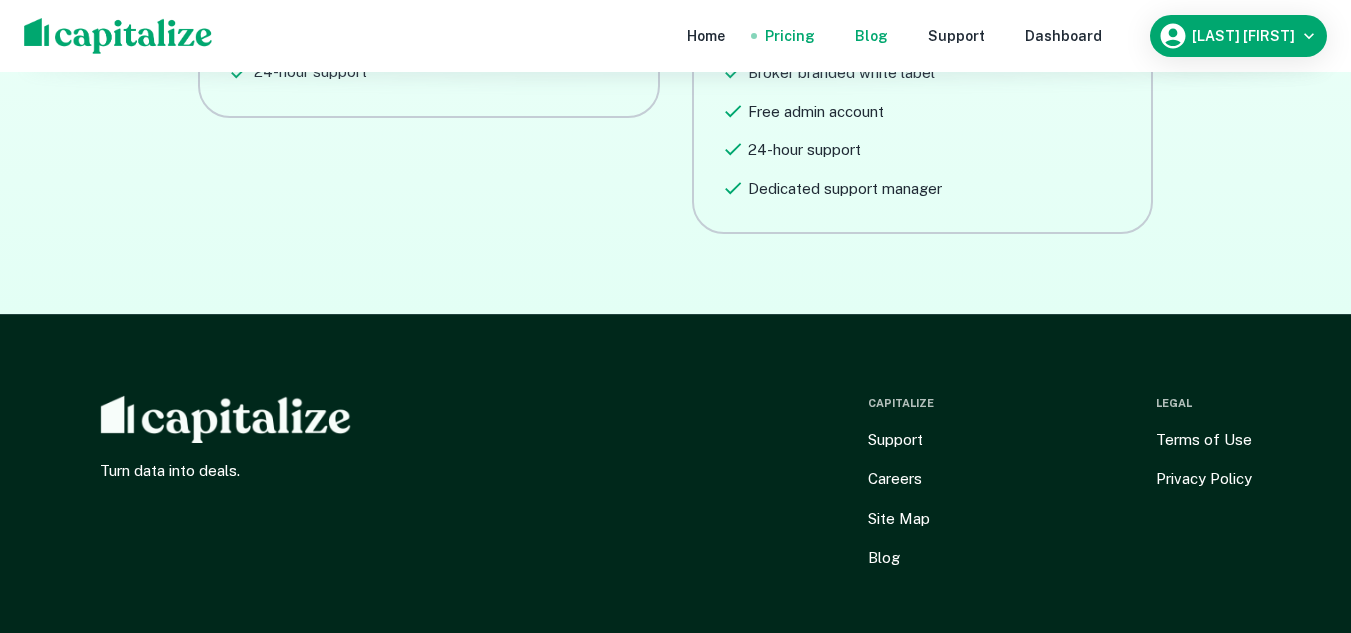 click on "Blog" at bounding box center (871, 36) 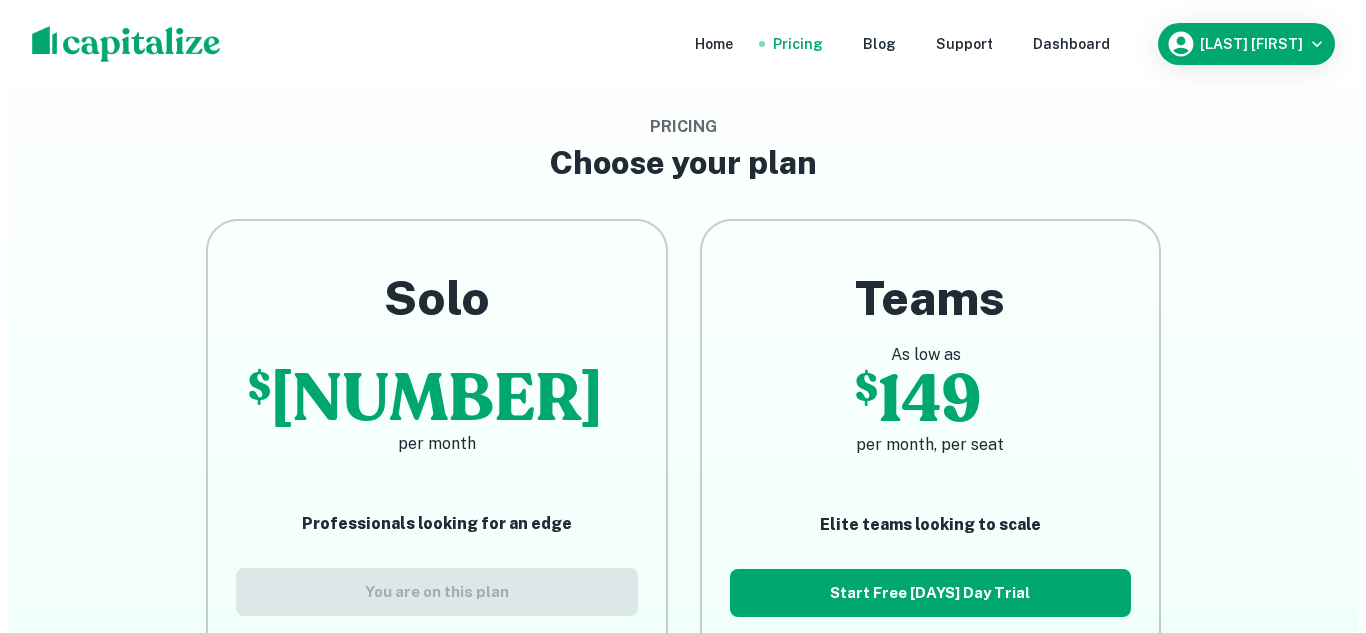 scroll, scrollTop: 0, scrollLeft: 0, axis: both 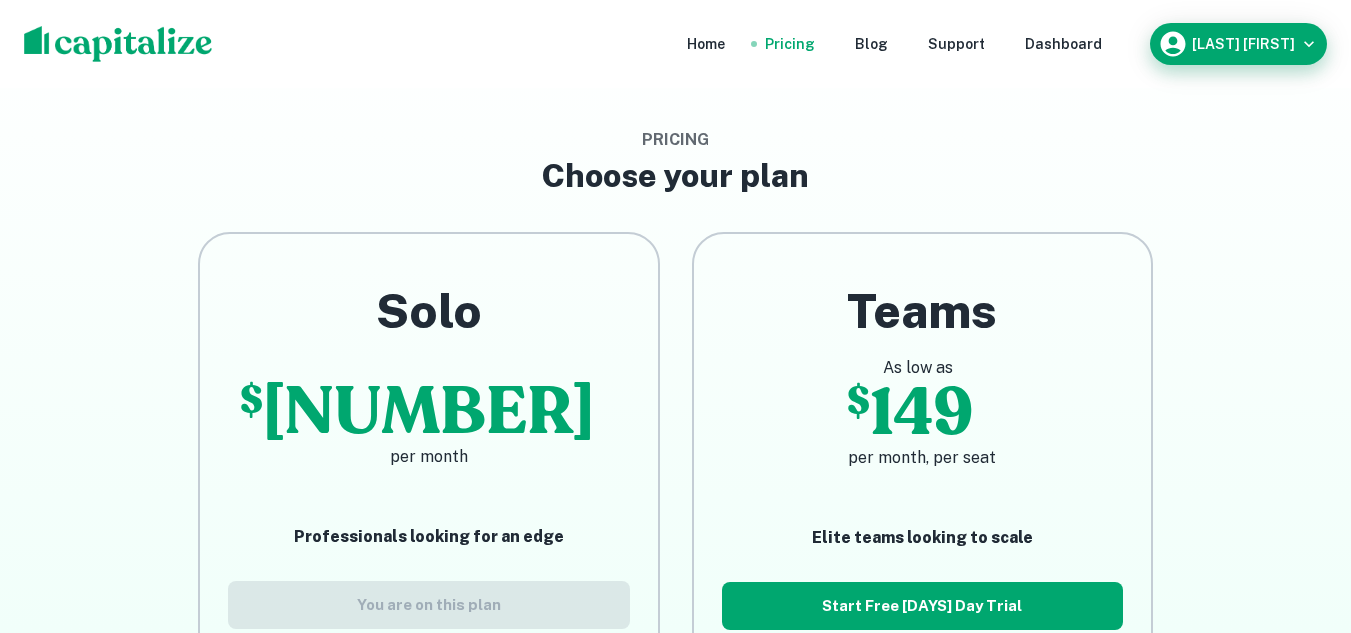 click on "nasir ziad" at bounding box center (1243, 44) 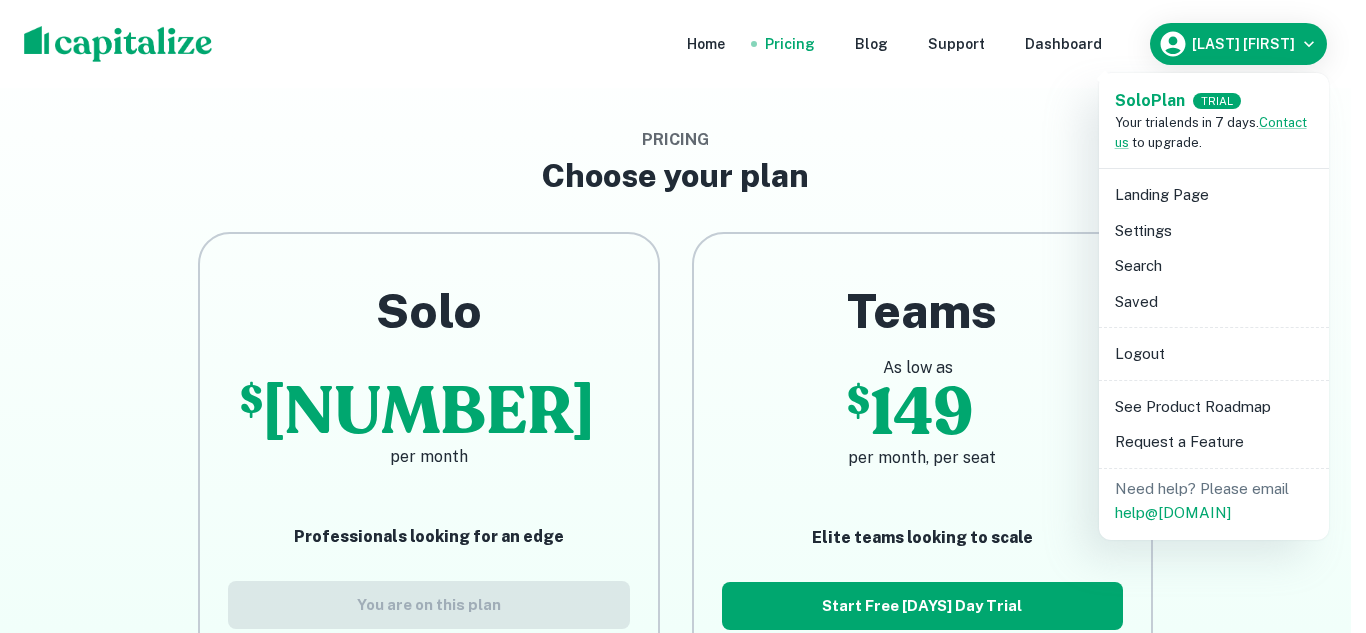click at bounding box center [683, 316] 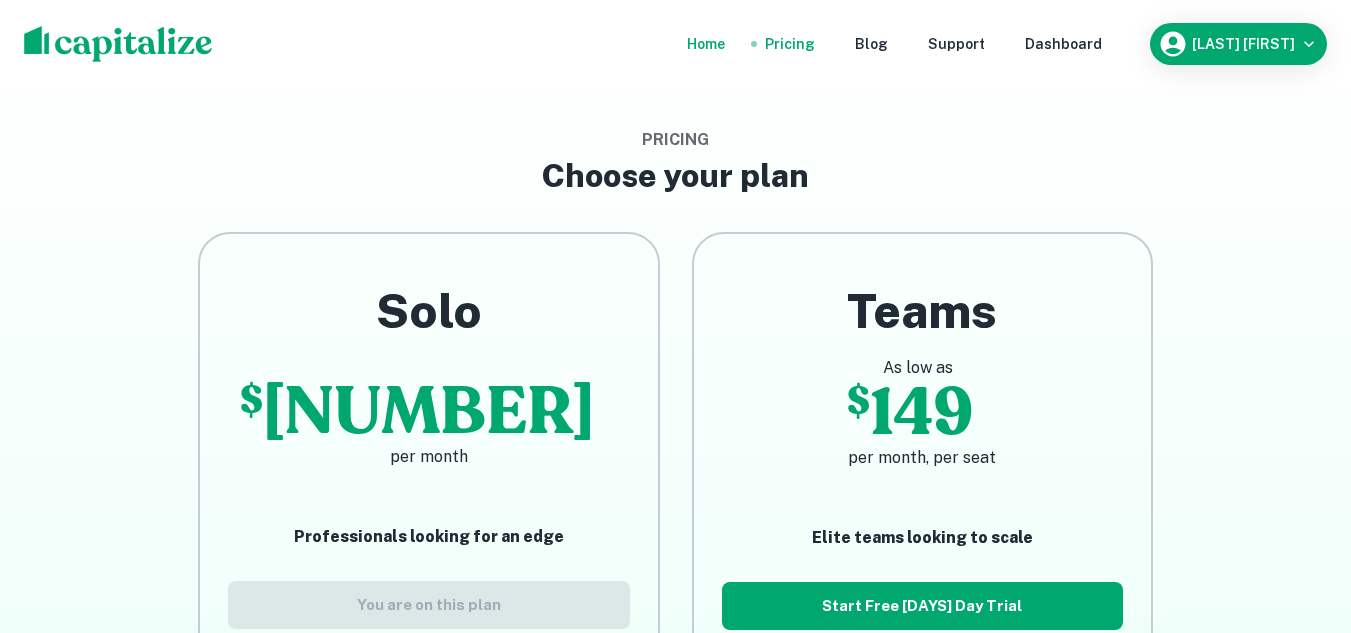 click on "Home" at bounding box center (706, 44) 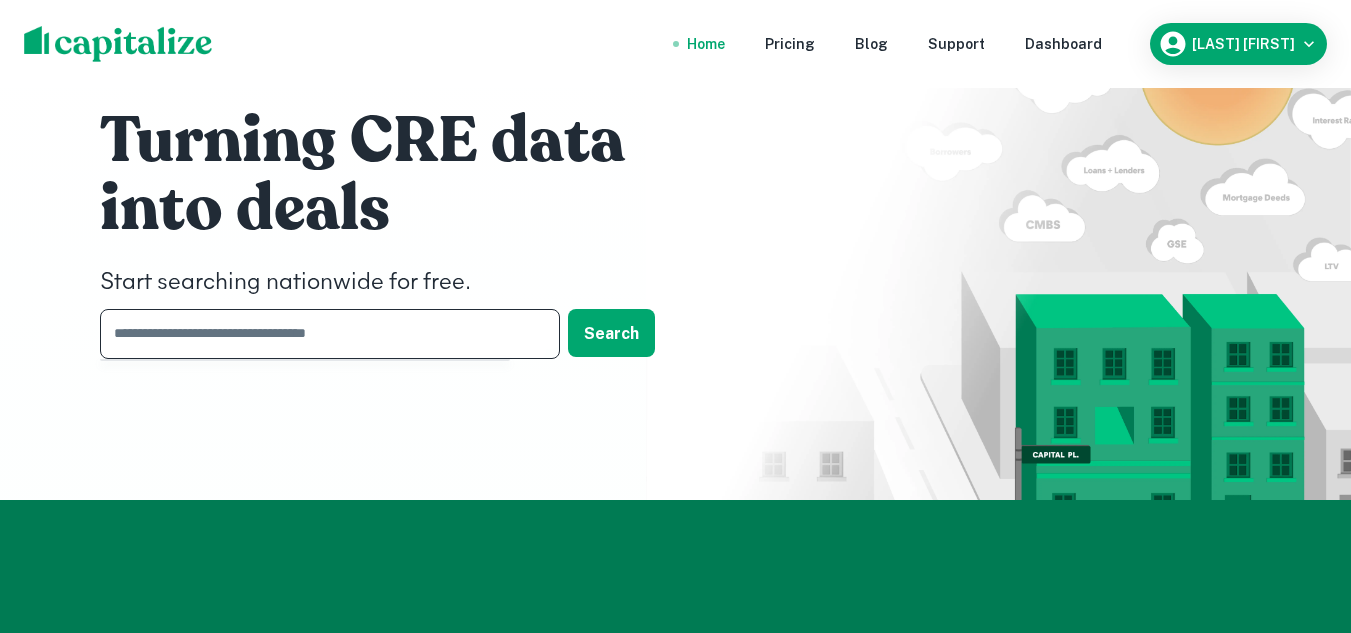 click at bounding box center [323, 333] 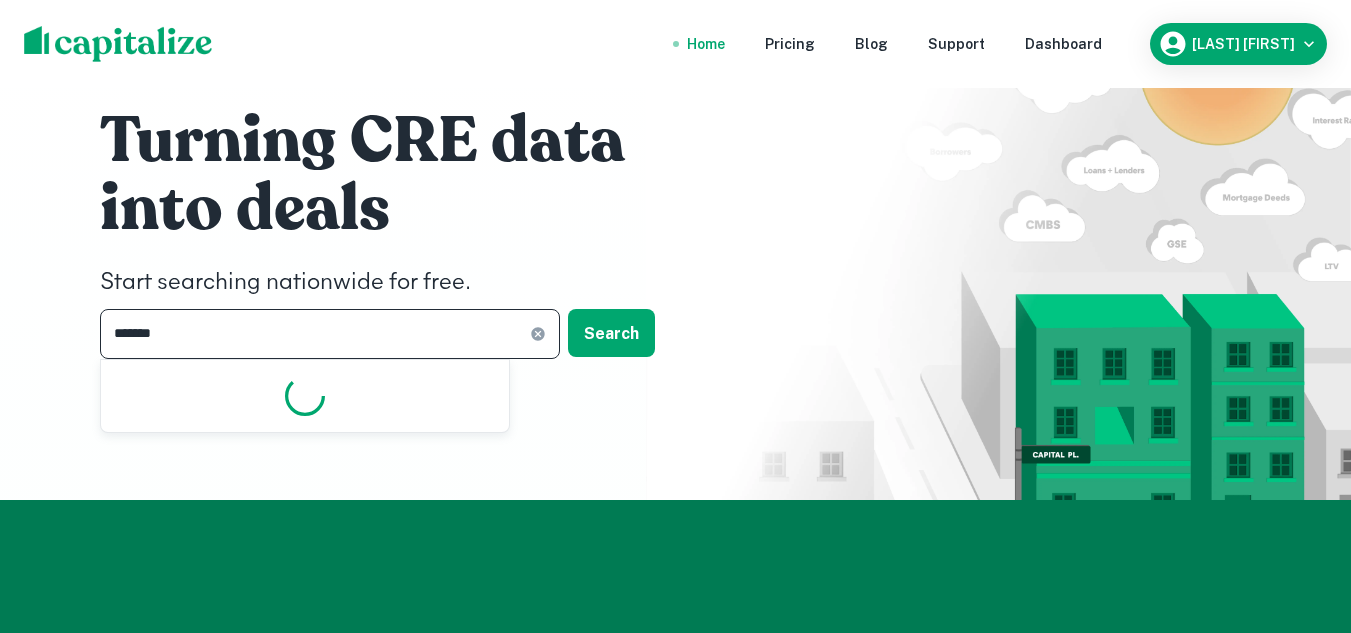type on "********" 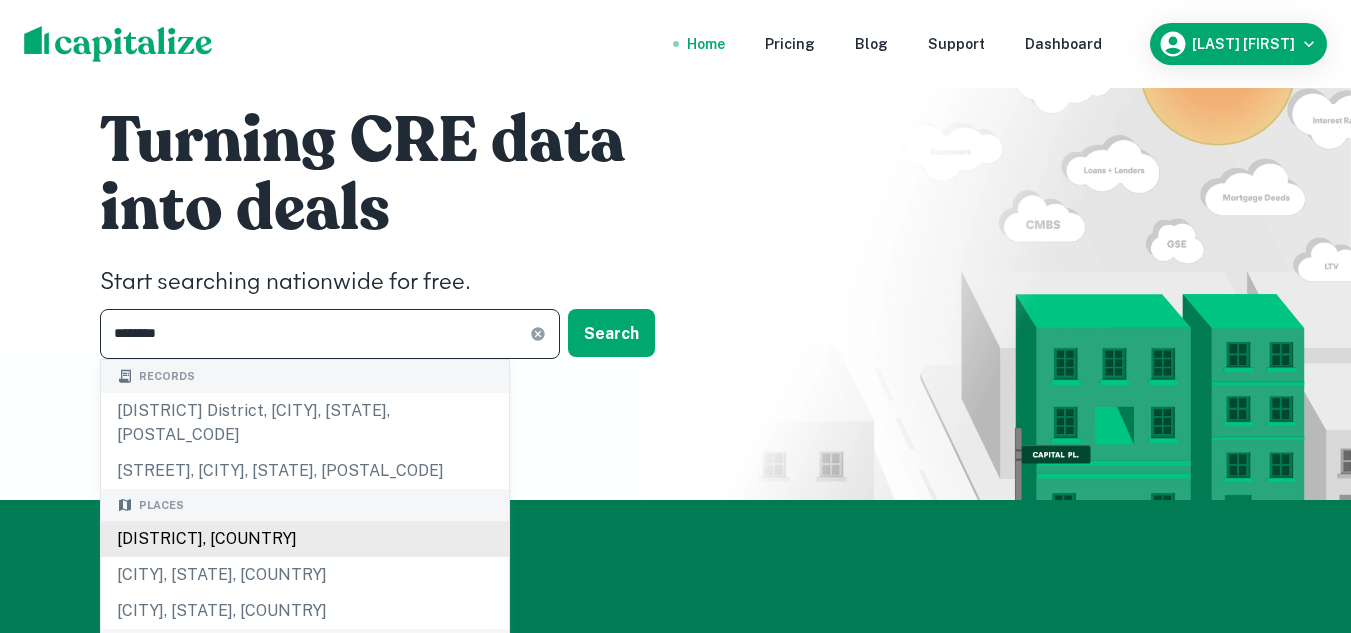 click on "District of Columbia, USA" at bounding box center (305, 539) 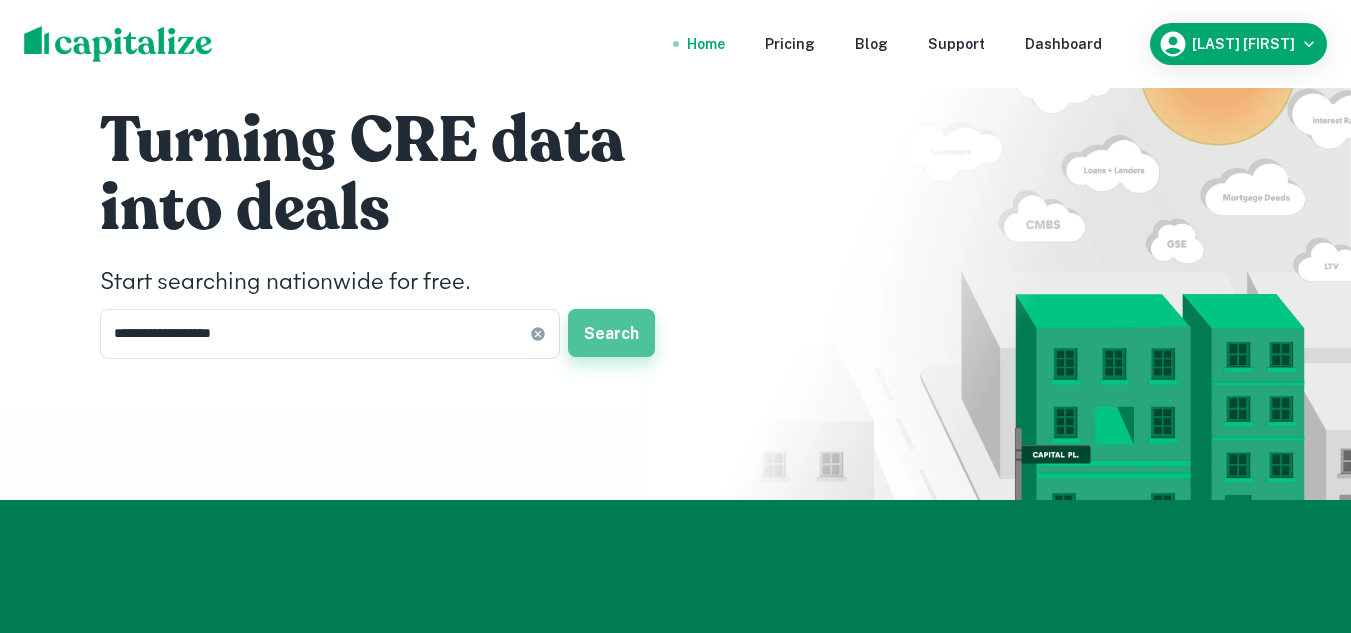 click on "Search" at bounding box center (611, 333) 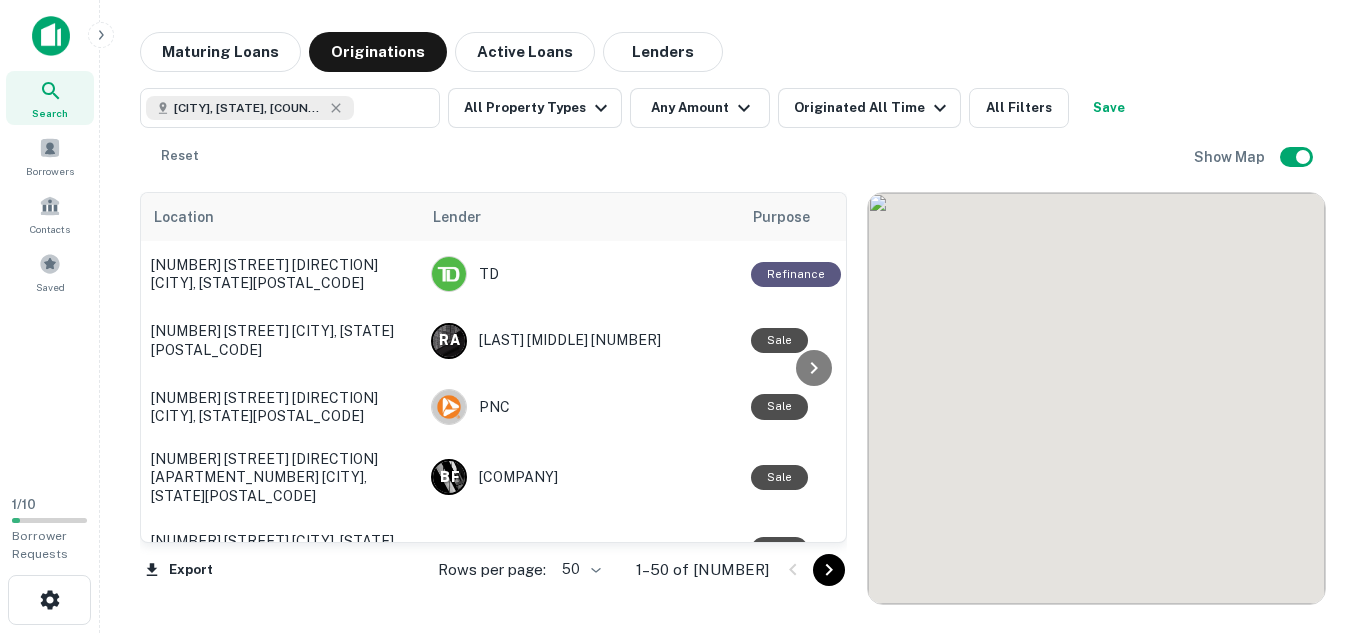 scroll, scrollTop: 1170, scrollLeft: 0, axis: vertical 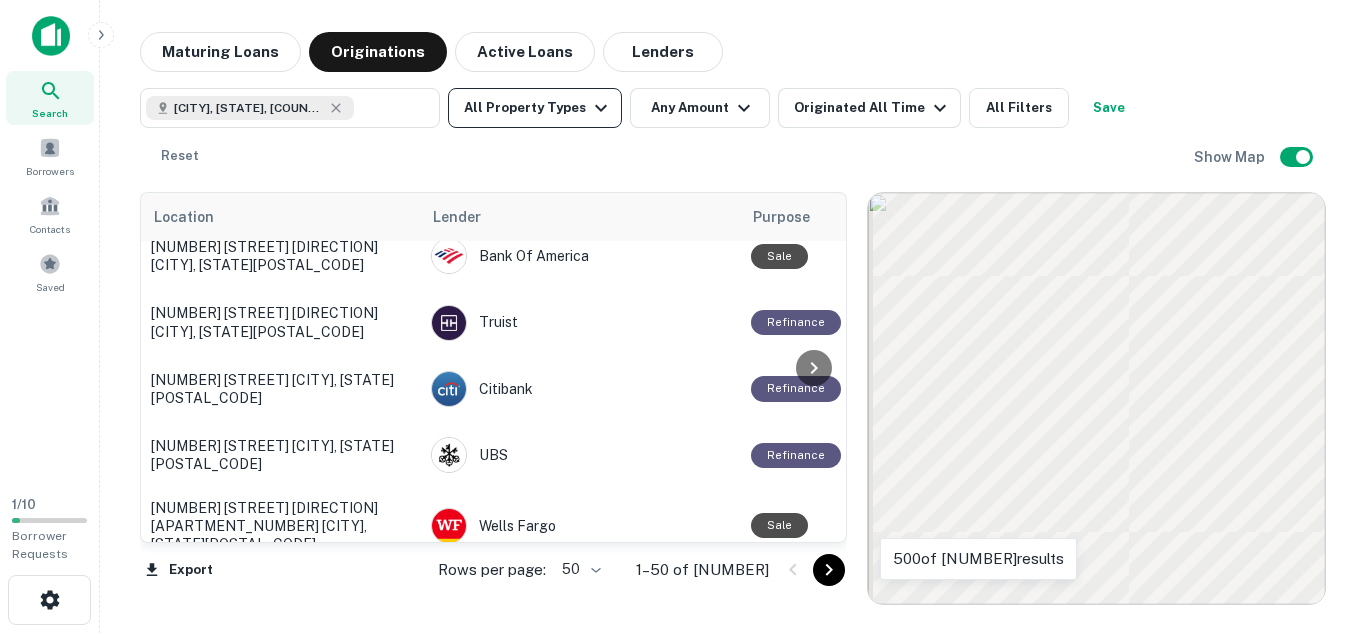 click 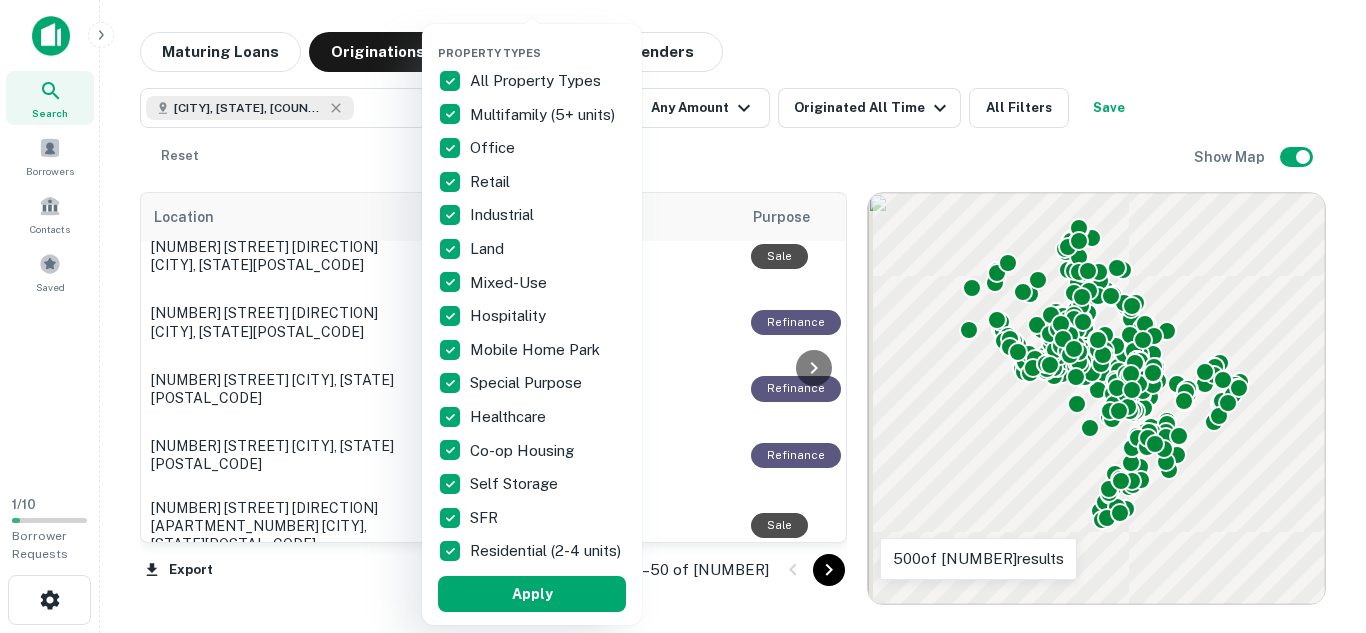 click at bounding box center (683, 316) 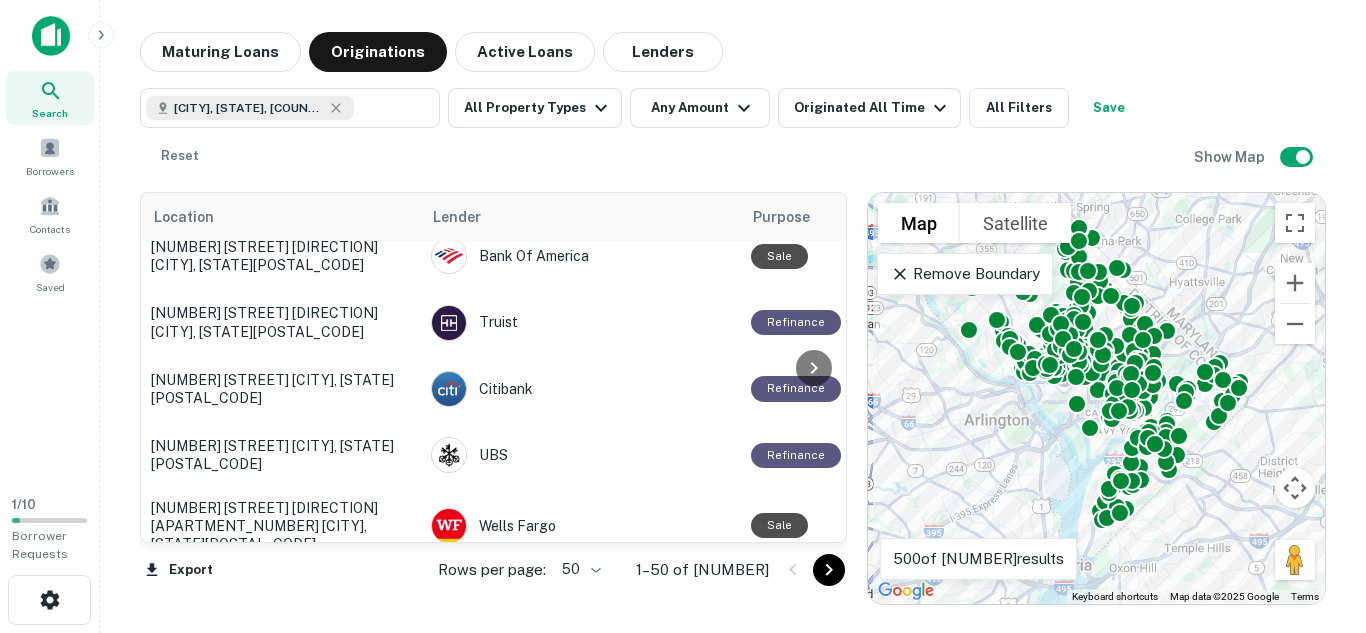 click at bounding box center [683, 316] 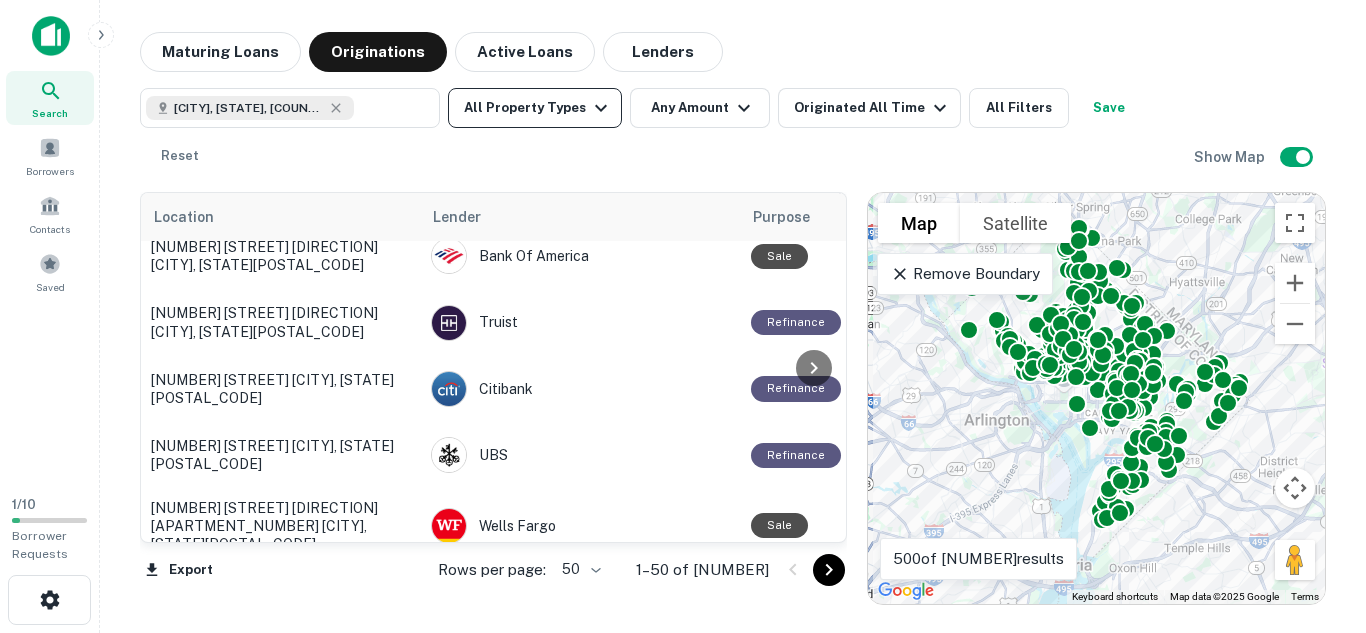 click on "All Property Types" at bounding box center (535, 108) 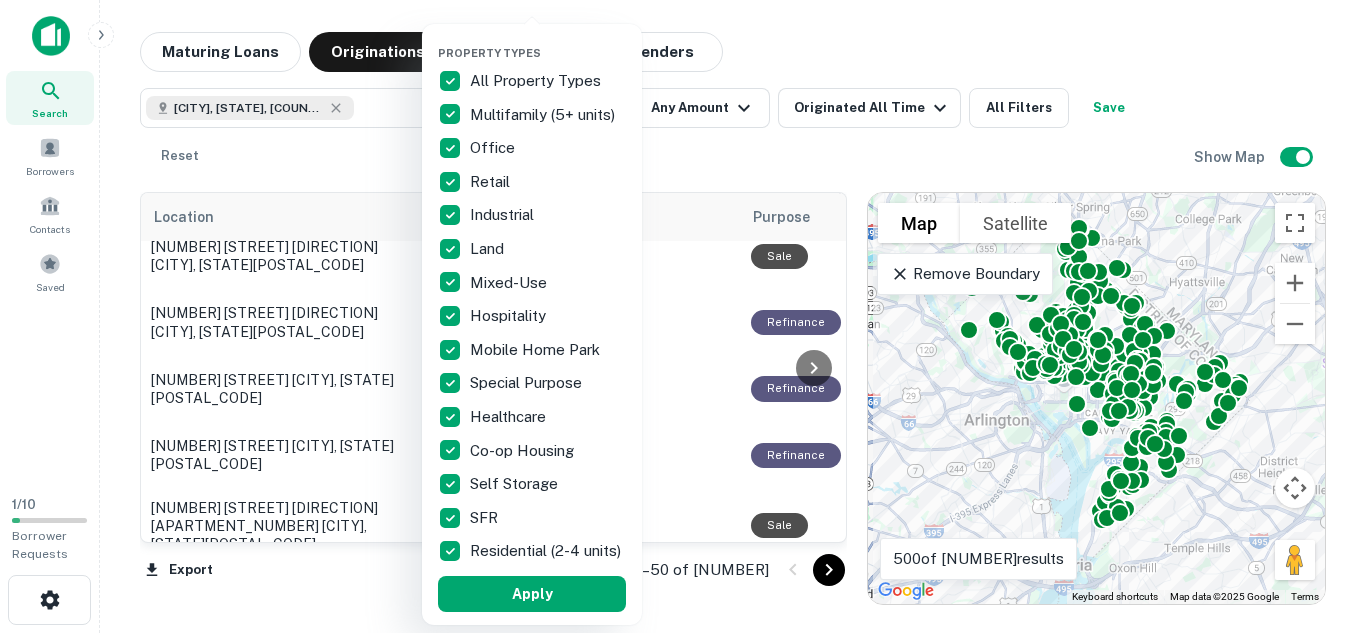 click on "All Property Types" at bounding box center (537, 81) 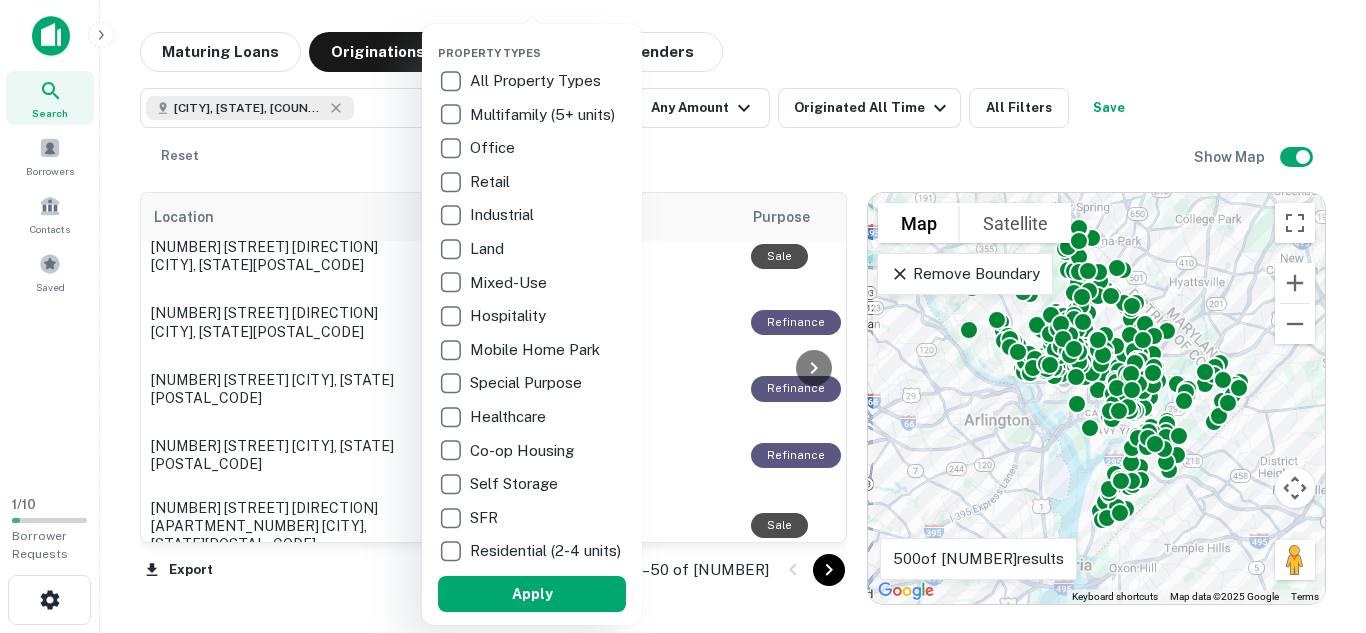 click on "Multifamily (5+ units)" at bounding box center (544, 115) 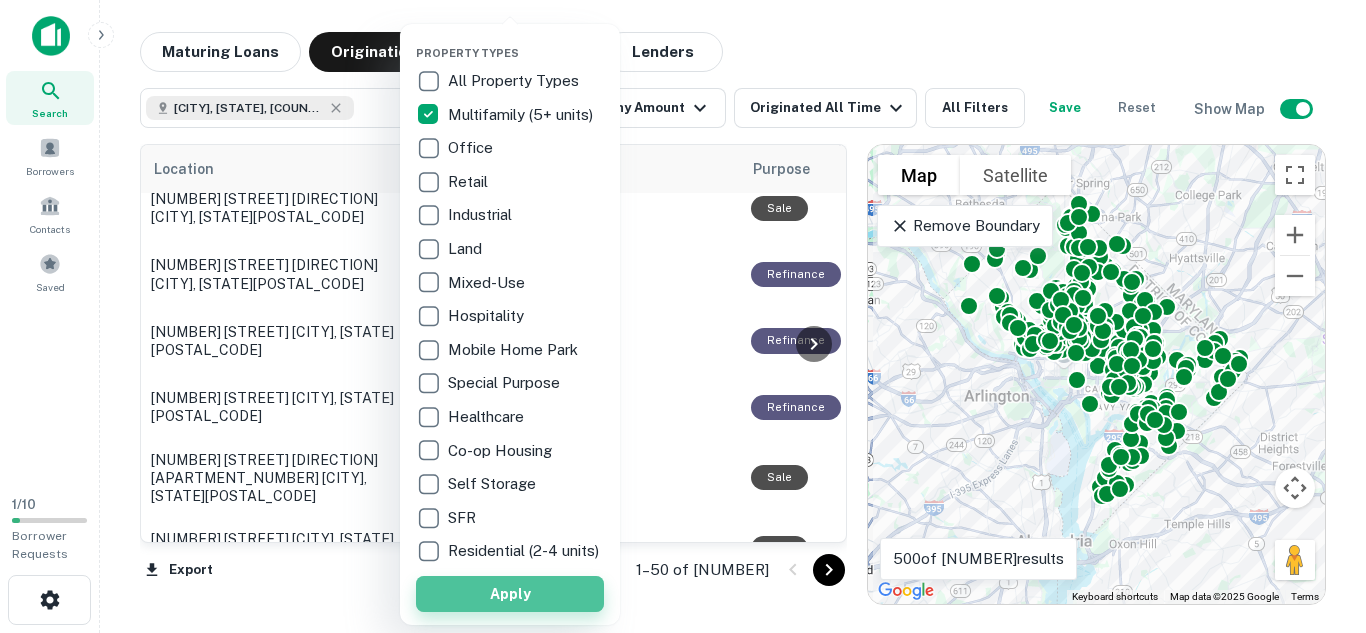 click on "Apply" at bounding box center (510, 594) 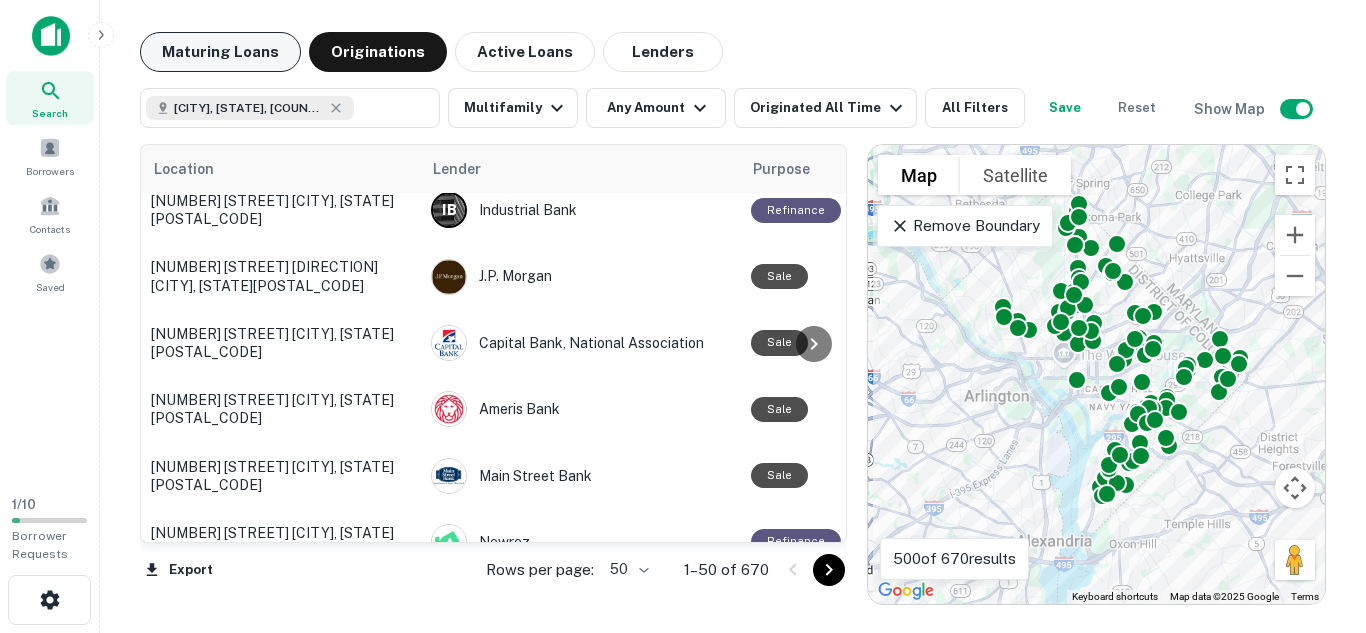 click on "Maturing Loans" at bounding box center (220, 52) 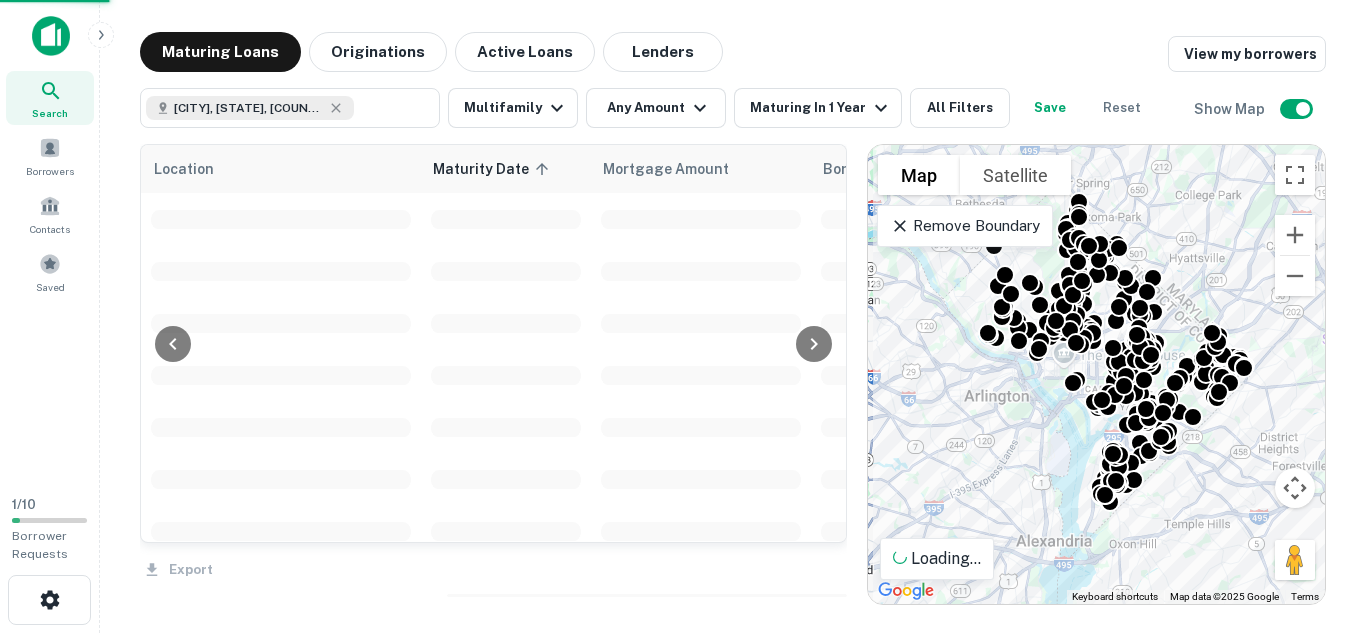 click on "Maturing Loans" at bounding box center [220, 52] 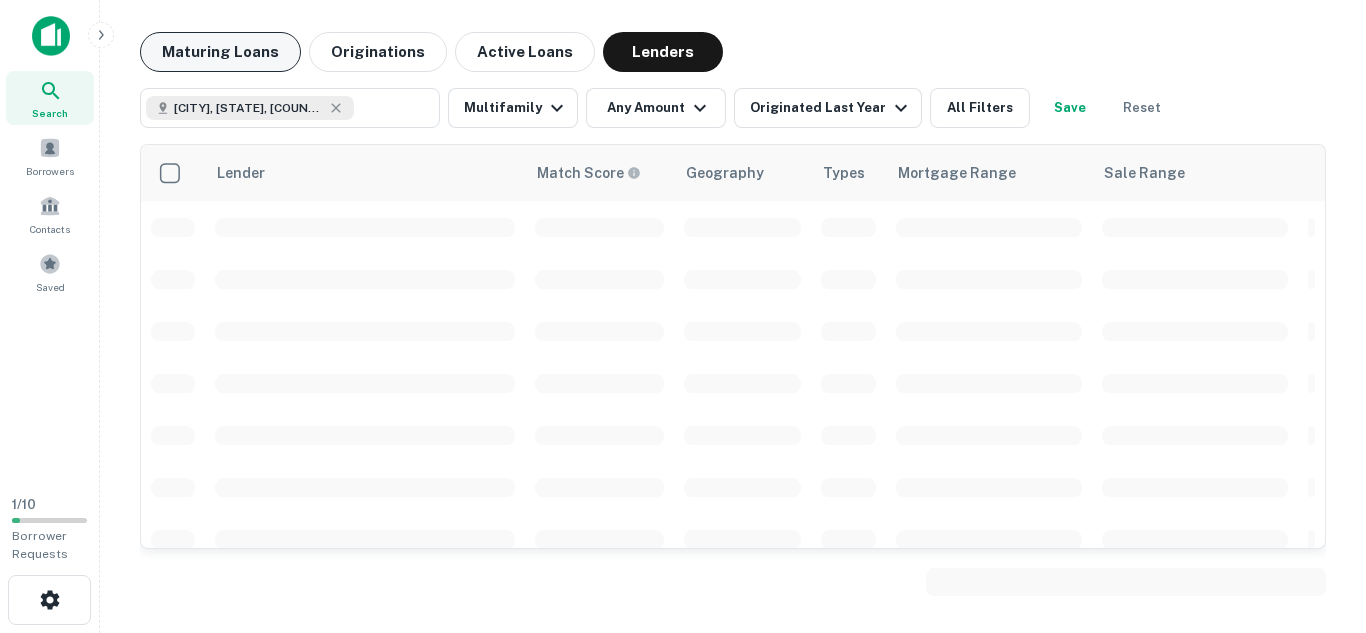 click on "Maturing Loans" at bounding box center (220, 52) 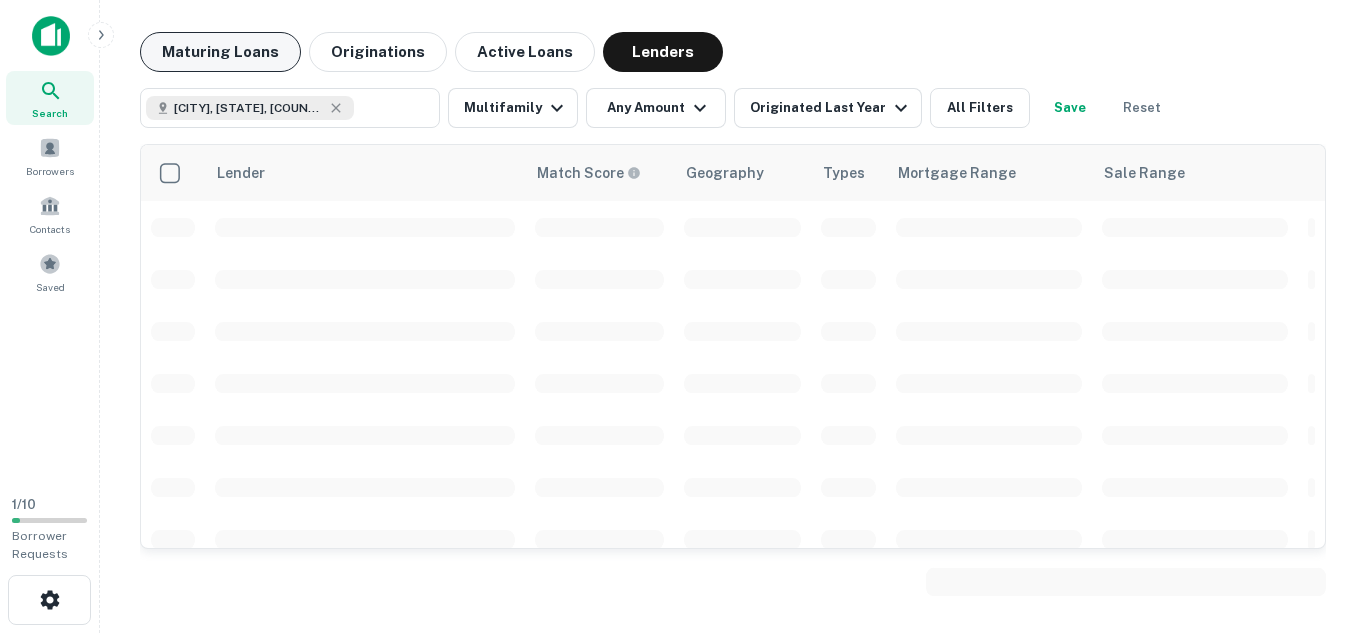 click on "Maturing Loans" at bounding box center (220, 52) 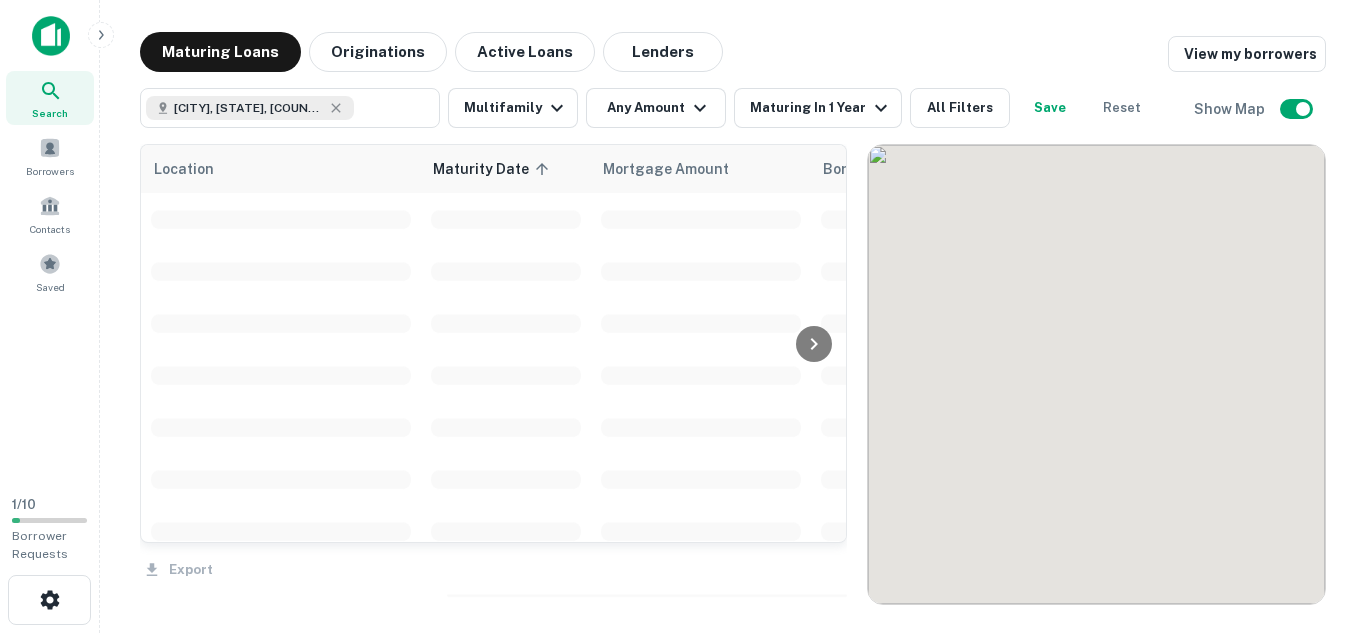 scroll, scrollTop: 1170, scrollLeft: 0, axis: vertical 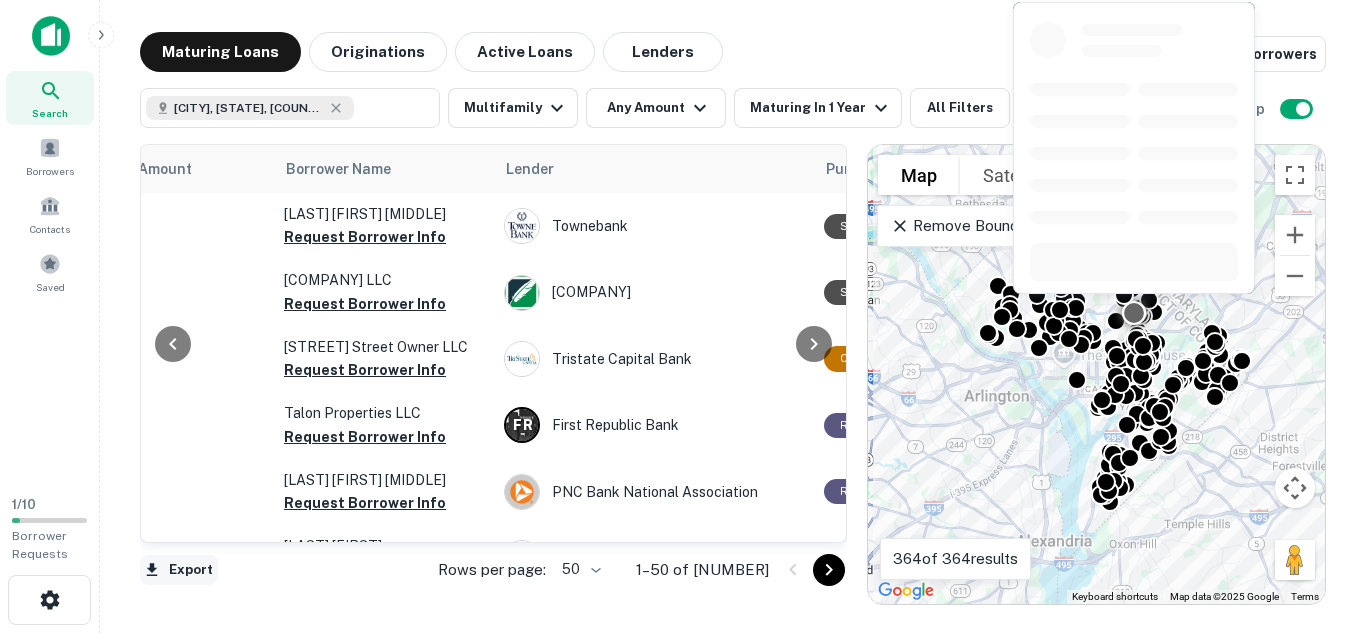 click on "Export" at bounding box center [179, 570] 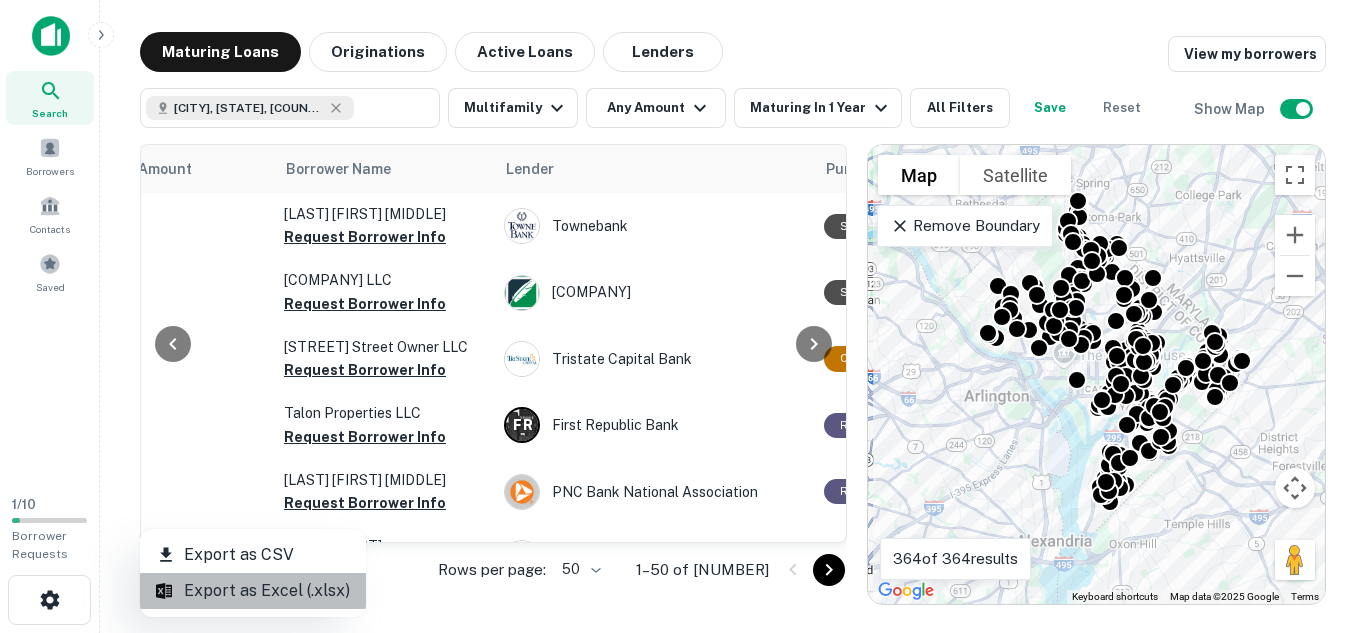 click on "Export as Excel (.xlsx)" at bounding box center [253, 591] 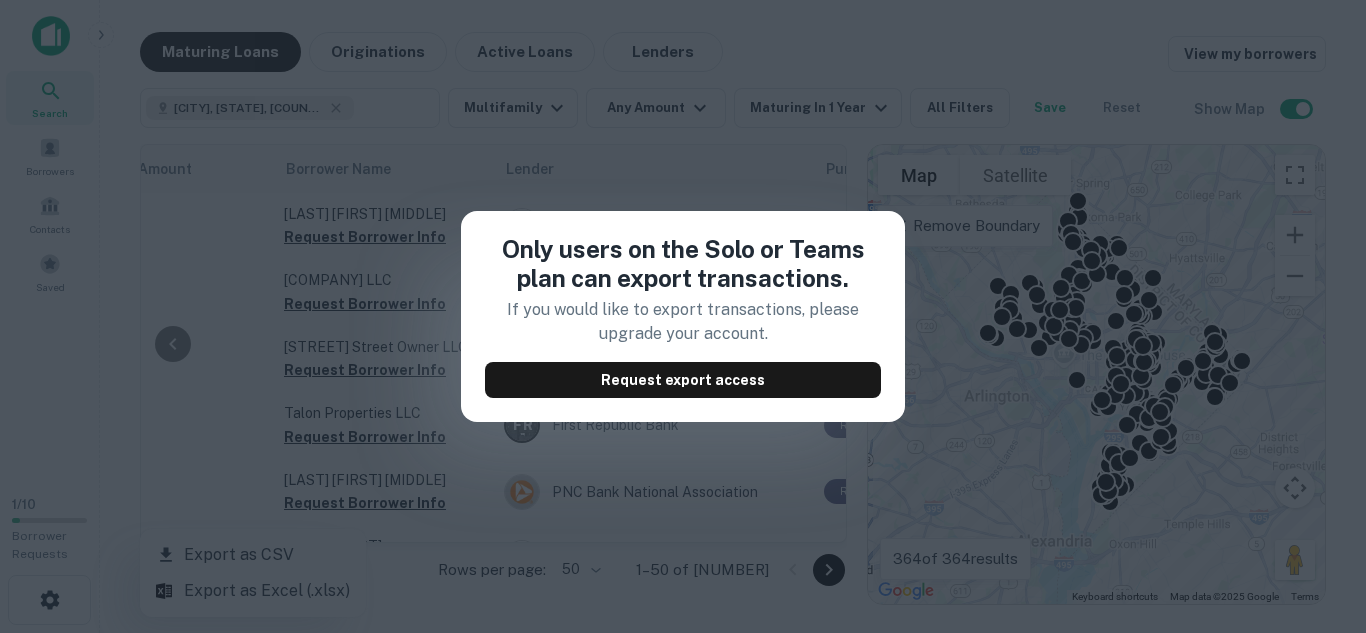 click on "Only users on the Solo or Teams plan can export transactions. If you would like to export transactions, please upgrade your account. Request export access" at bounding box center (683, 316) 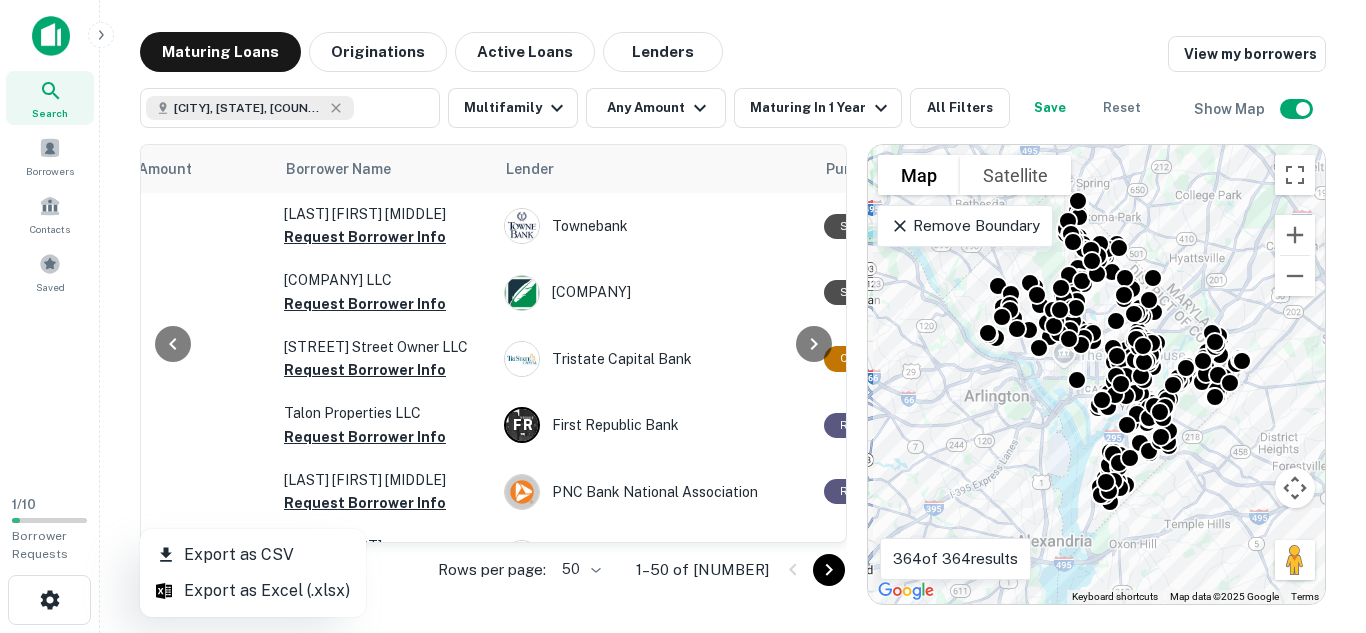 click at bounding box center (683, 316) 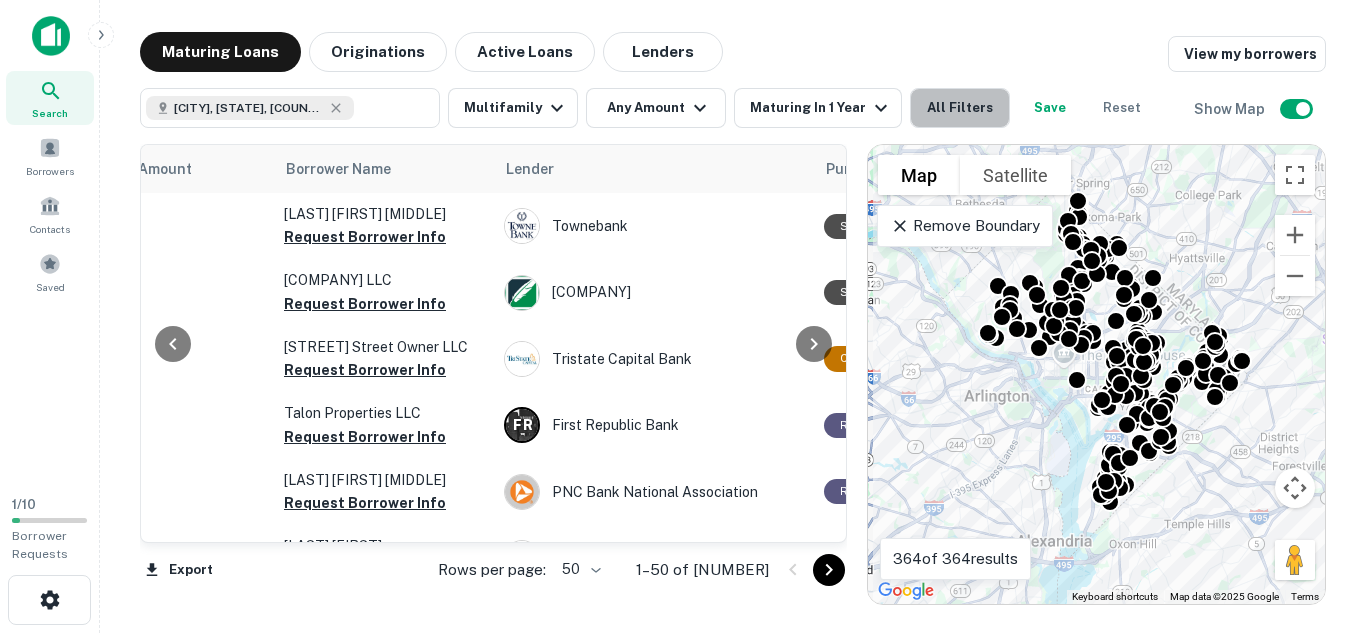 click on "All Filters" at bounding box center (960, 108) 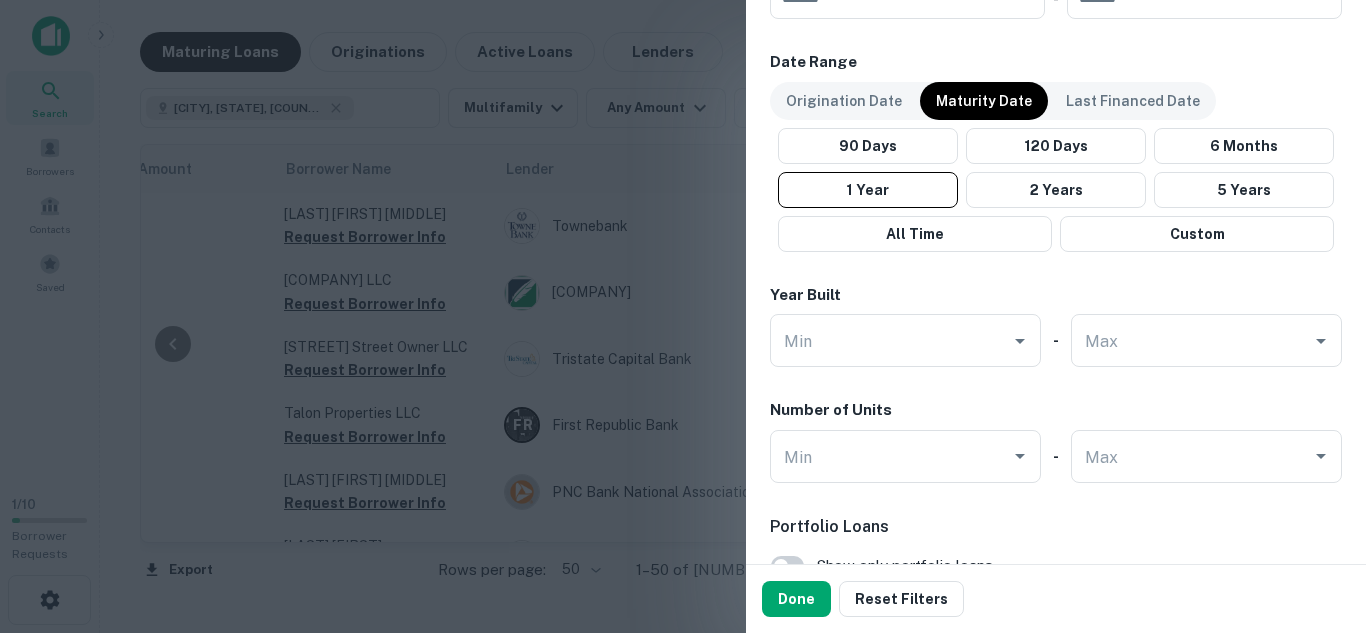 scroll, scrollTop: 1145, scrollLeft: 0, axis: vertical 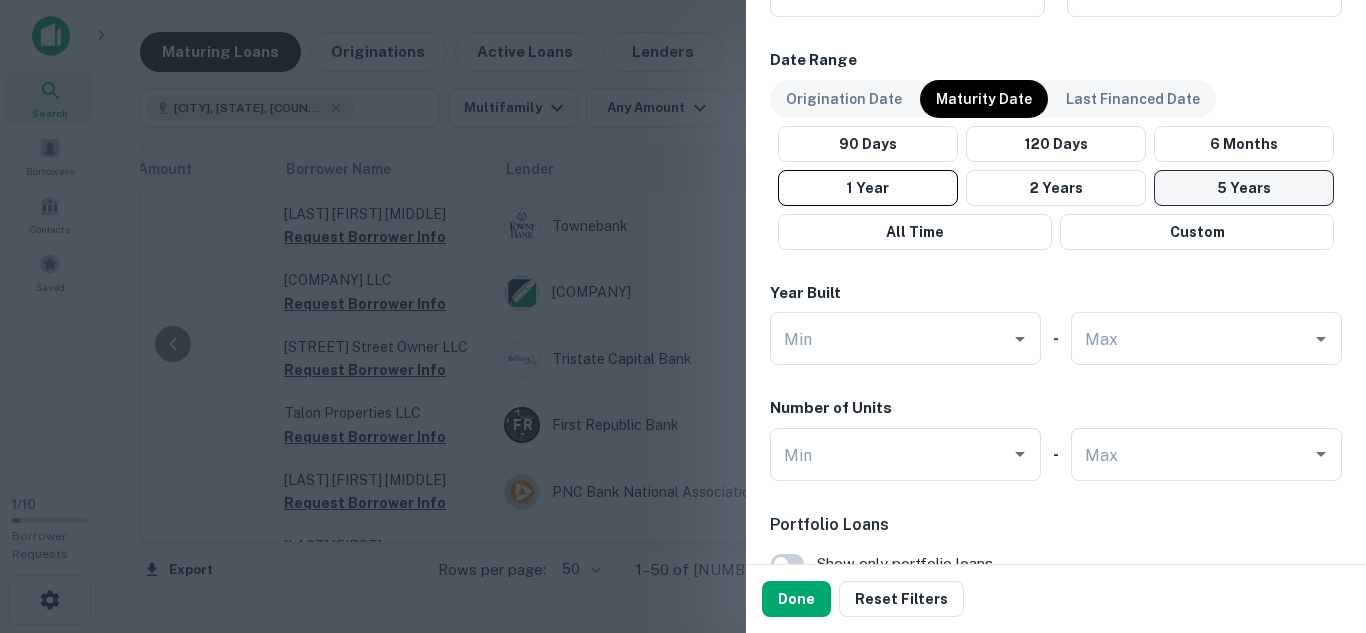 click on "5 Years" at bounding box center [1244, 188] 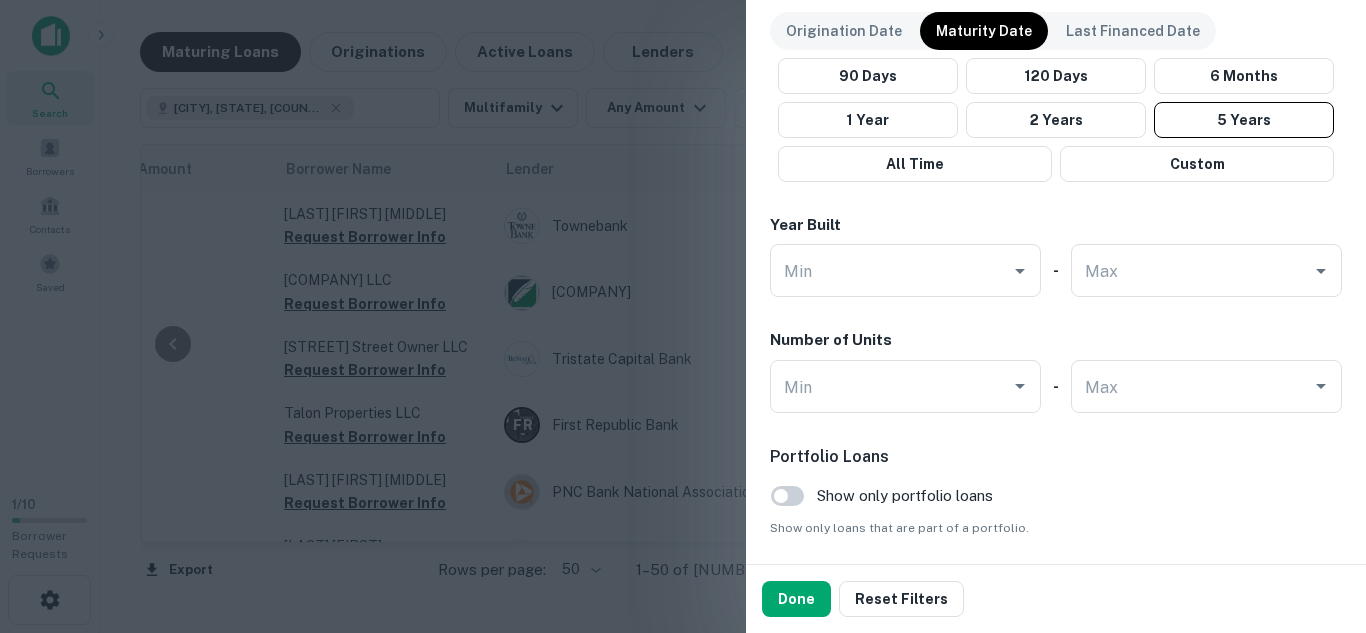 scroll, scrollTop: 1282, scrollLeft: 0, axis: vertical 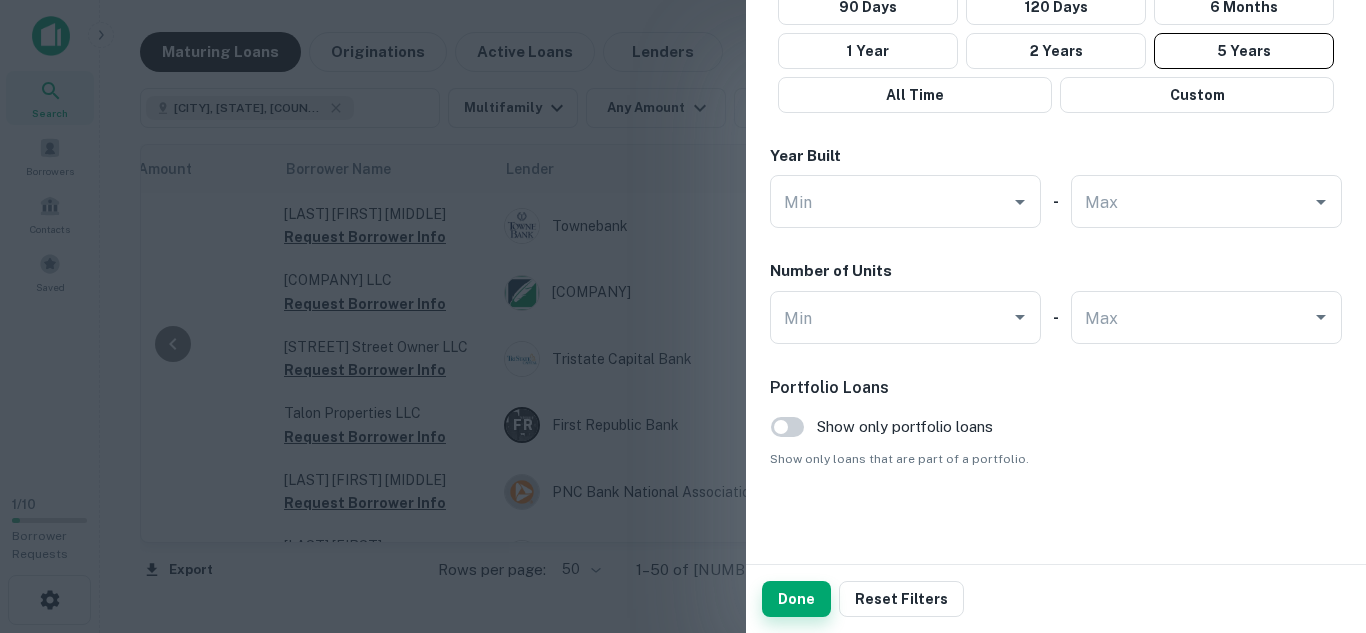 click on "Done" at bounding box center (796, 599) 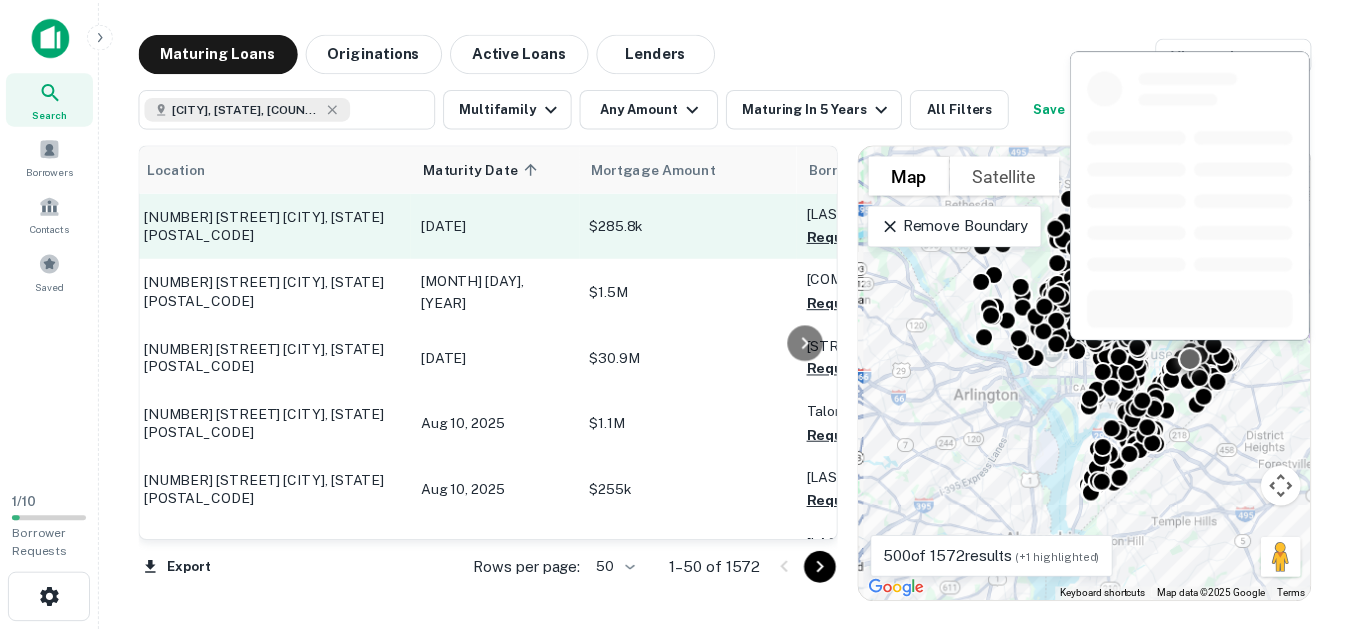 scroll, scrollTop: 0, scrollLeft: 0, axis: both 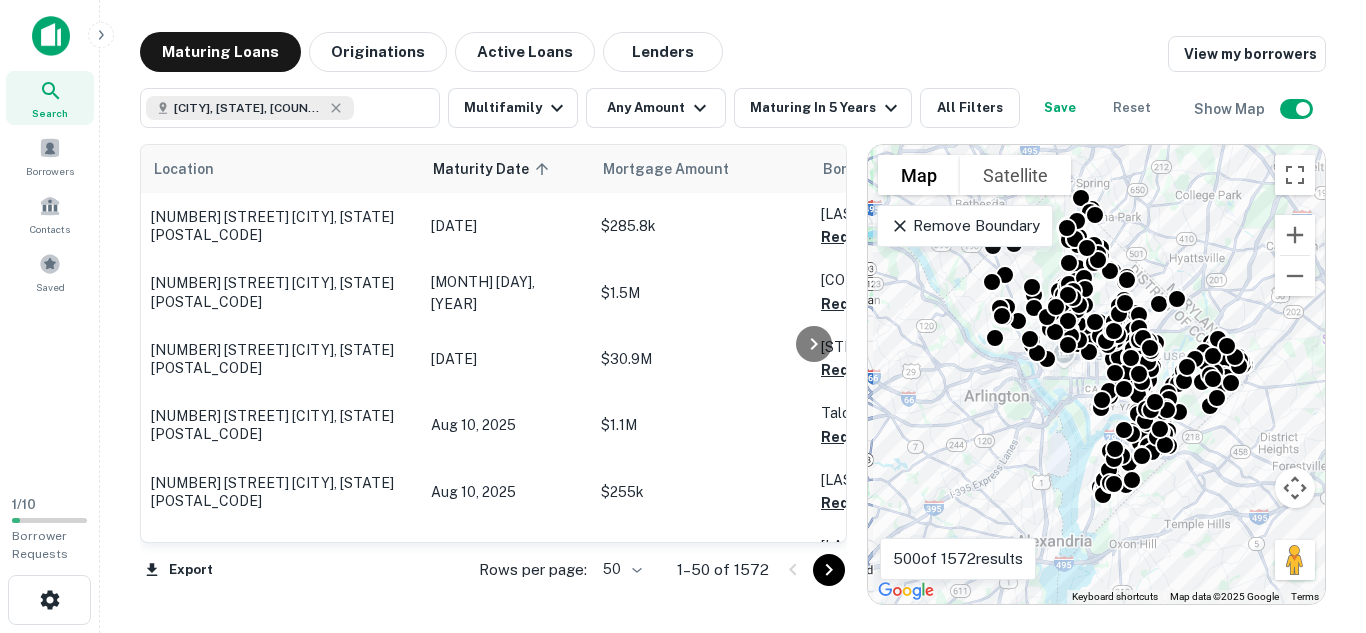 click on "To activate drag with keyboard, press Alt + Enter. Once in keyboard drag state, use the arrow keys to move the marker. To complete the drag, press the Enter key. To cancel, press Escape." at bounding box center [1096, 374] 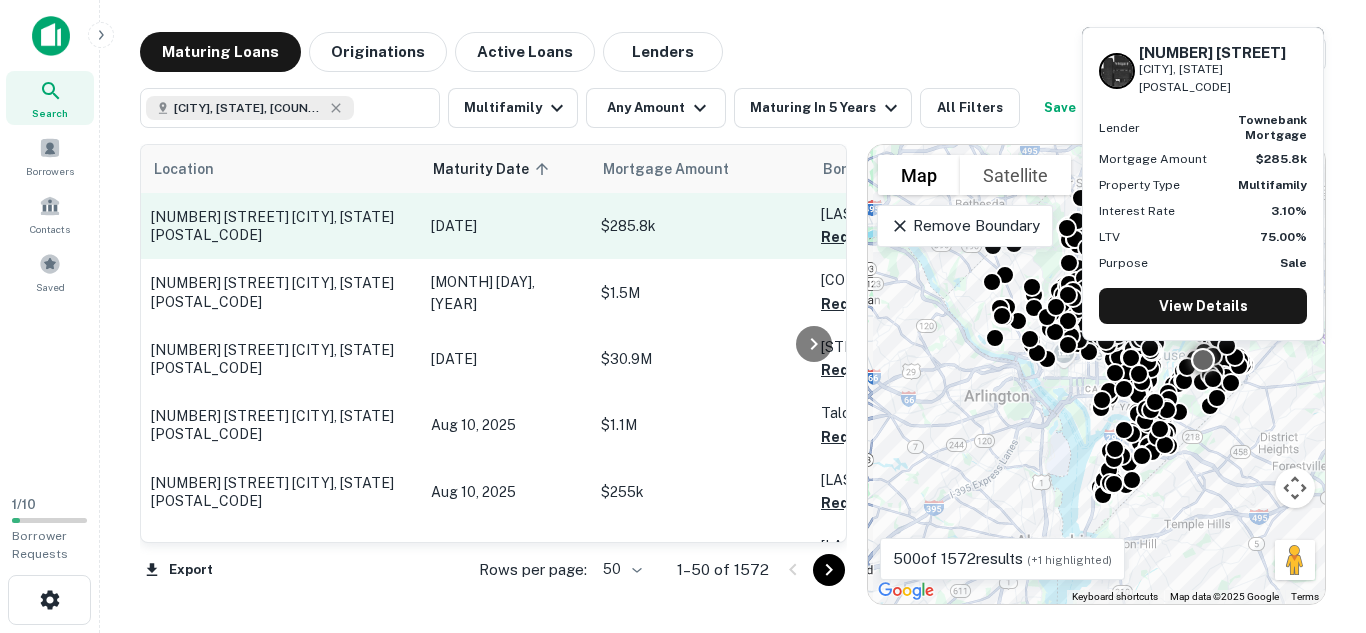click on "4225 Eads St Ne Washington, DC20019" at bounding box center [281, 226] 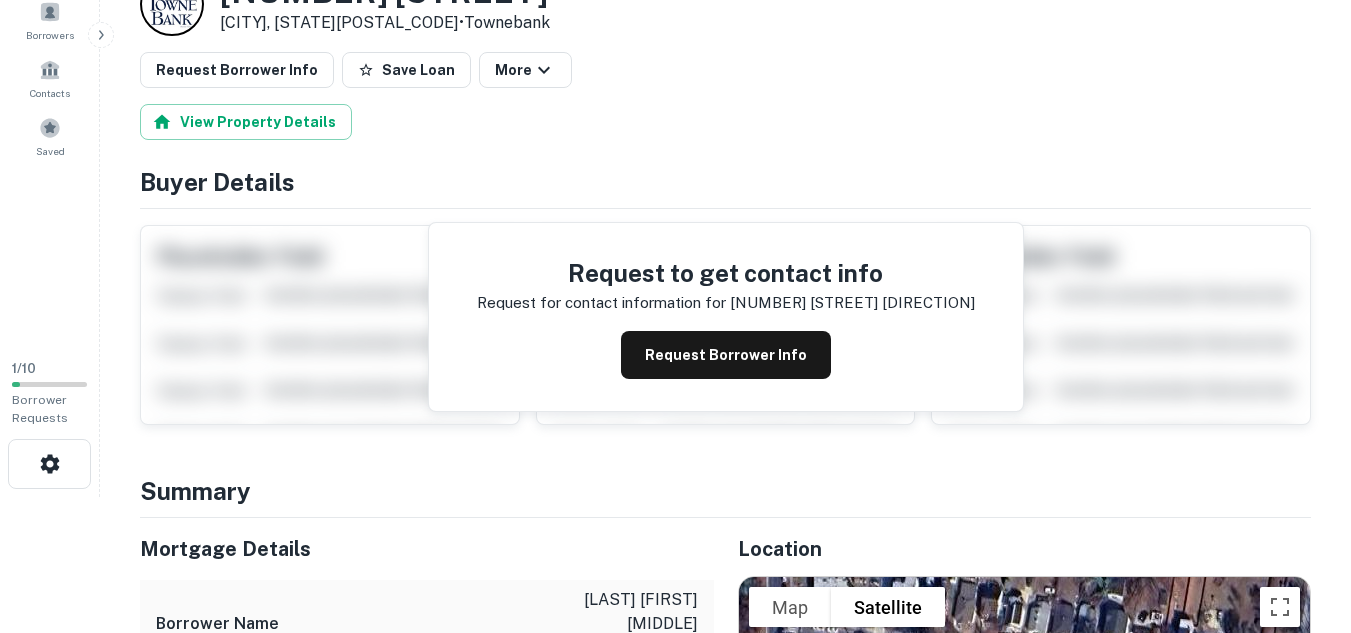 scroll, scrollTop: 179, scrollLeft: 0, axis: vertical 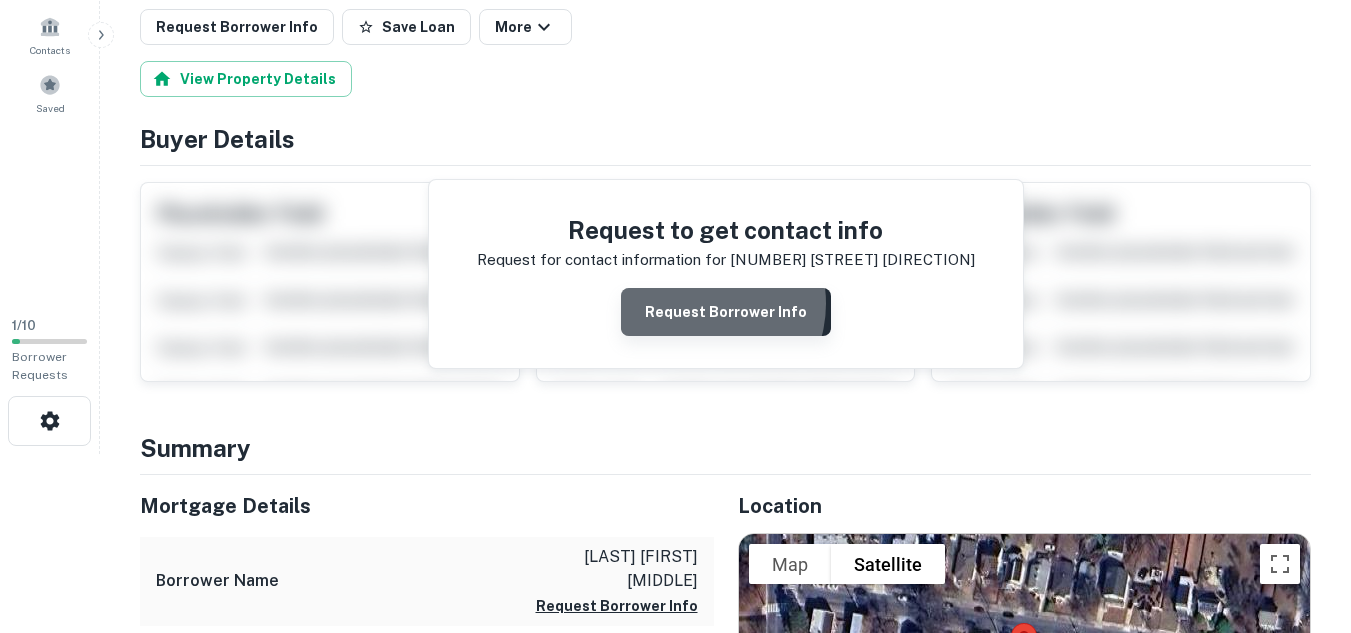 click on "Request Borrower Info" at bounding box center [726, 312] 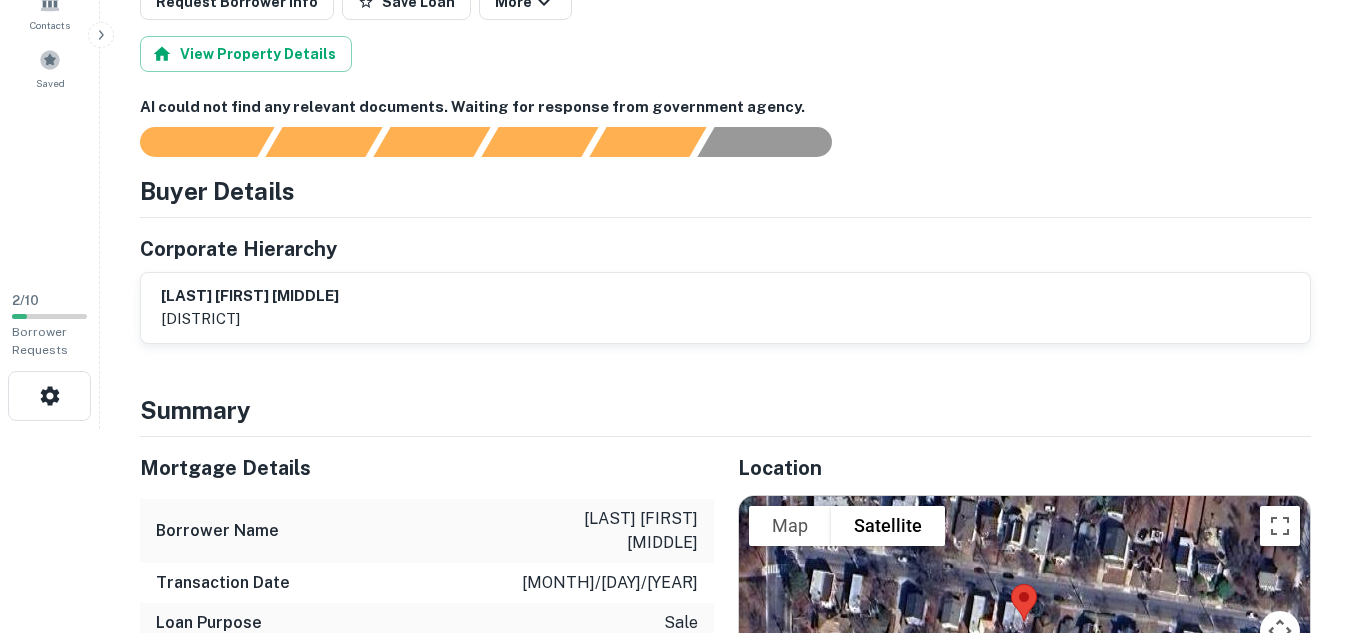 scroll, scrollTop: 0, scrollLeft: 0, axis: both 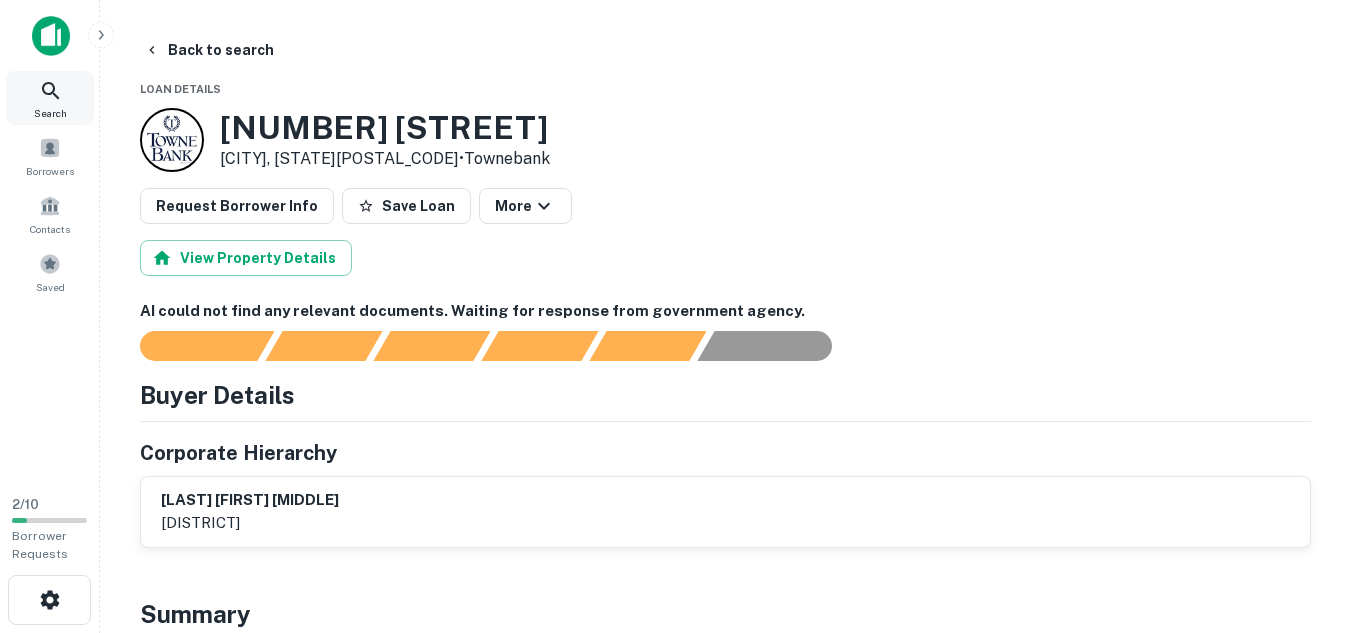 click on "Search" at bounding box center (50, 98) 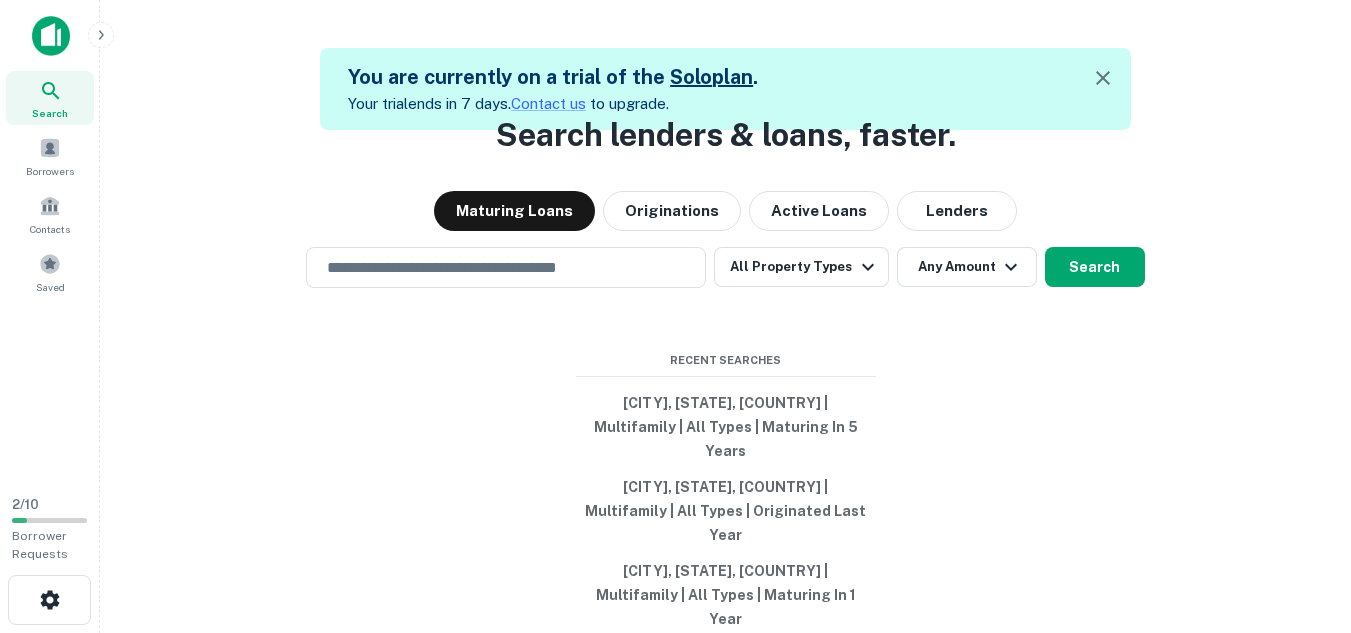 scroll, scrollTop: 0, scrollLeft: 0, axis: both 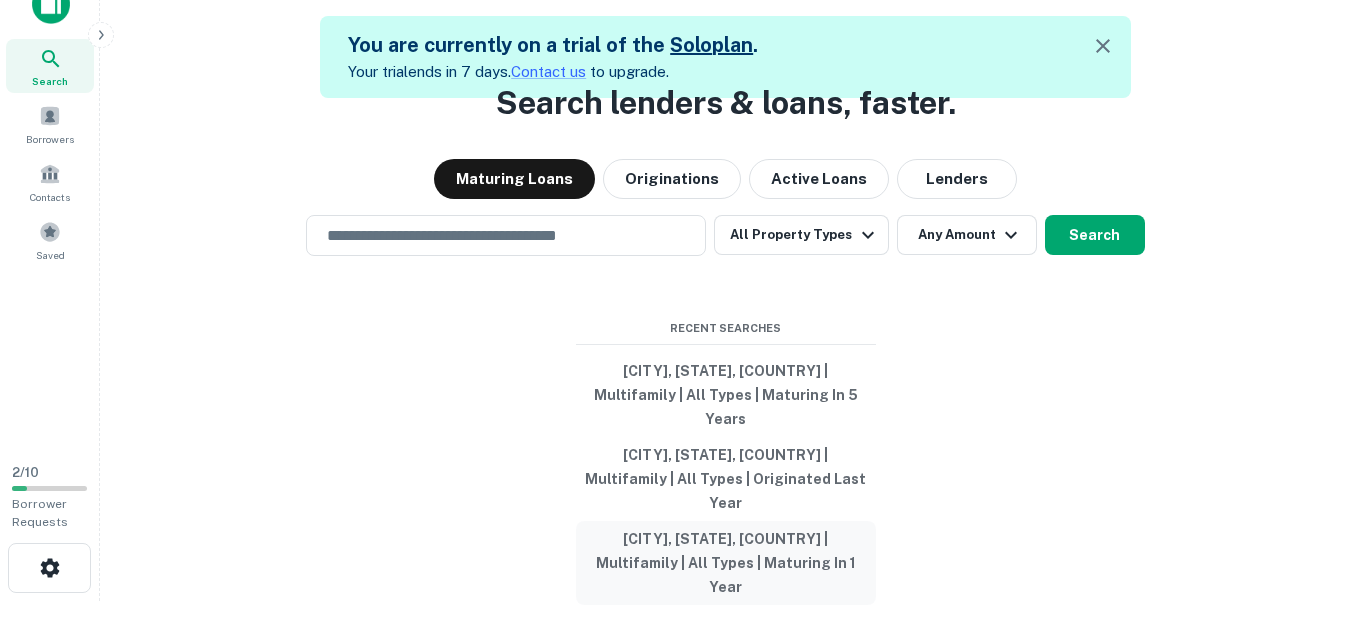 click on "Washington, DC, USA | Multifamily | All Types | Maturing In 1 Year" at bounding box center [726, 563] 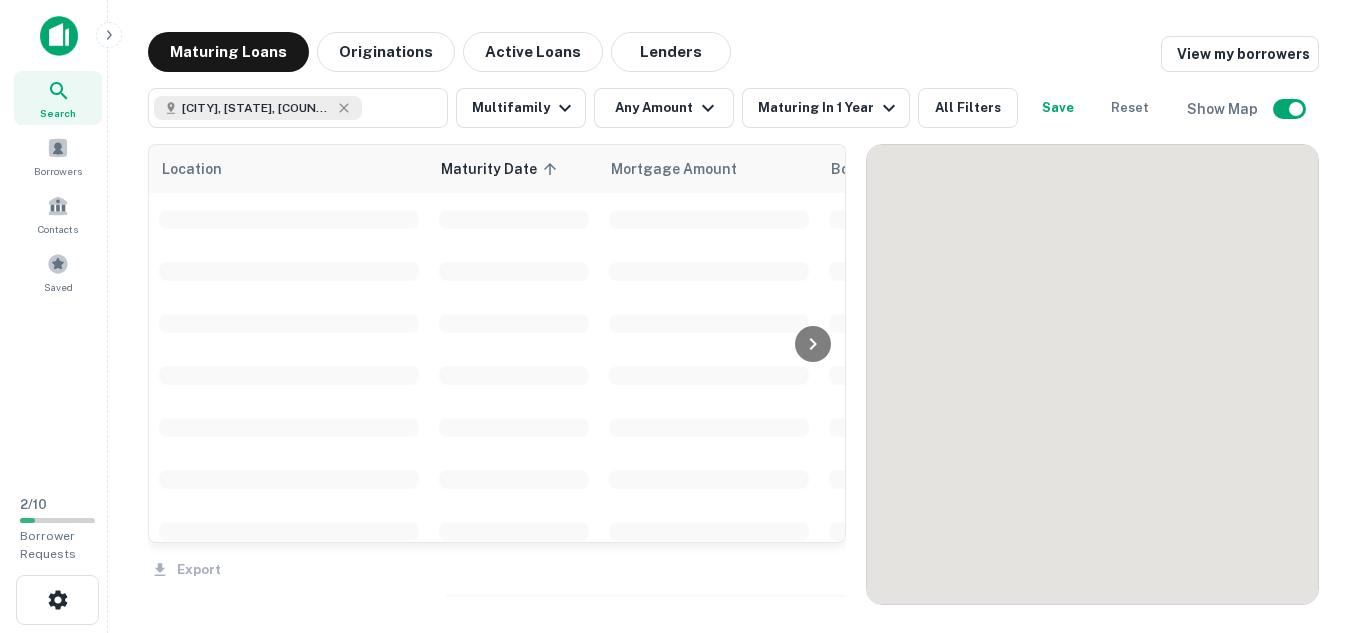 scroll, scrollTop: 0, scrollLeft: 0, axis: both 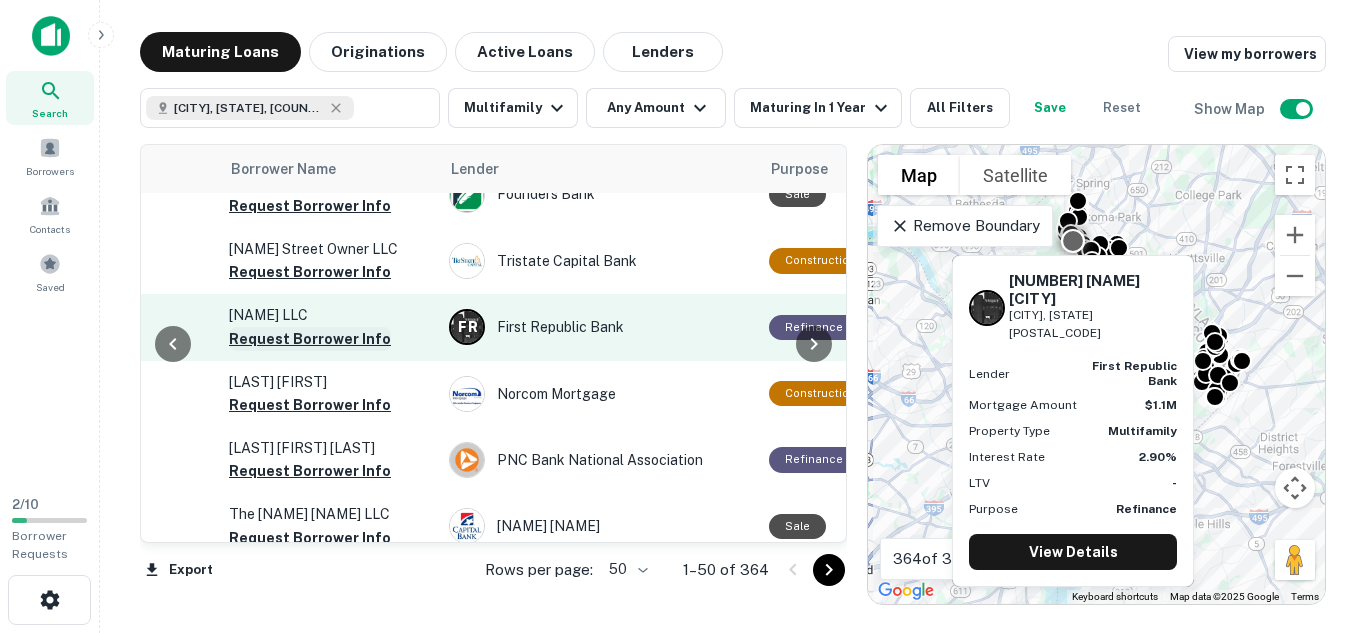click on "Request Borrower Info" at bounding box center (310, 339) 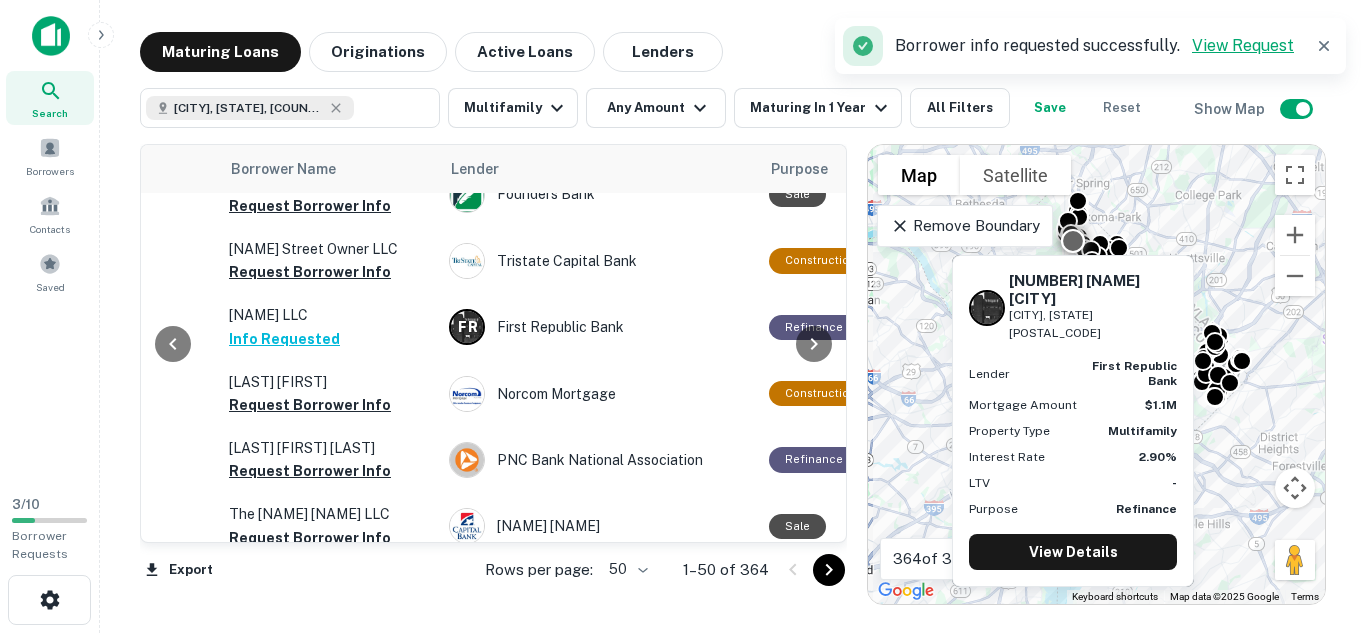 click on "View Request" at bounding box center (1243, 45) 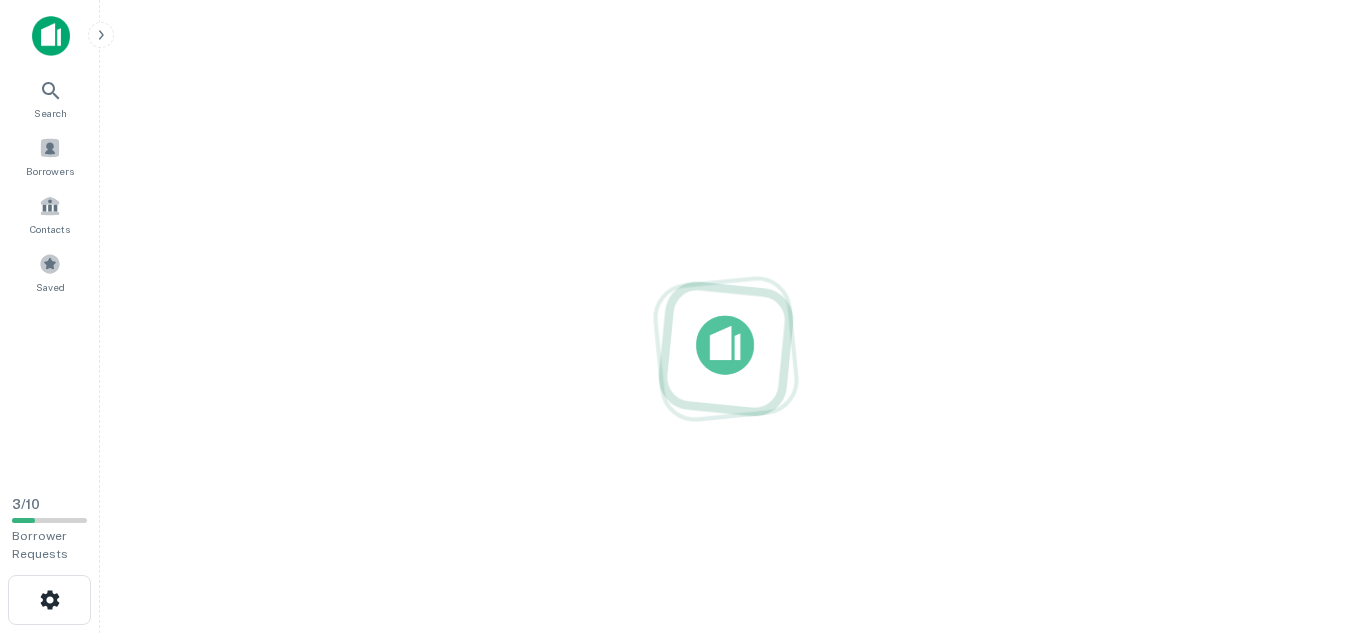 scroll, scrollTop: 0, scrollLeft: 0, axis: both 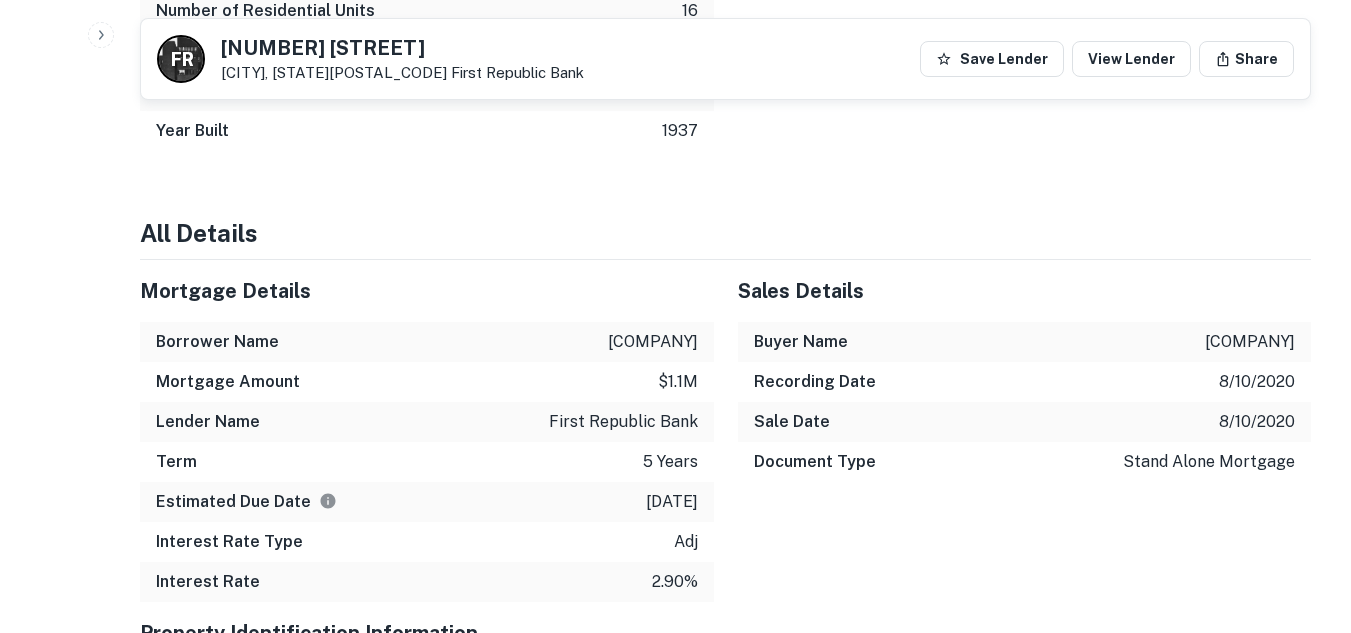 drag, startPoint x: 551, startPoint y: 339, endPoint x: 703, endPoint y: 338, distance: 152.0033 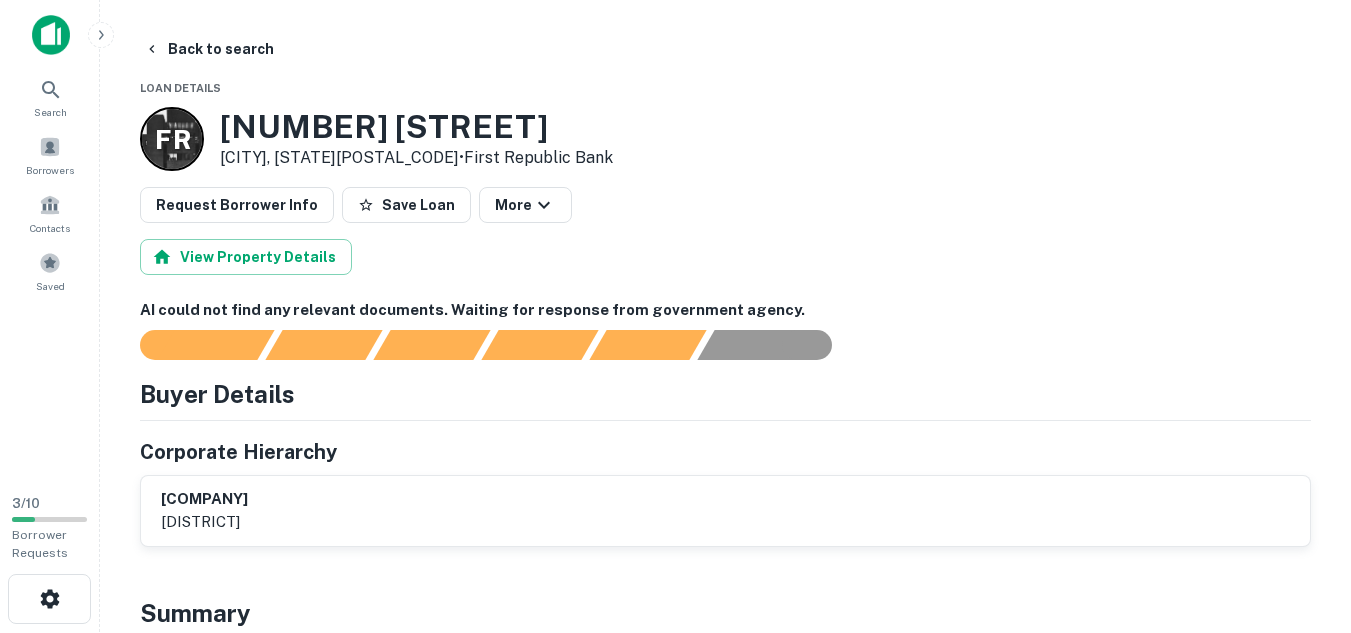 scroll, scrollTop: 0, scrollLeft: 0, axis: both 